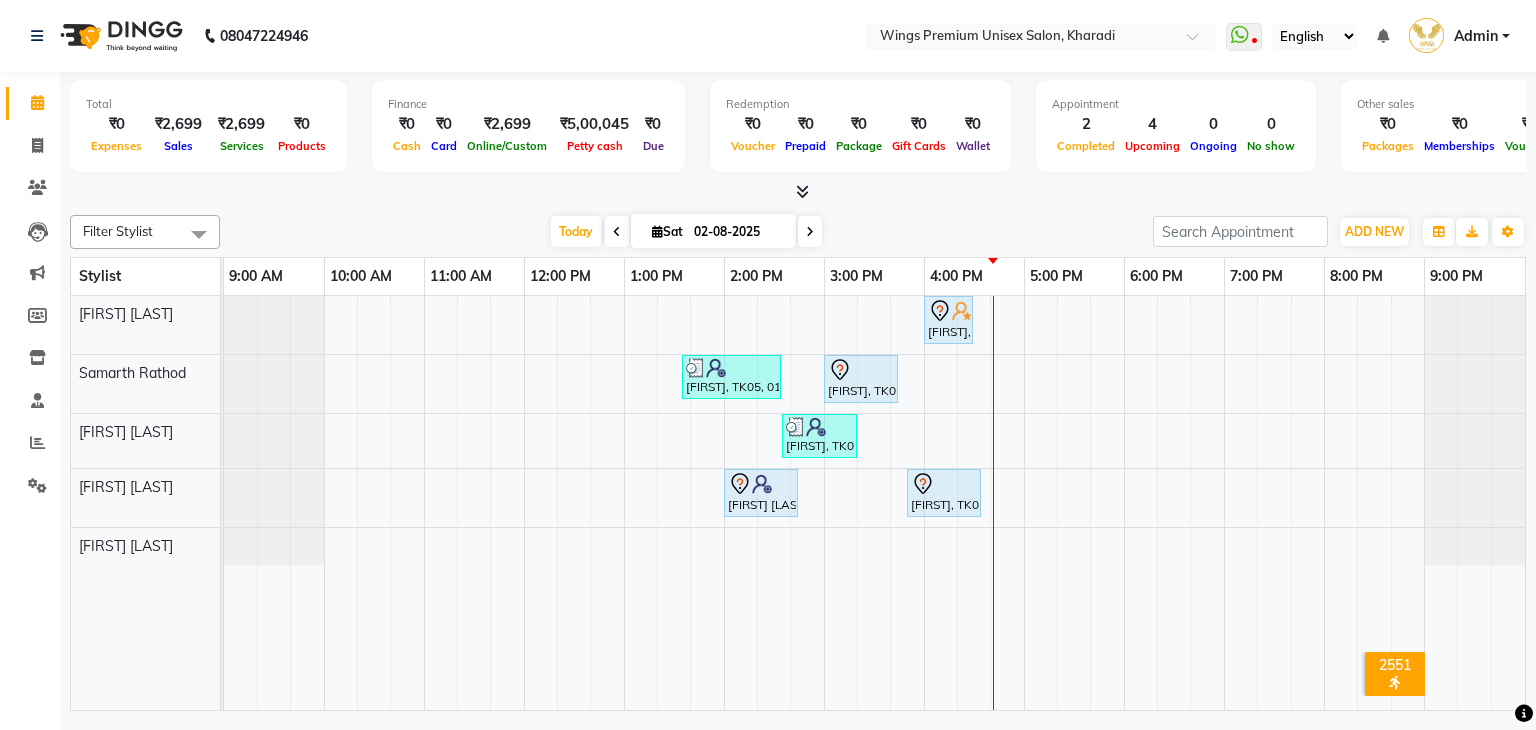 scroll, scrollTop: 0, scrollLeft: 0, axis: both 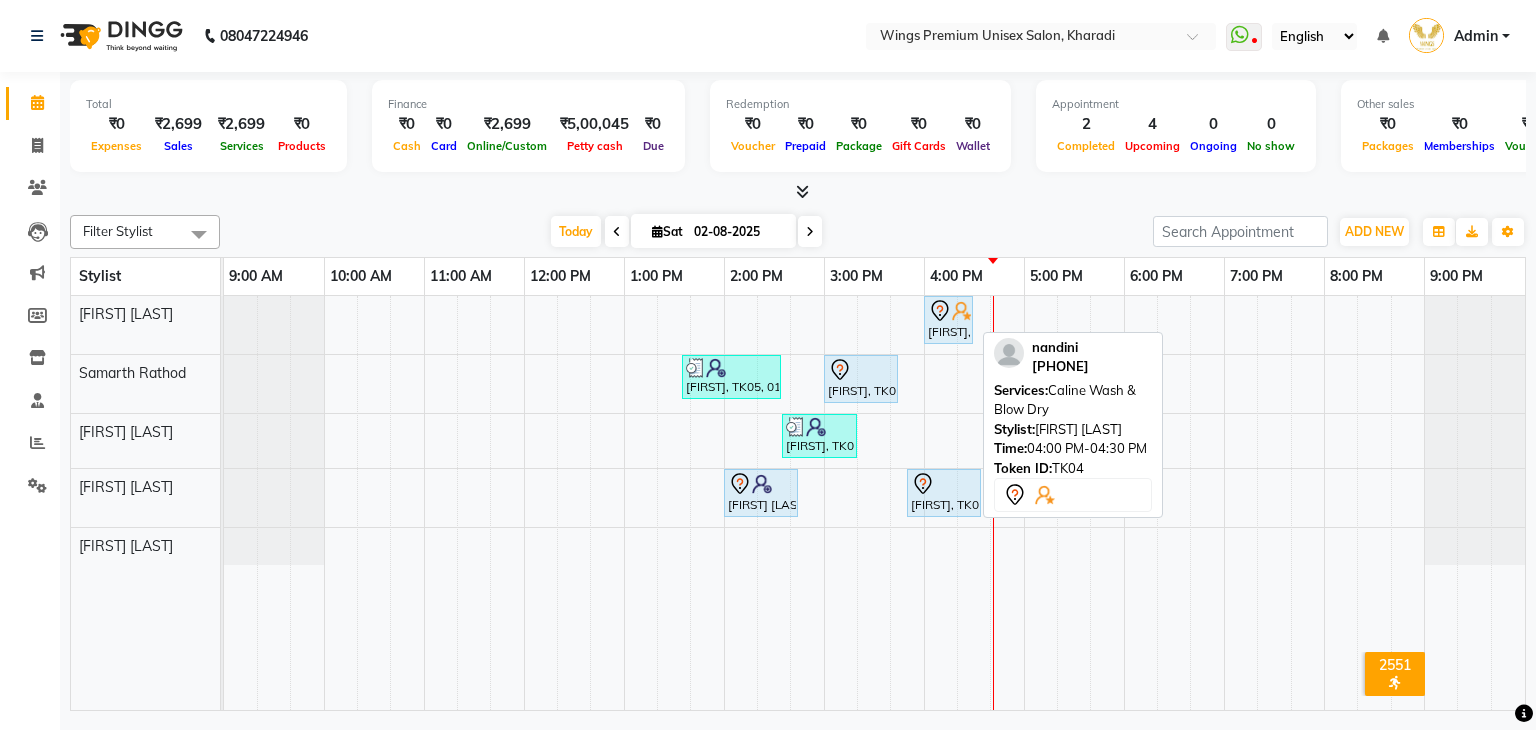 click on "[FIRST], TK04, 04:00 PM-04:30 PM, Caline Wash & Blow Dry" at bounding box center [948, 320] 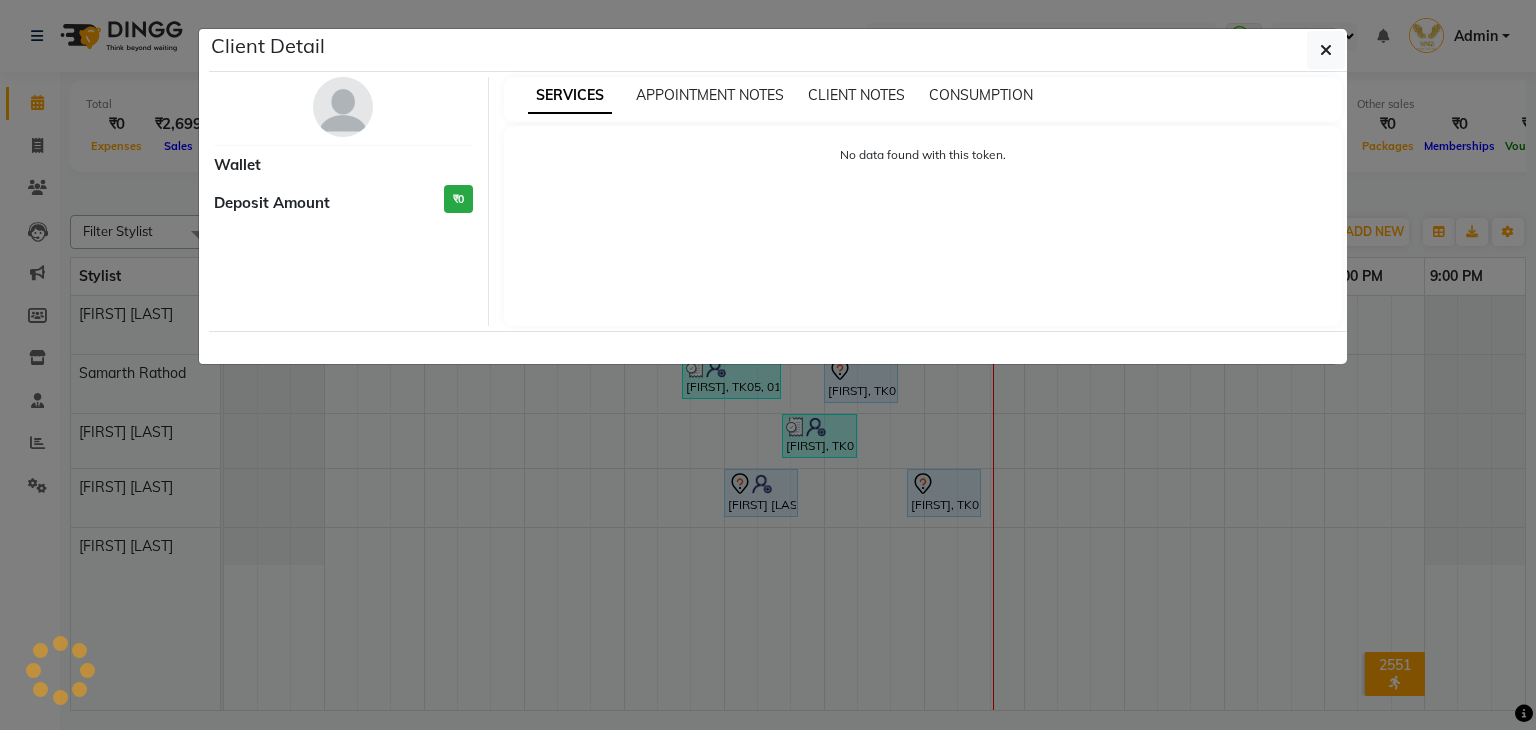 select on "7" 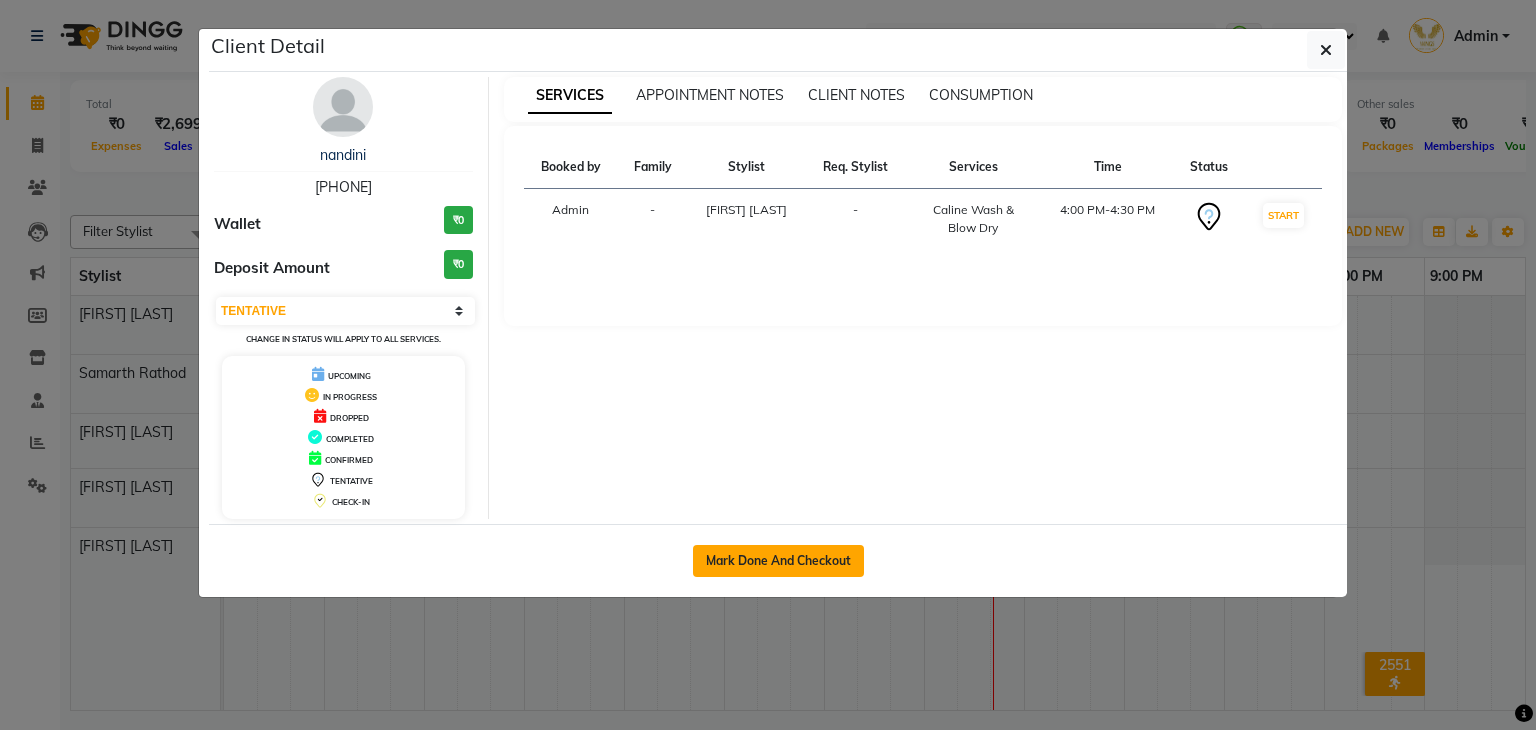 click on "Mark Done And Checkout" 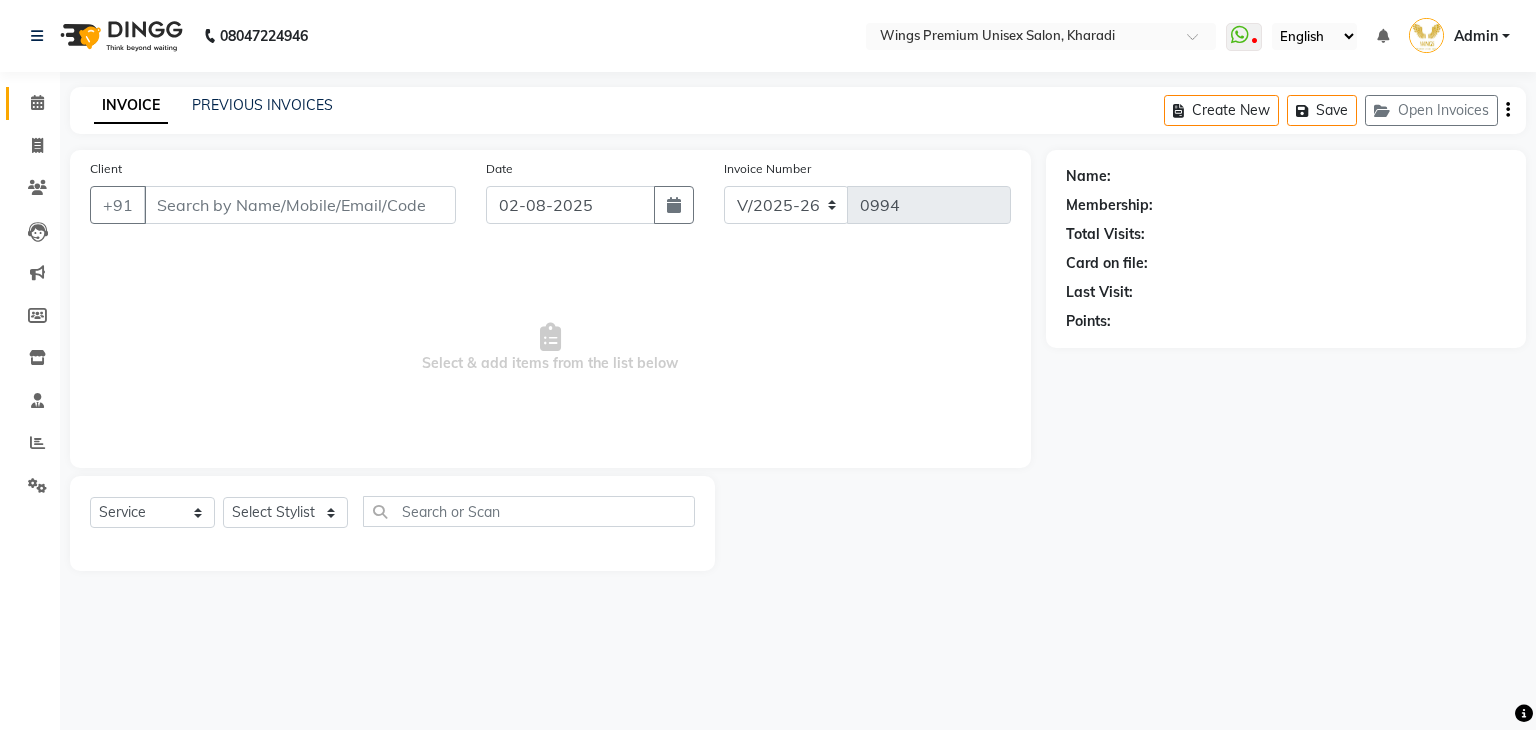 type on "[PHONE]" 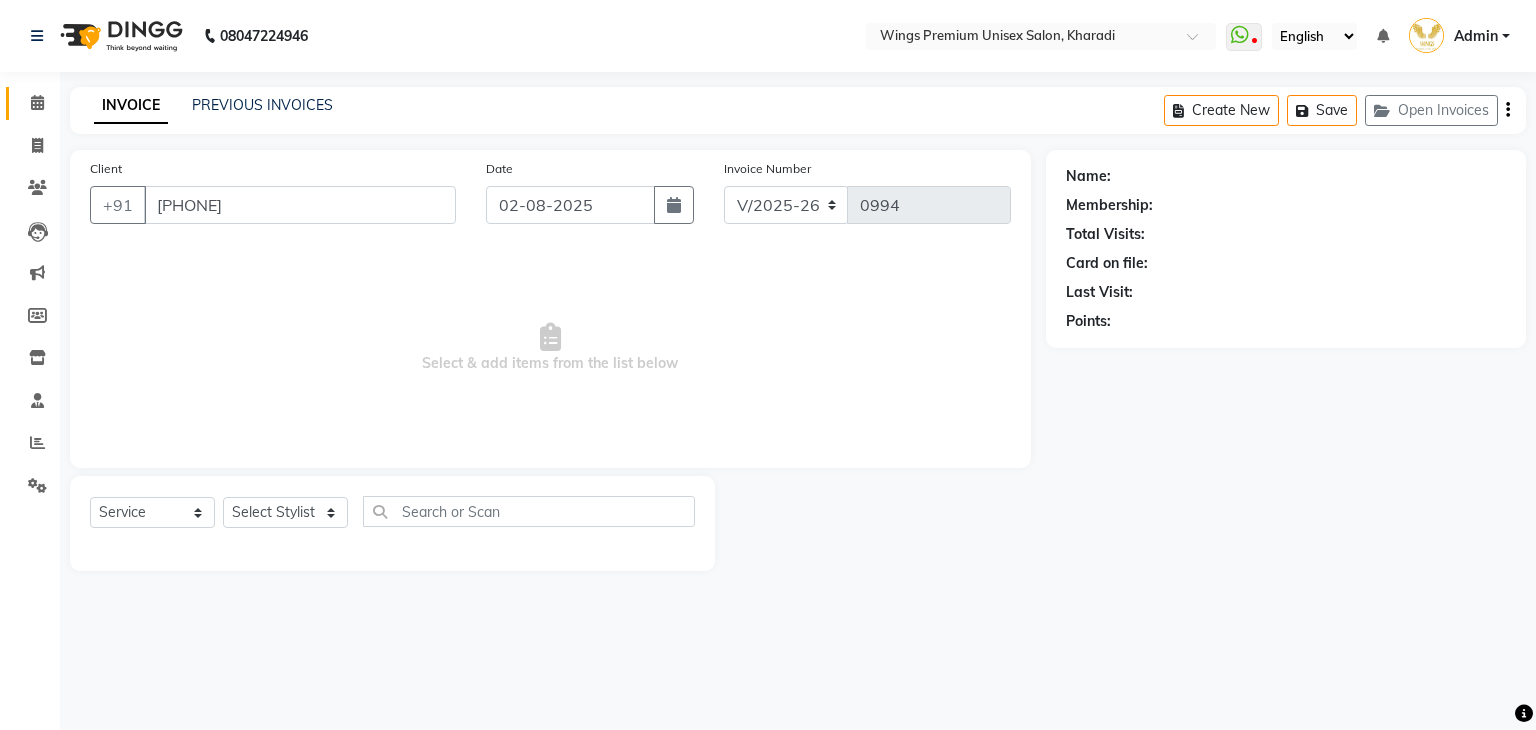 select on "9977" 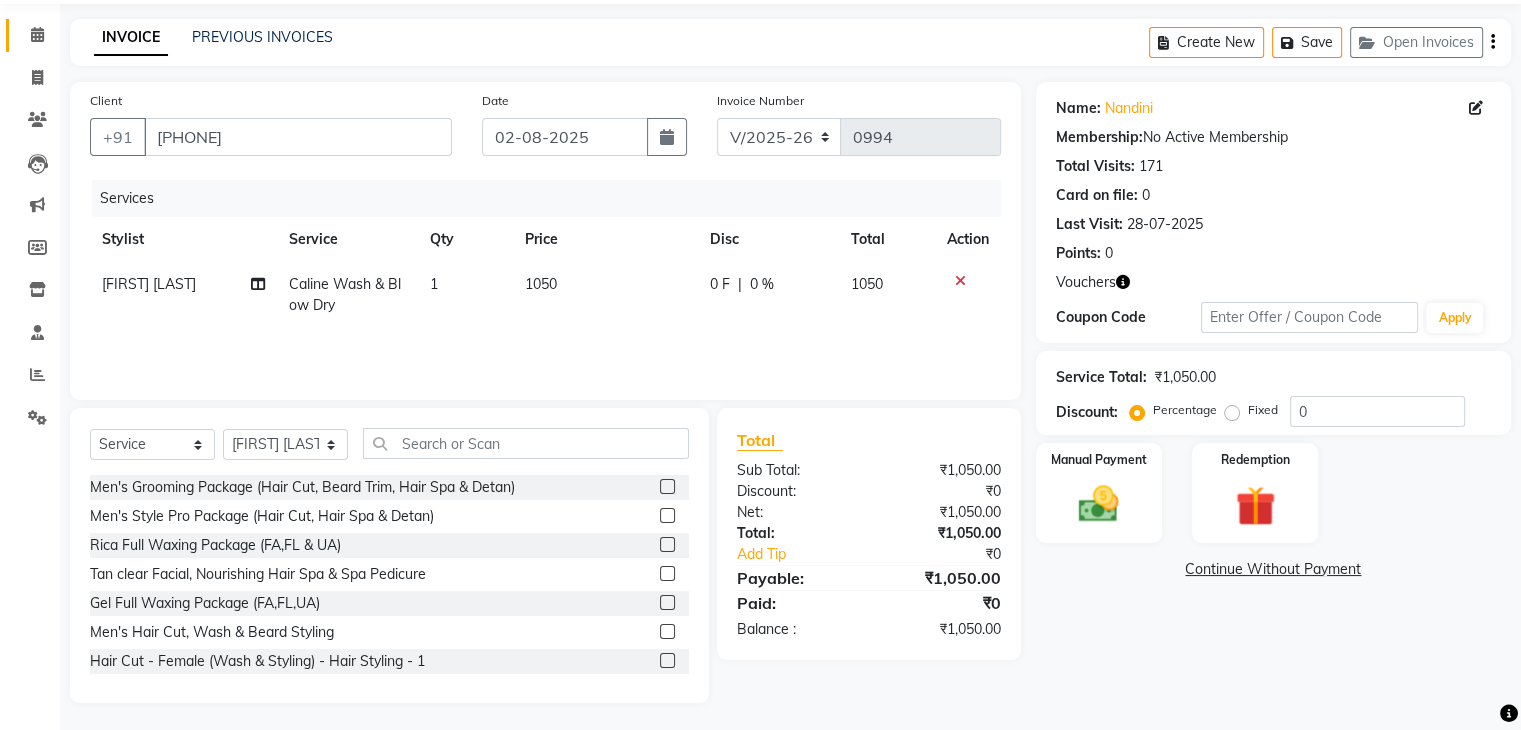 scroll, scrollTop: 72, scrollLeft: 0, axis: vertical 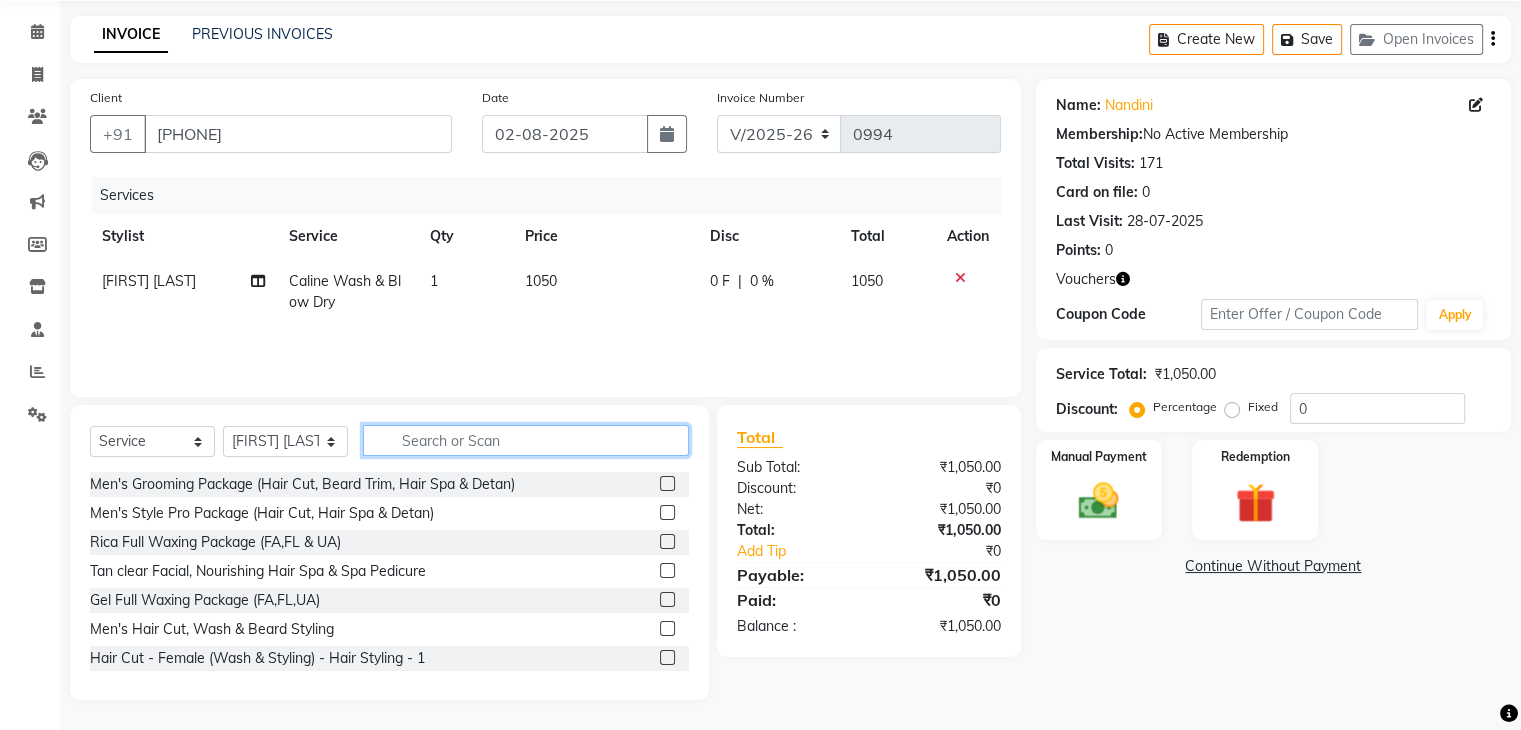 click 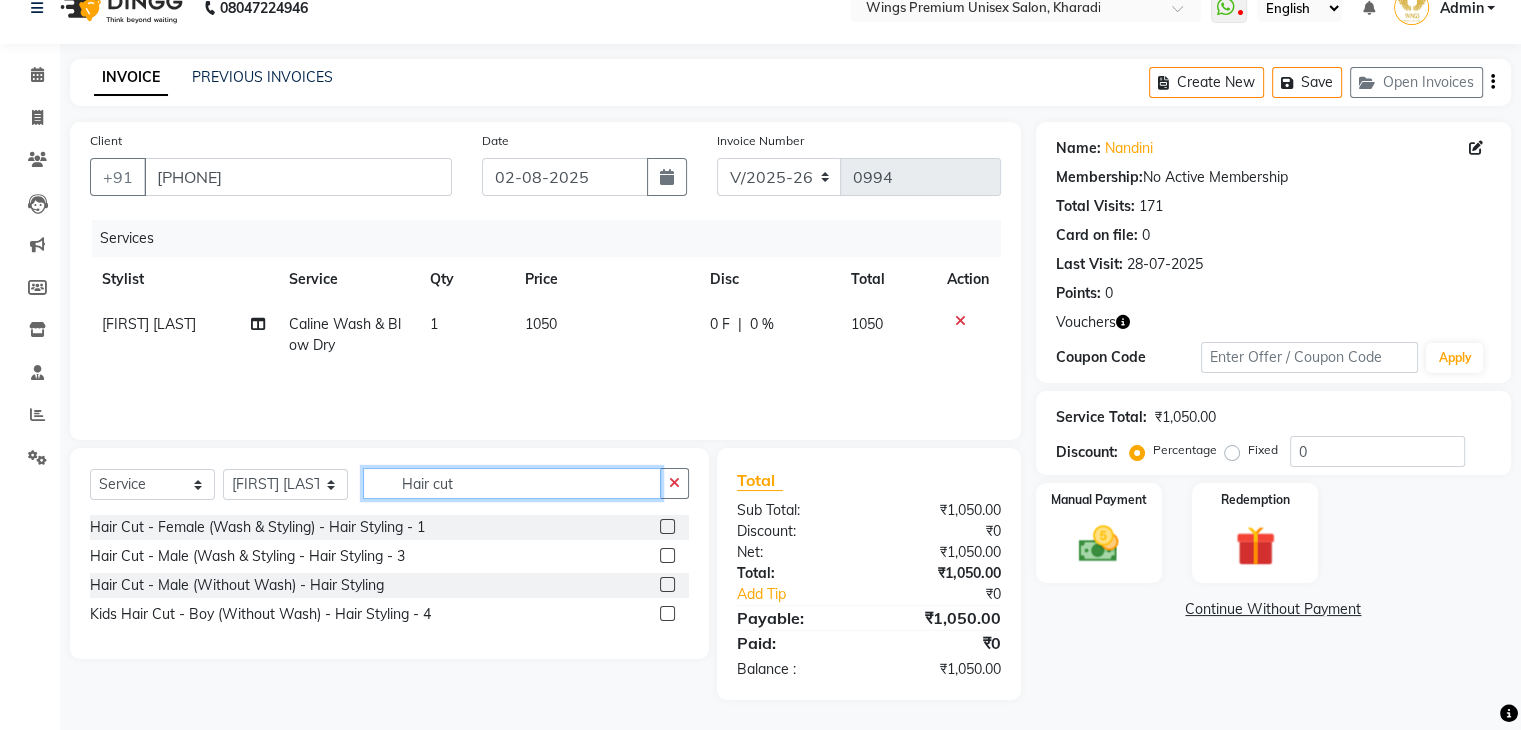 scroll, scrollTop: 28, scrollLeft: 0, axis: vertical 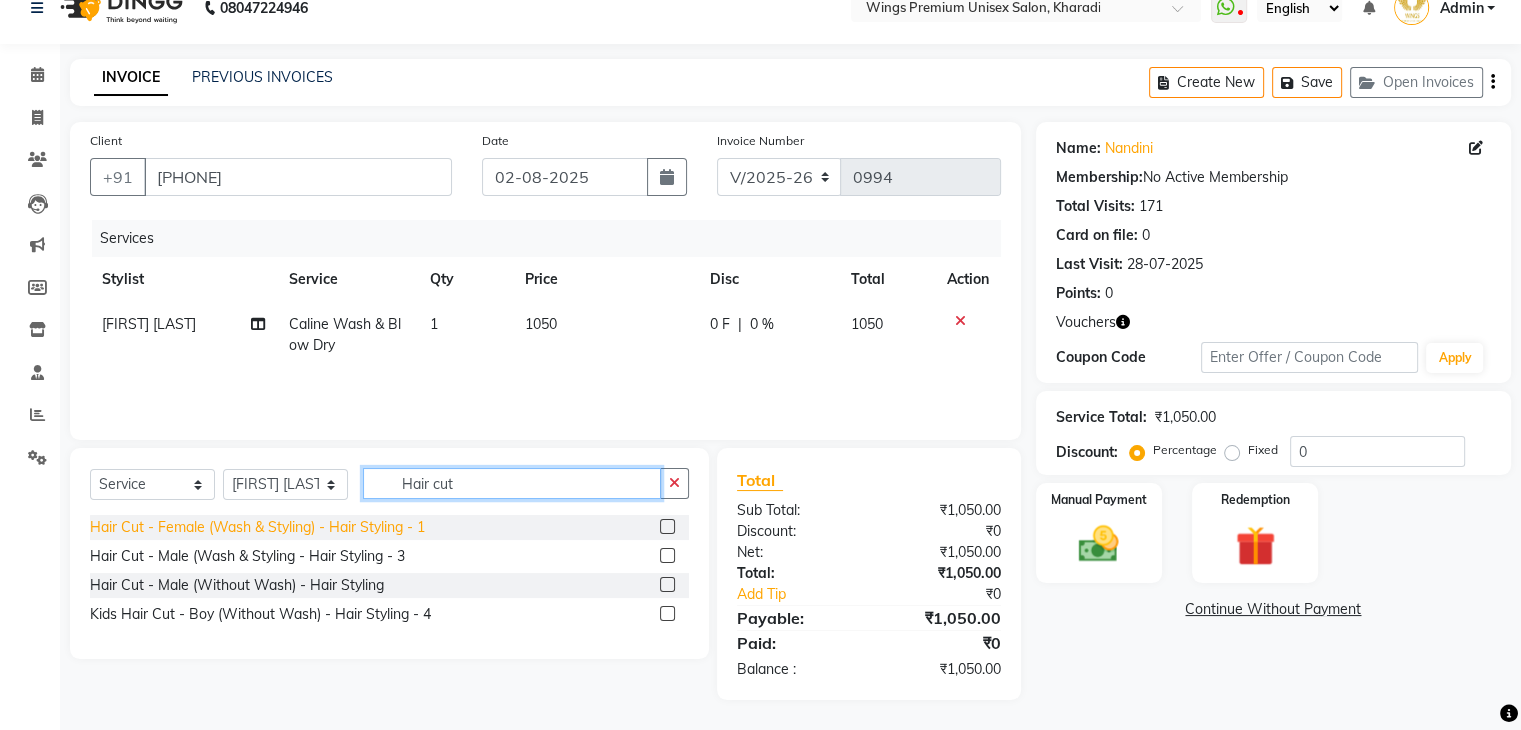 type on "Hair cut" 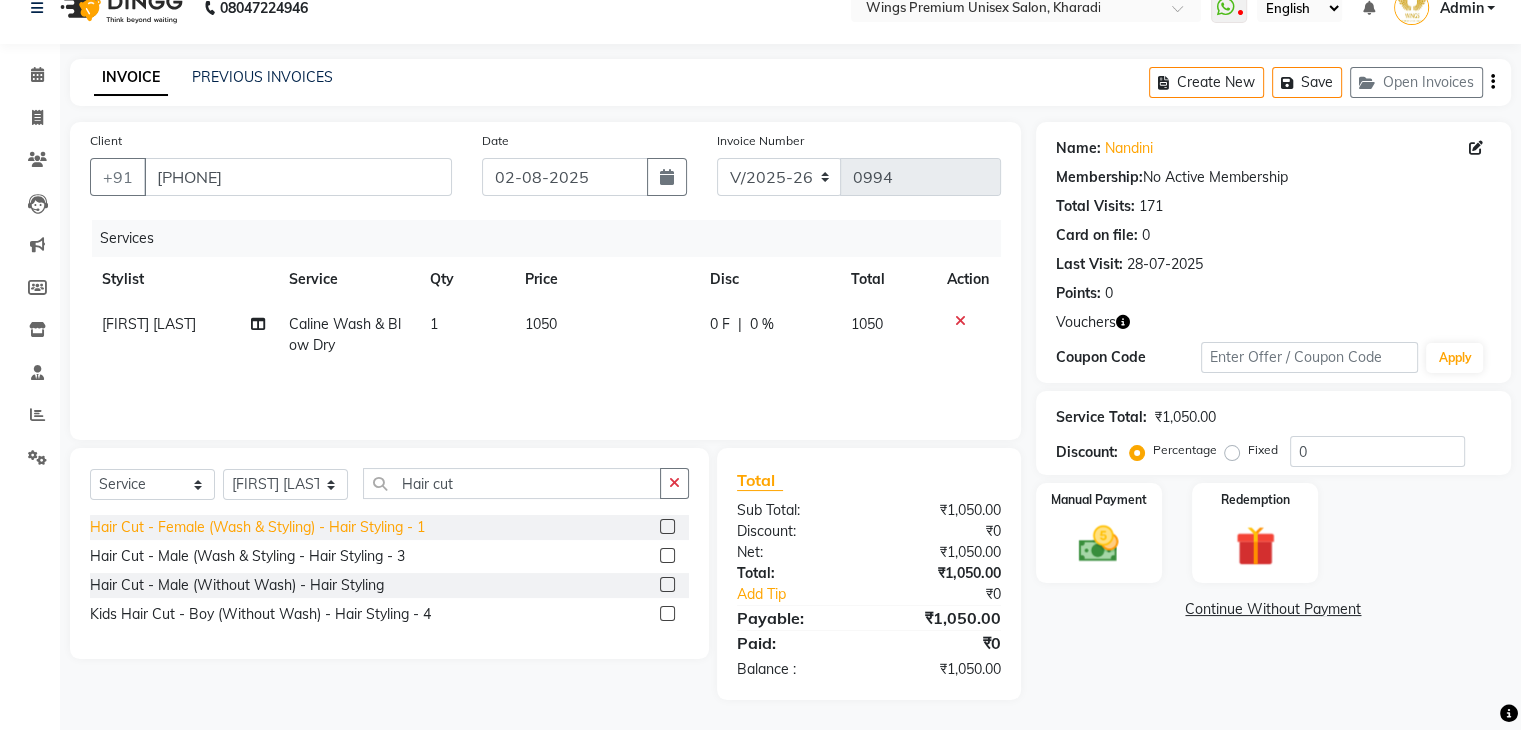 click on "Hair Cut - Female (Wash & Styling) - Hair Styling  - 1" 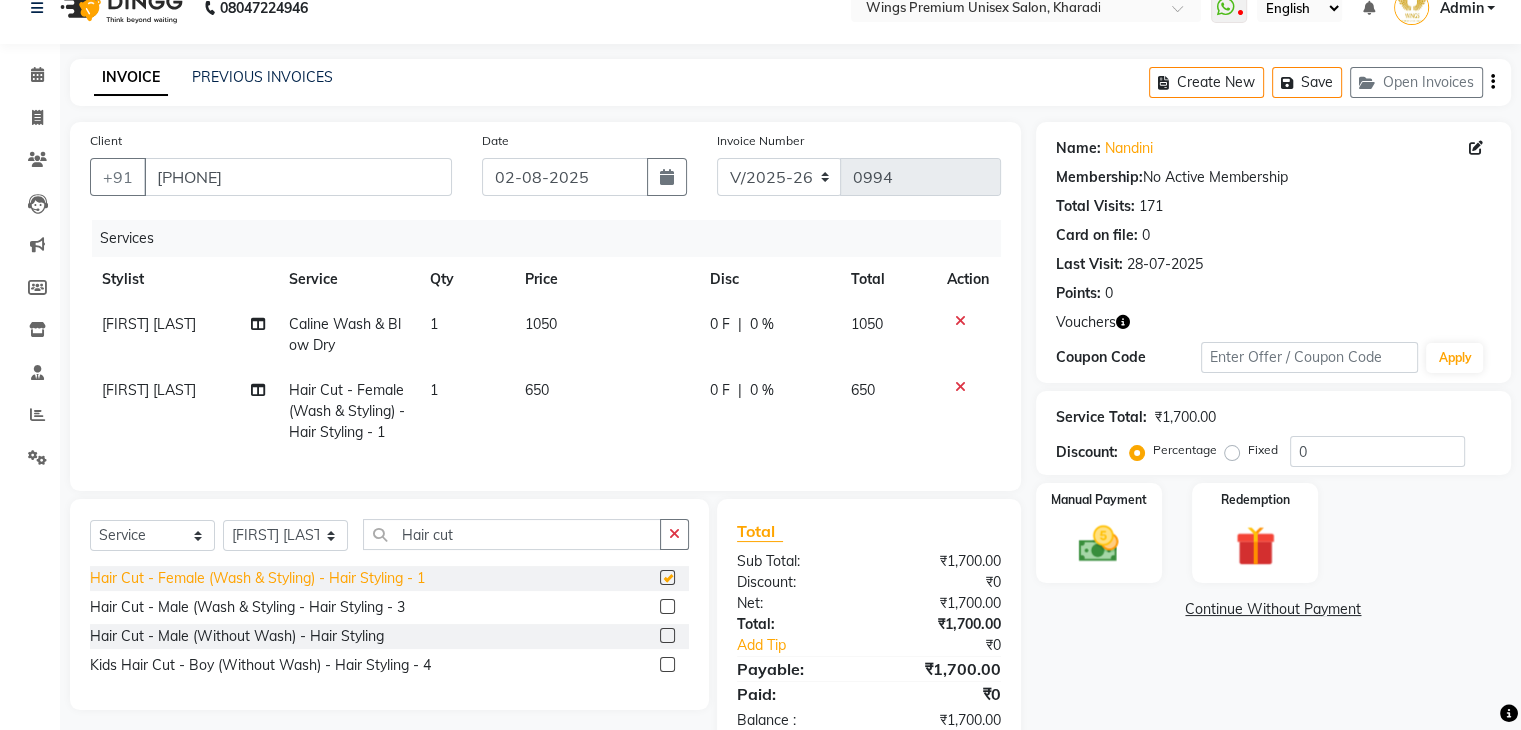 checkbox on "false" 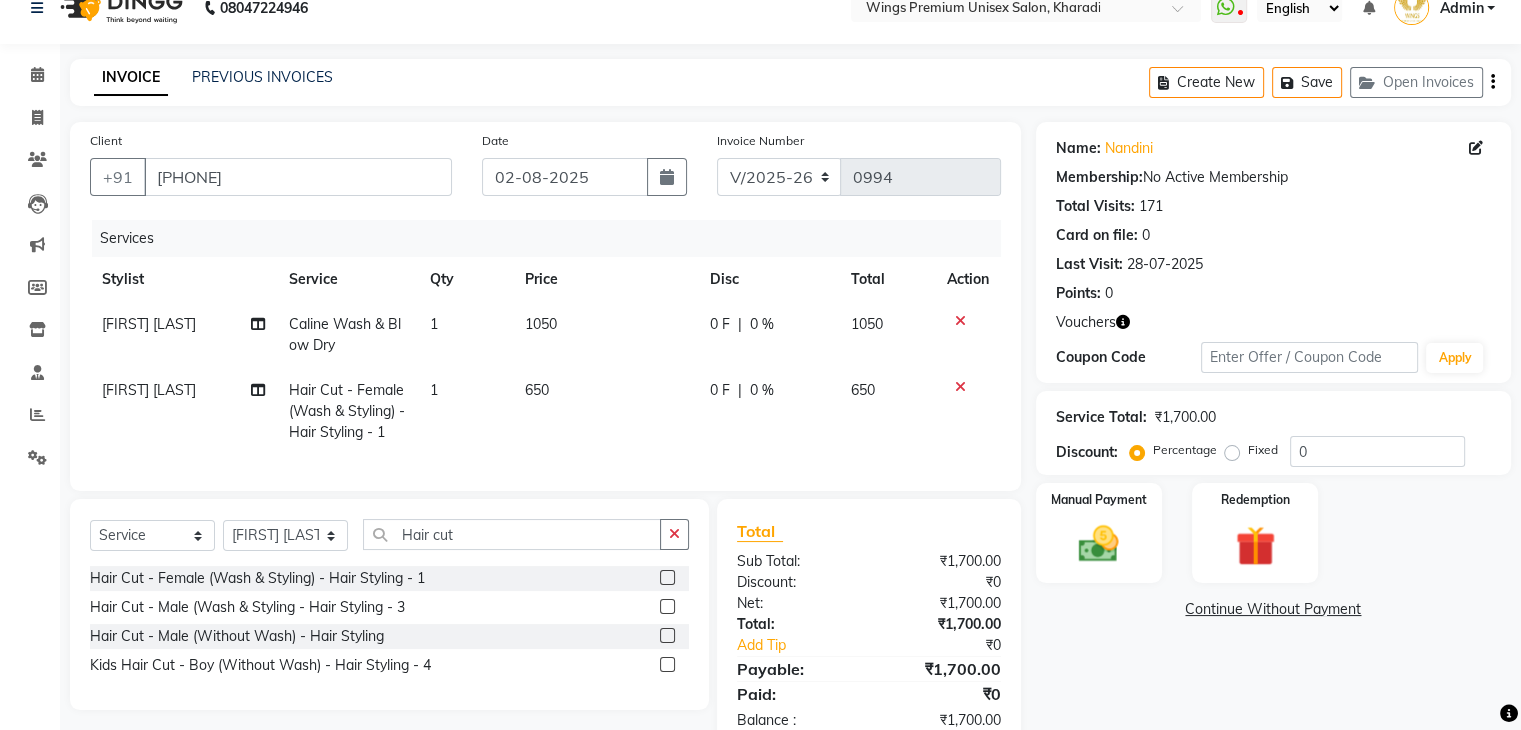 click on "0 F" 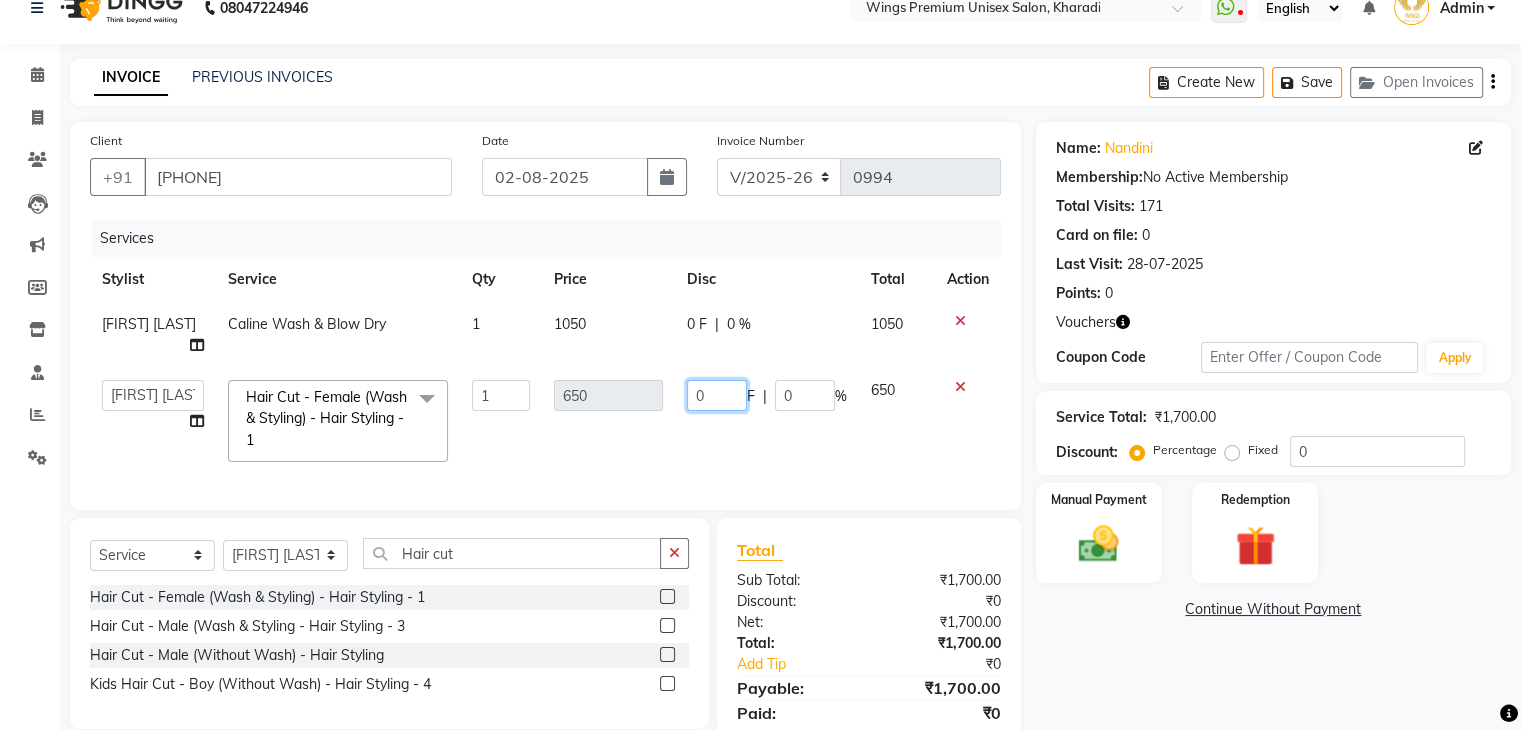 click on "0" 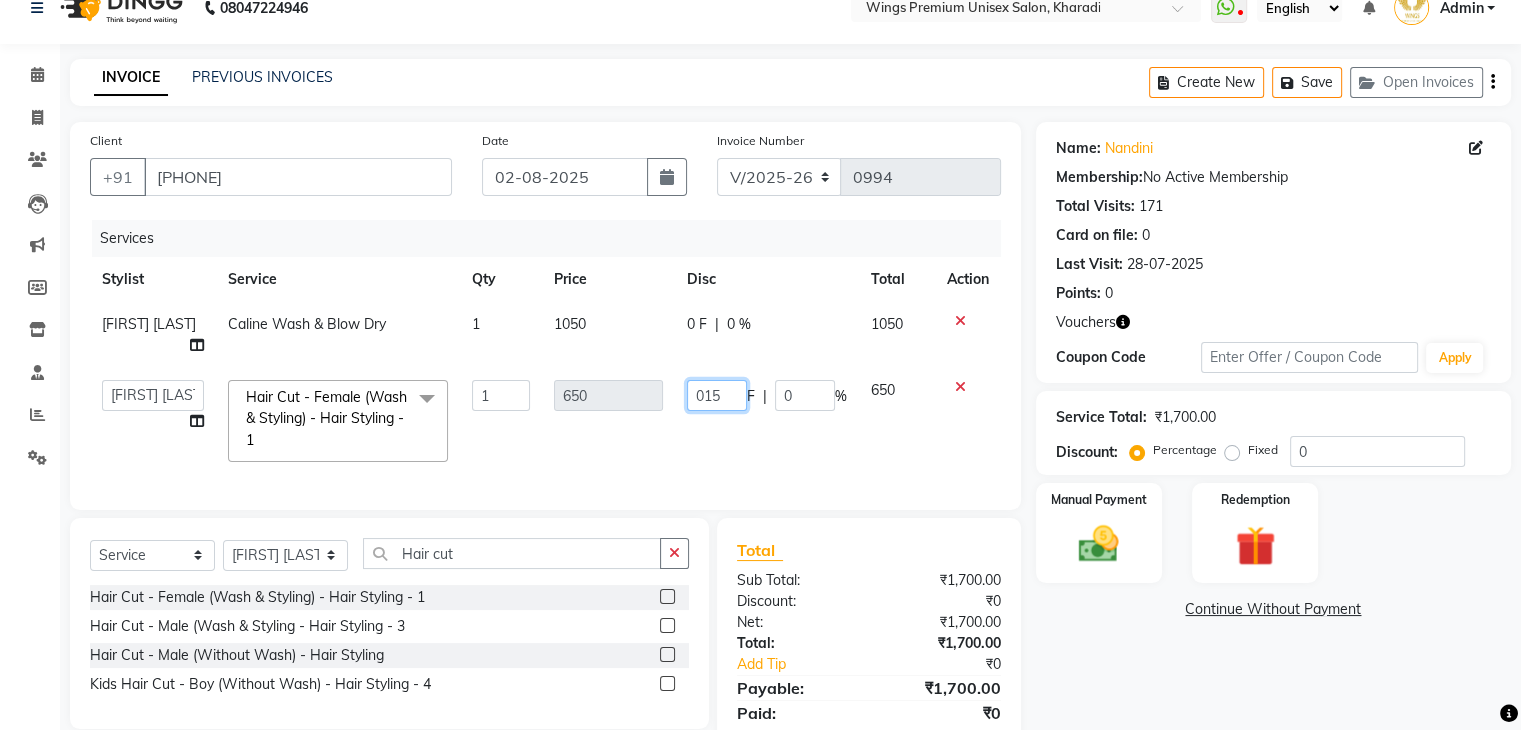 type on "0150" 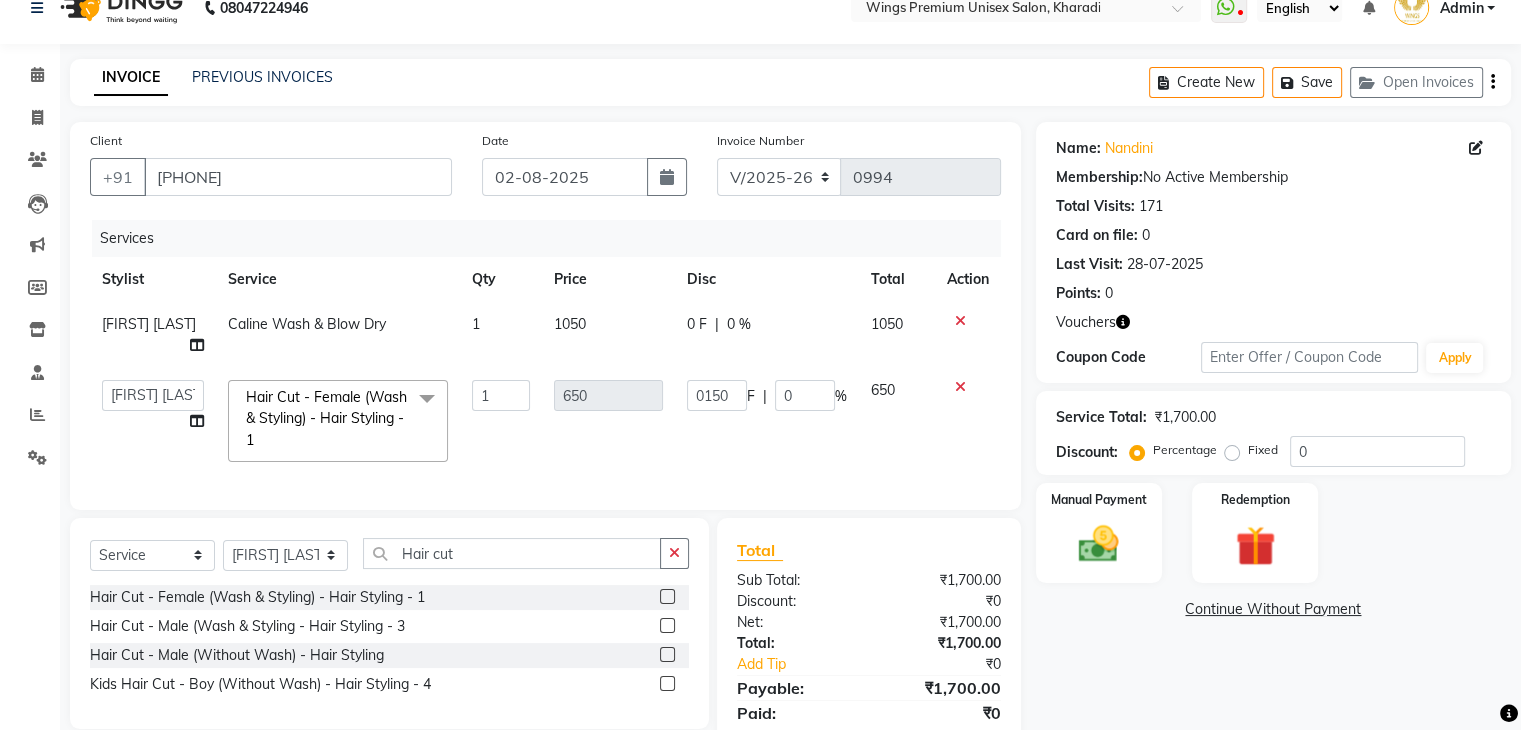 click on "Services Stylist Service Qty Price Disc Total Action [FIRST] [LAST] [FIRST] [LAST]   [FIRST] [LAST]   [FIRST] [LAST]   [FIRST] [LAST]    [FIRST] [LAST]   Hair Cut - Female (Wash & Styling) - Hair Styling  - 1  x Men's Grooming Package (Hair Cut, Beard Trim, Hair Spa & Detan) Men's Style Pro Package (Hair Cut, Hair Spa & Detan) Rica Full Waxing Package (FA,FL & UA) [FIRST] [LAST] Tan clear Facial, Nourishing Hair Spa & Spa Pedicure  Gel Full Waxing Package (FA,FL,UA) Men's Hair Cut, Wash & Beard Styling  Hair Cut - Female (Wash & Styling) - Hair Styling  - 1 Hair Cut - Male (Wash & Styling - Hair Styling - 3 Hair Cut - Male (Without Wash) - Hair Styling  Kids Hair Cut - Boy (Without Wash) - Hair Styling  - 4 Beard Trim / Styling - Hair Styling  Clean Shave Fringe Hair Cut Wash & Plain Dry - Upto Neck - Hair Styling  - 5 Wash & Plain Dry - Upto Shoulder - Hair Styling  - 6 Wash & Plain Dry - Upto Mid Back - Hair Styling  - 7 Hair Braid  Hair Do" 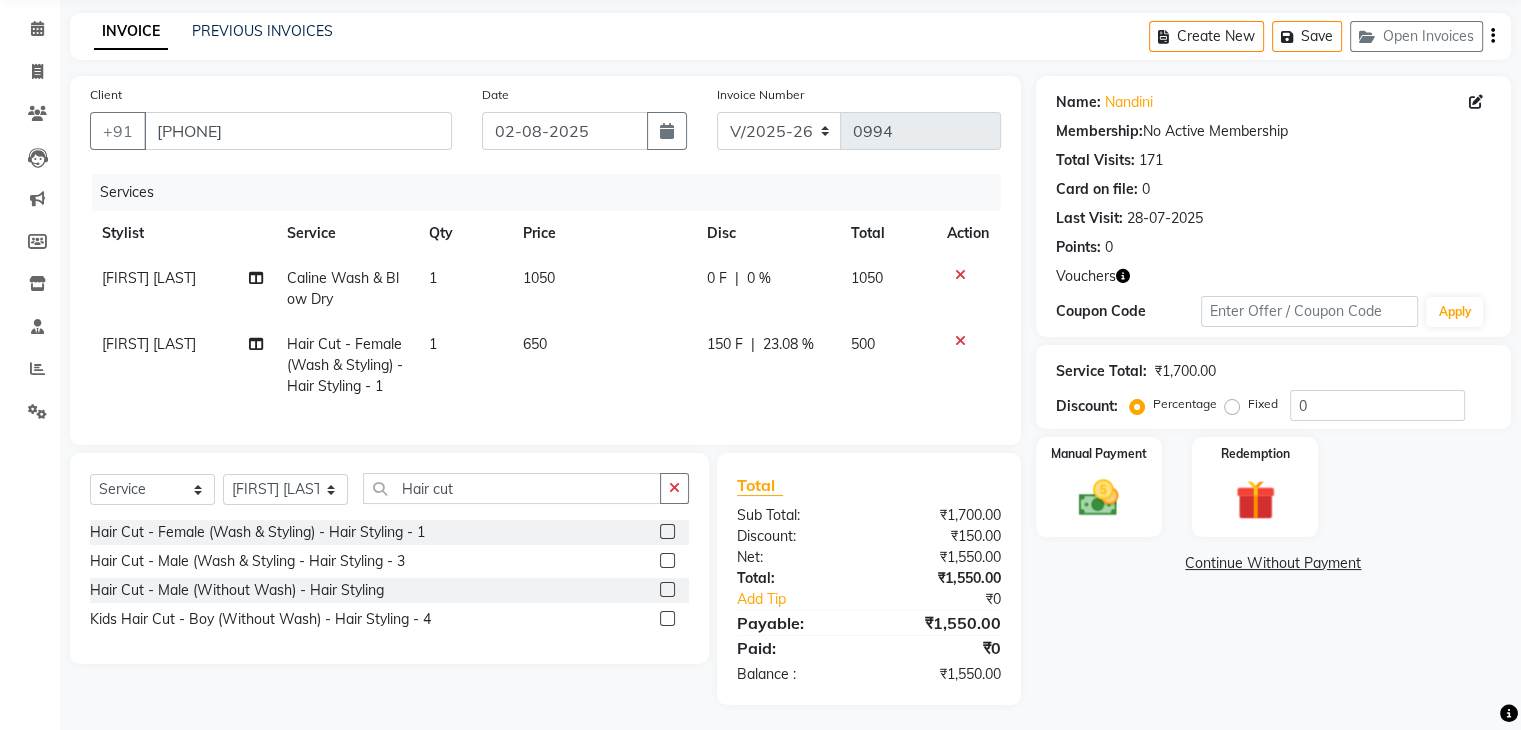 scroll, scrollTop: 95, scrollLeft: 0, axis: vertical 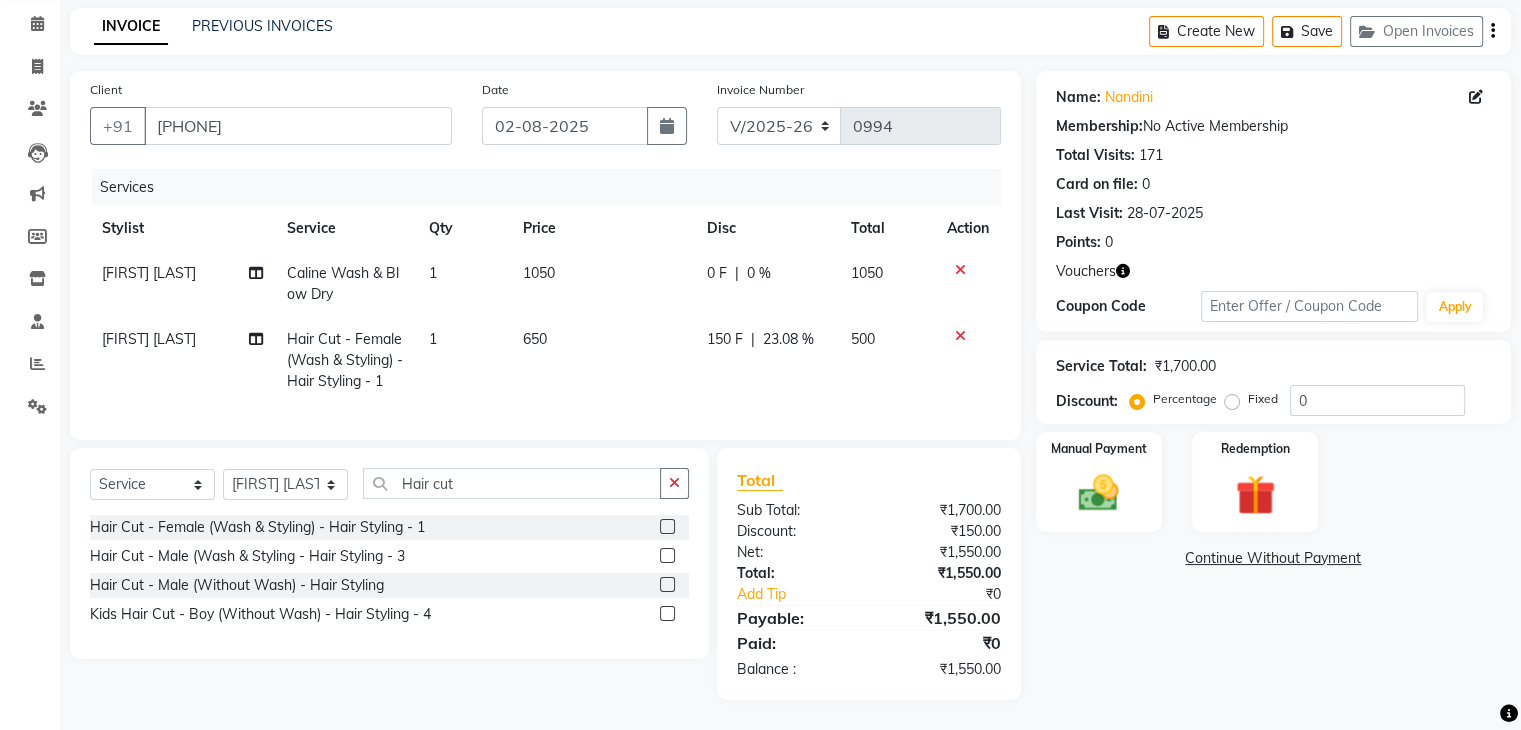 click on "150 F" 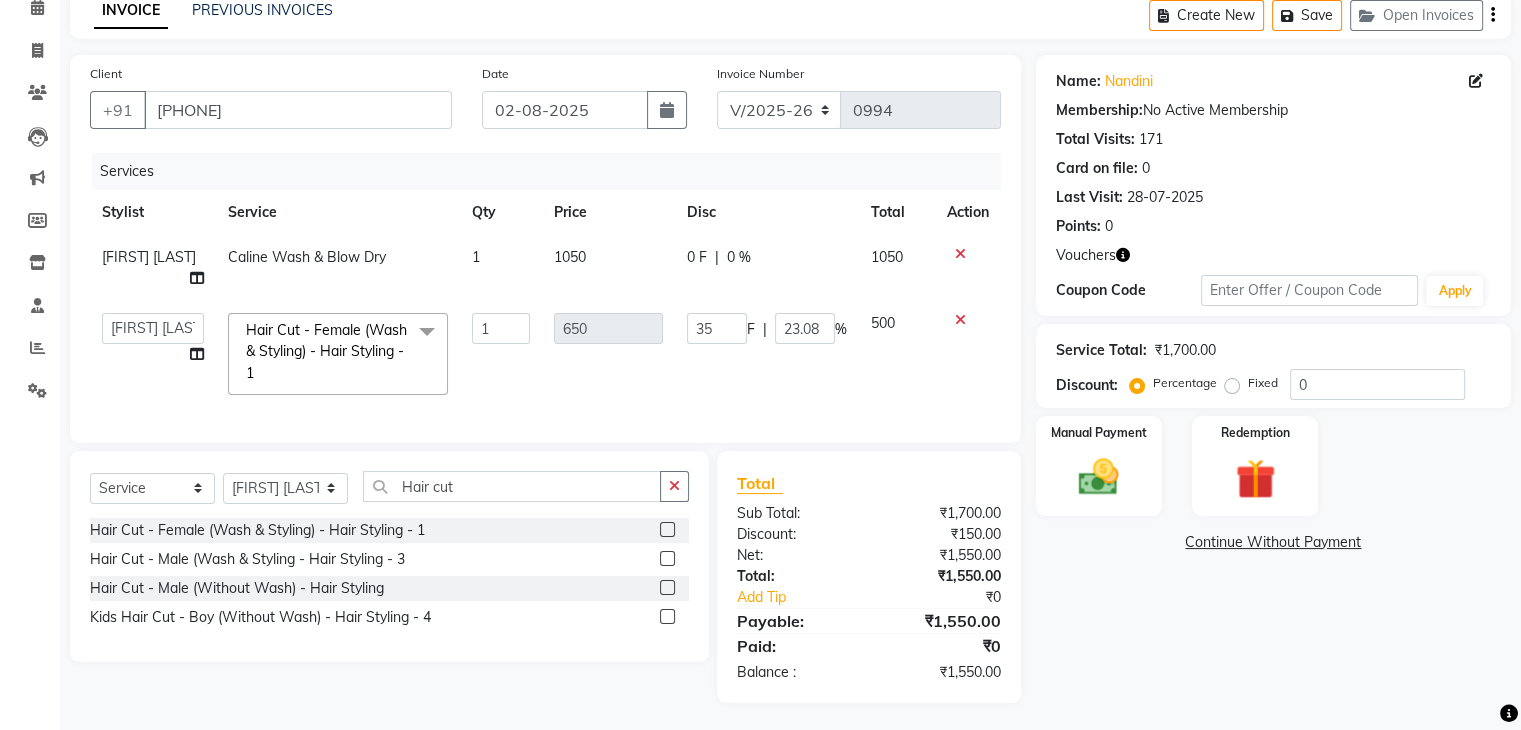 type on "350" 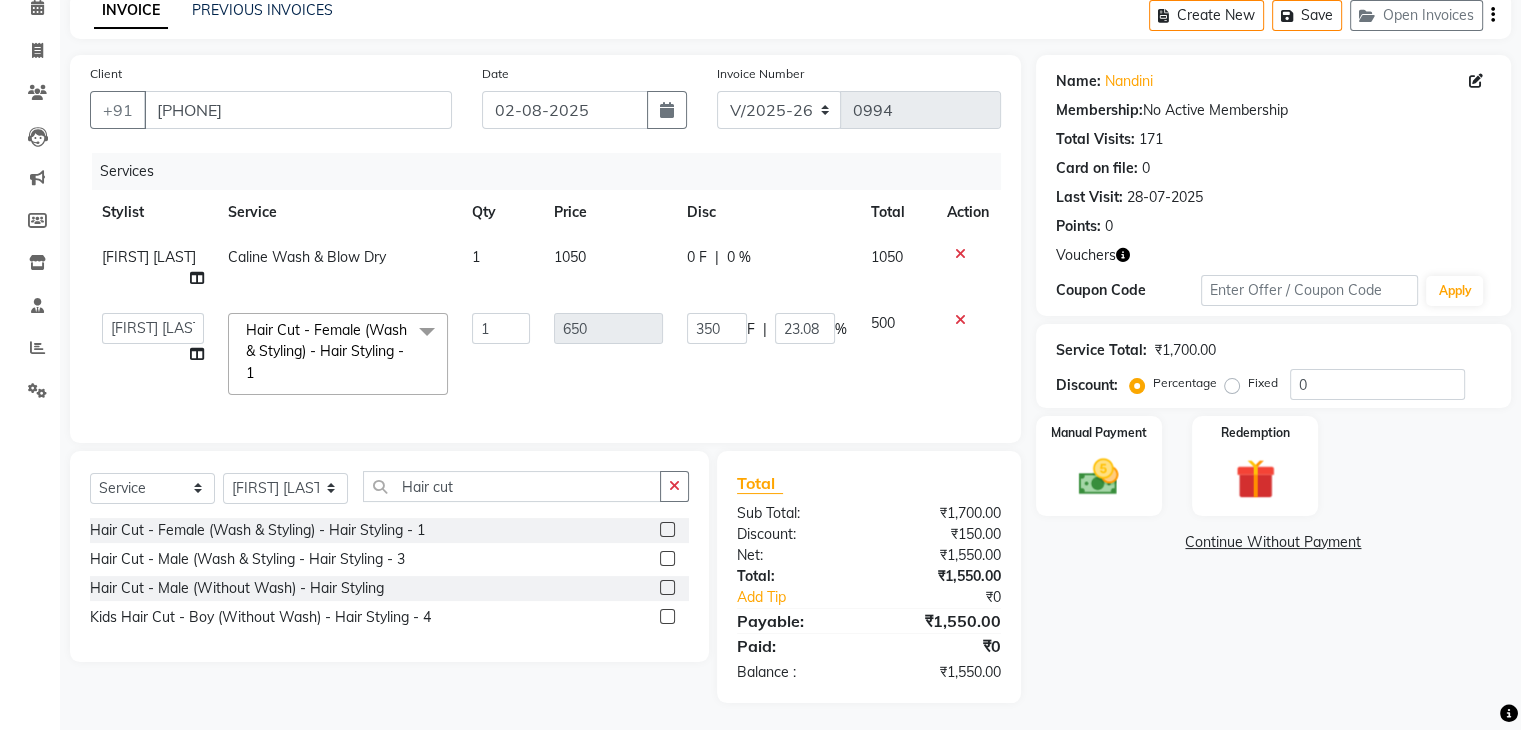 click on "350 F | 23.08 %" 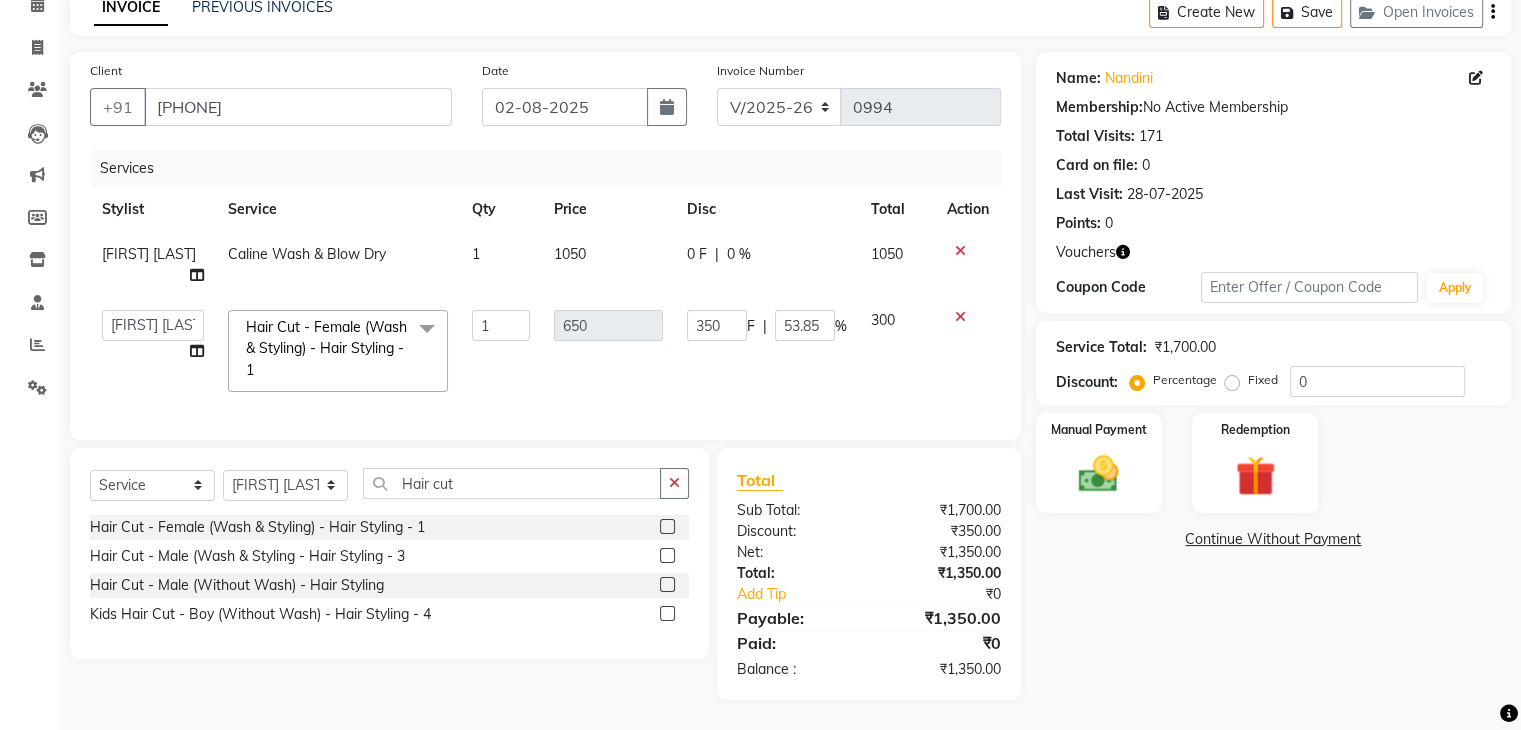 scroll, scrollTop: 113, scrollLeft: 0, axis: vertical 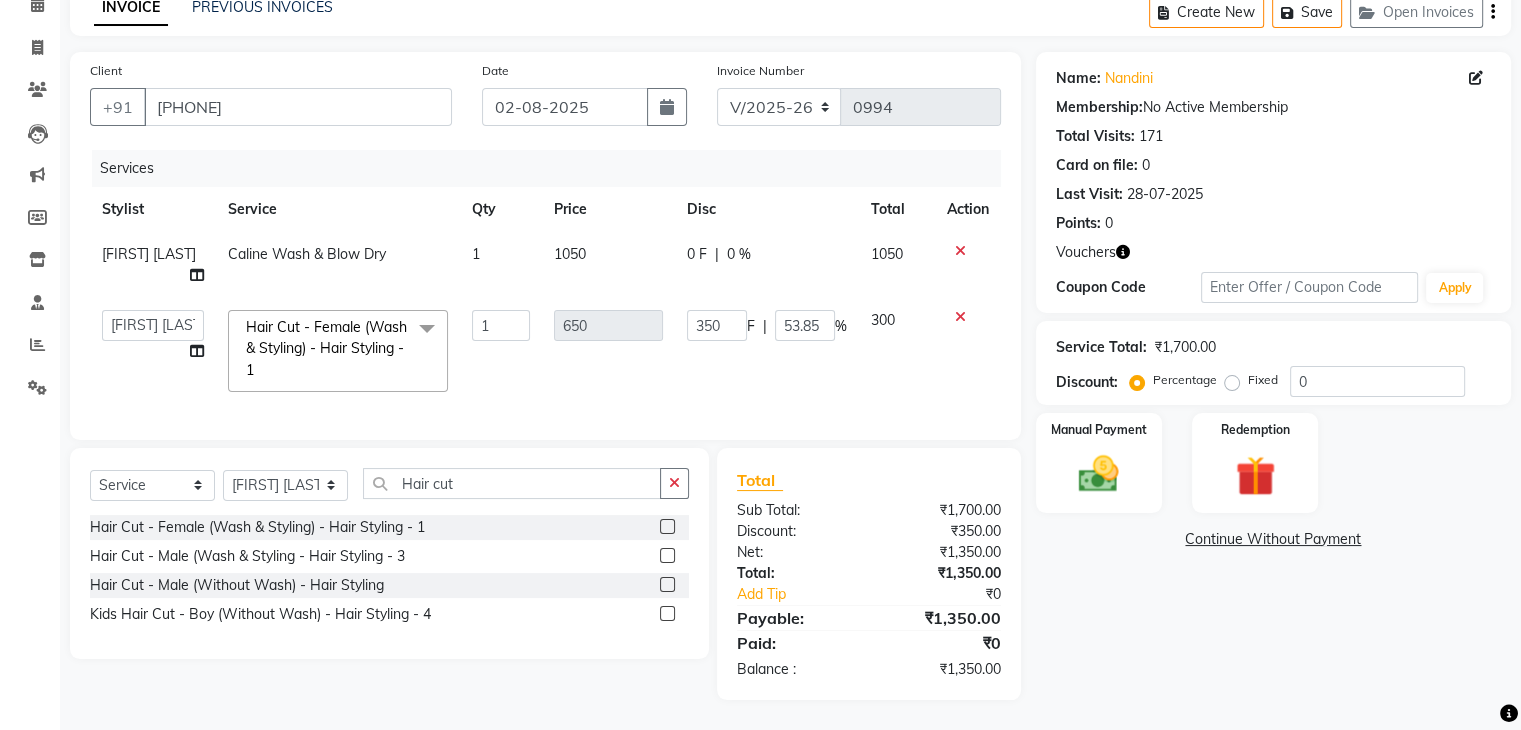 click on "0 F" 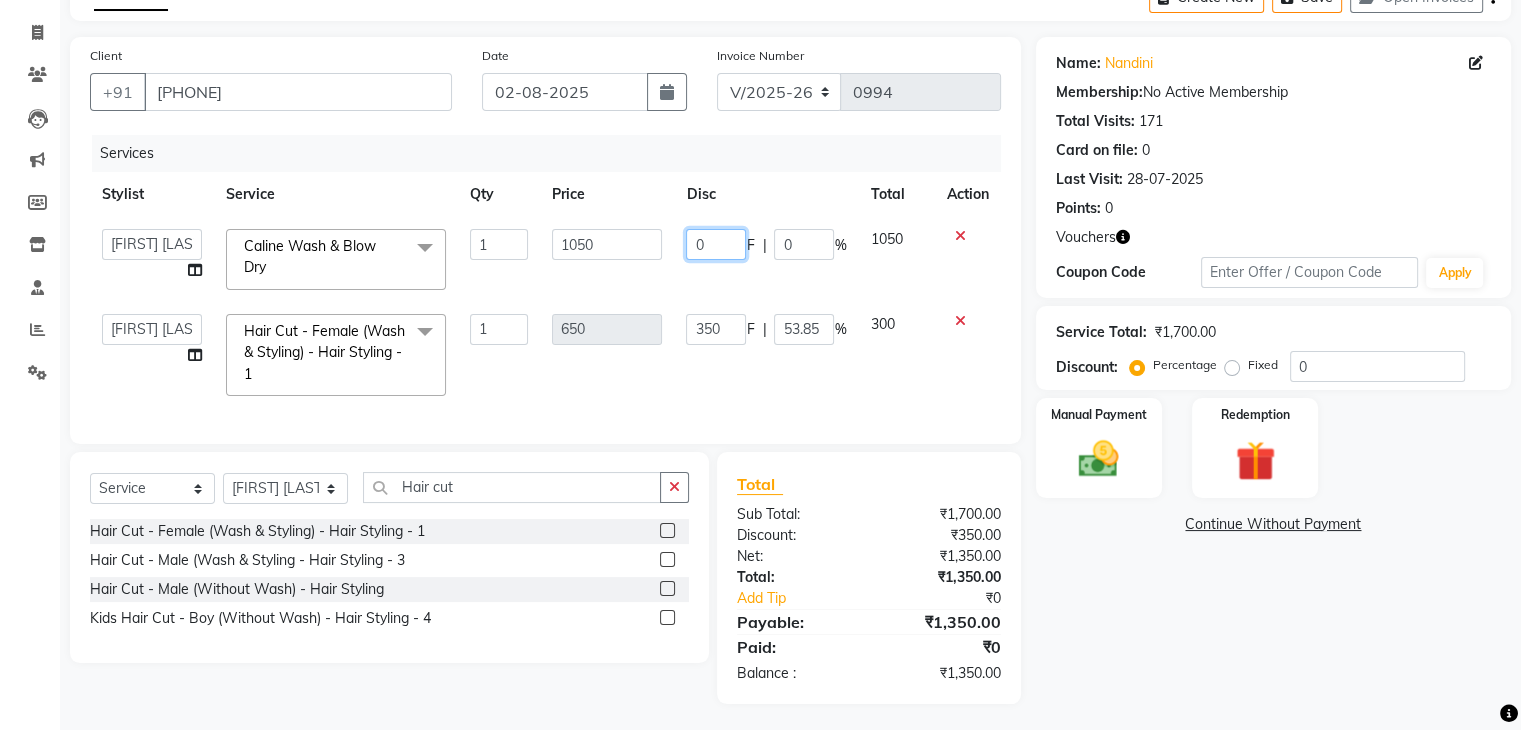 click on "0" 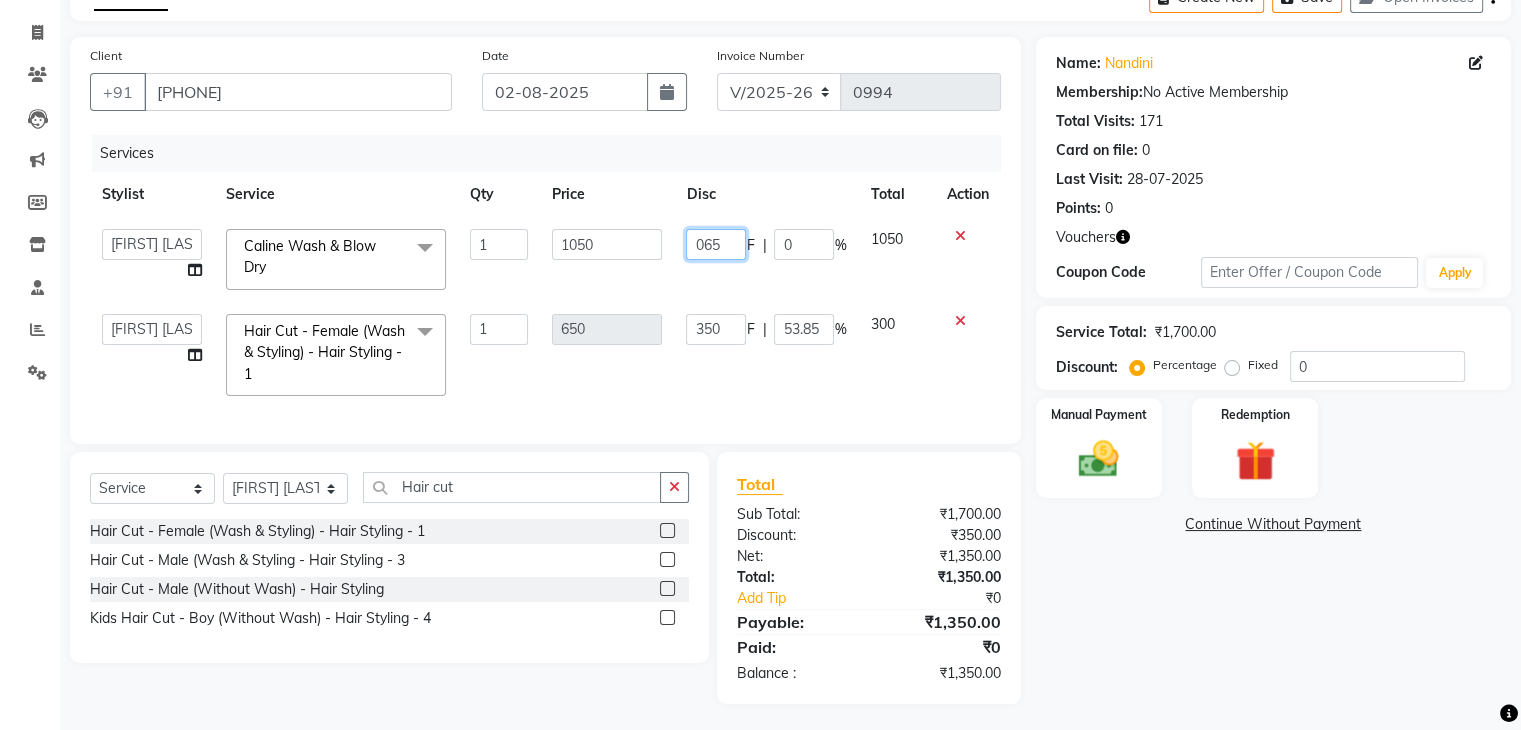 type on "0650" 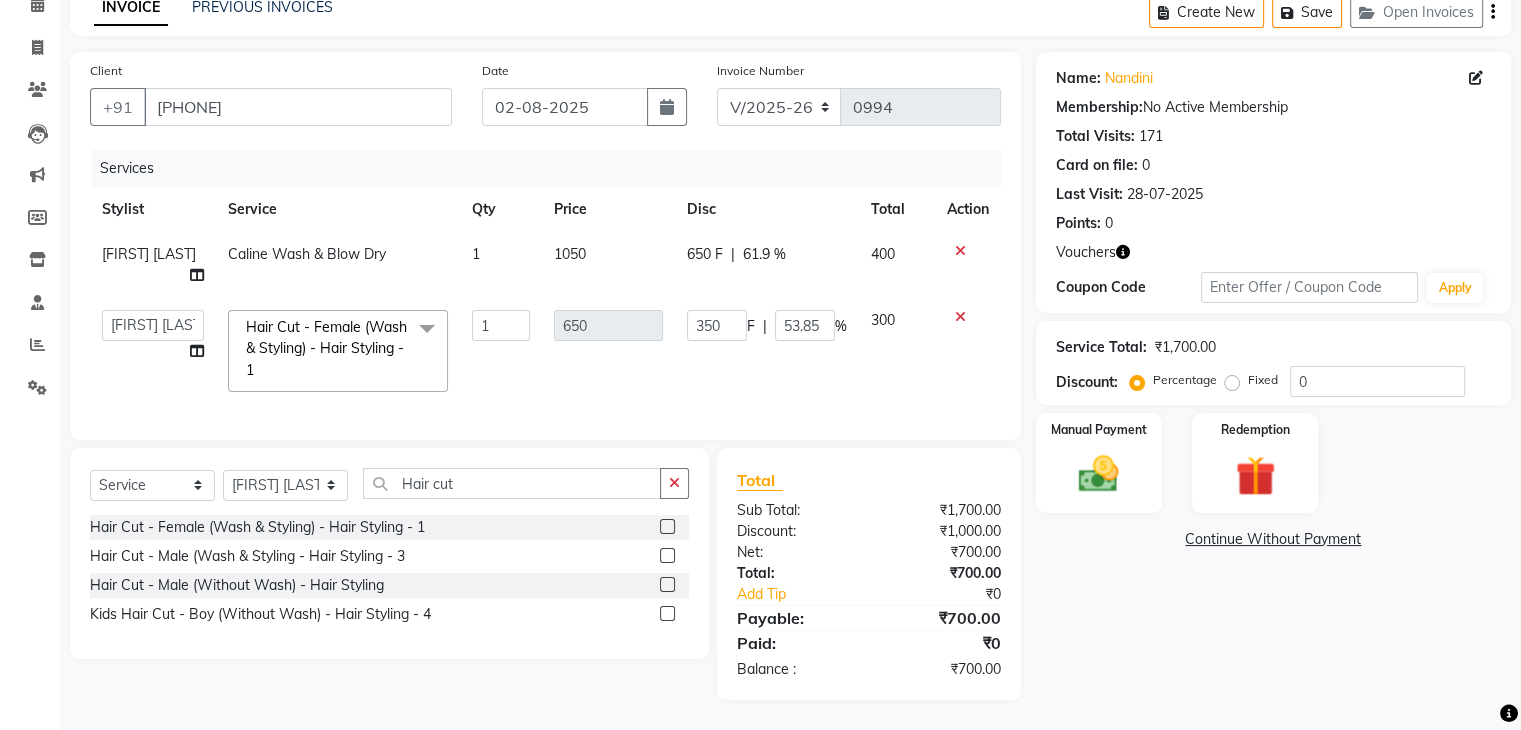 click on "650 F | 61.9 %" 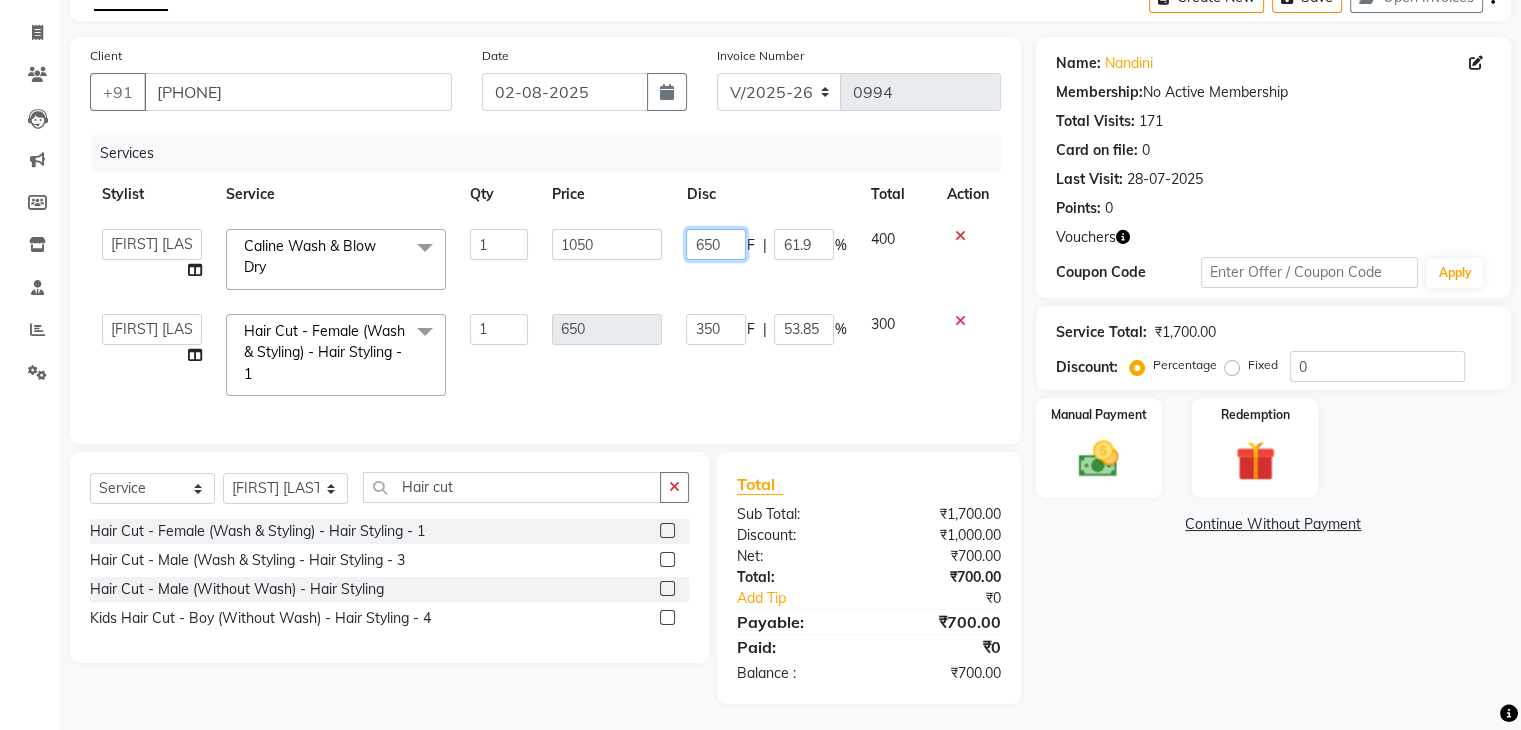 click on "650" 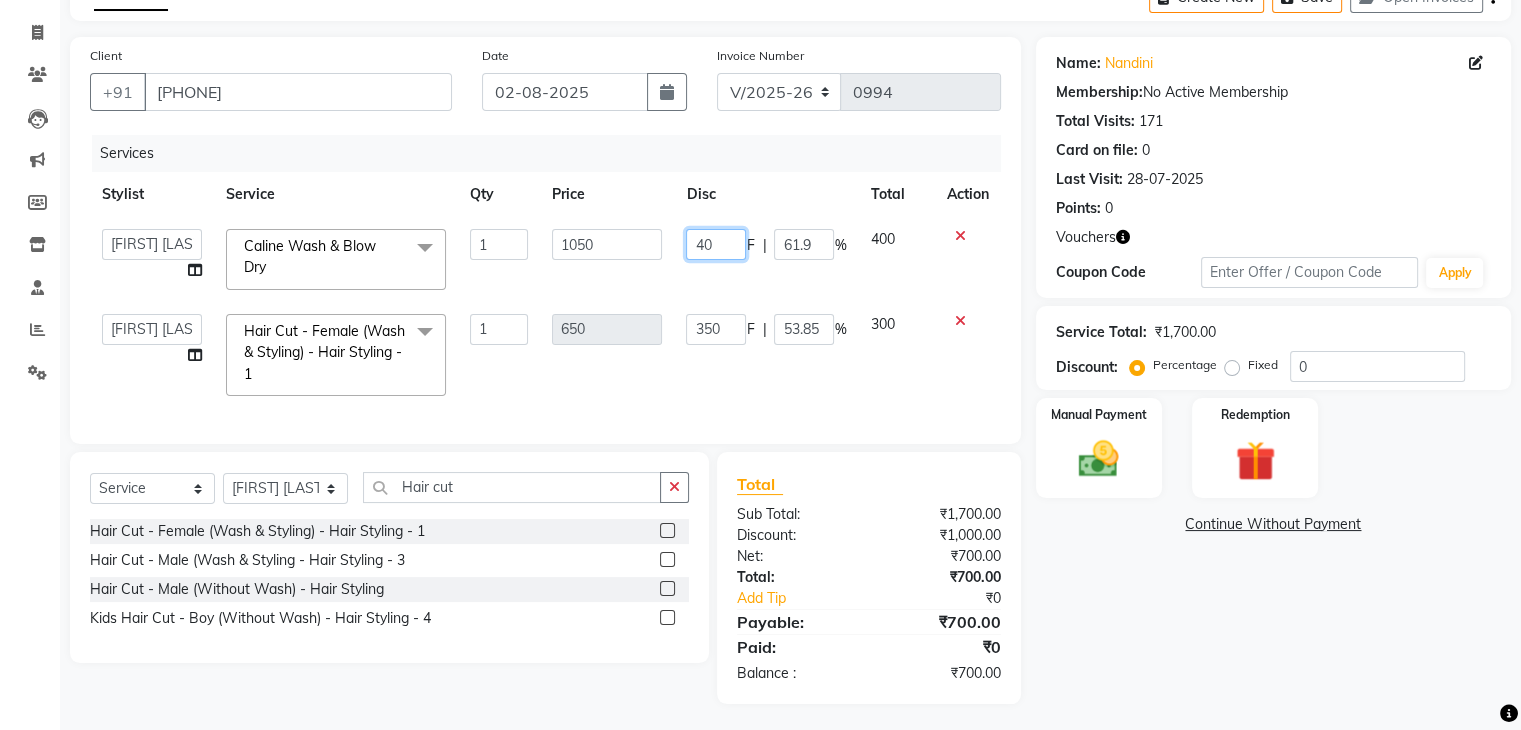 type on "400" 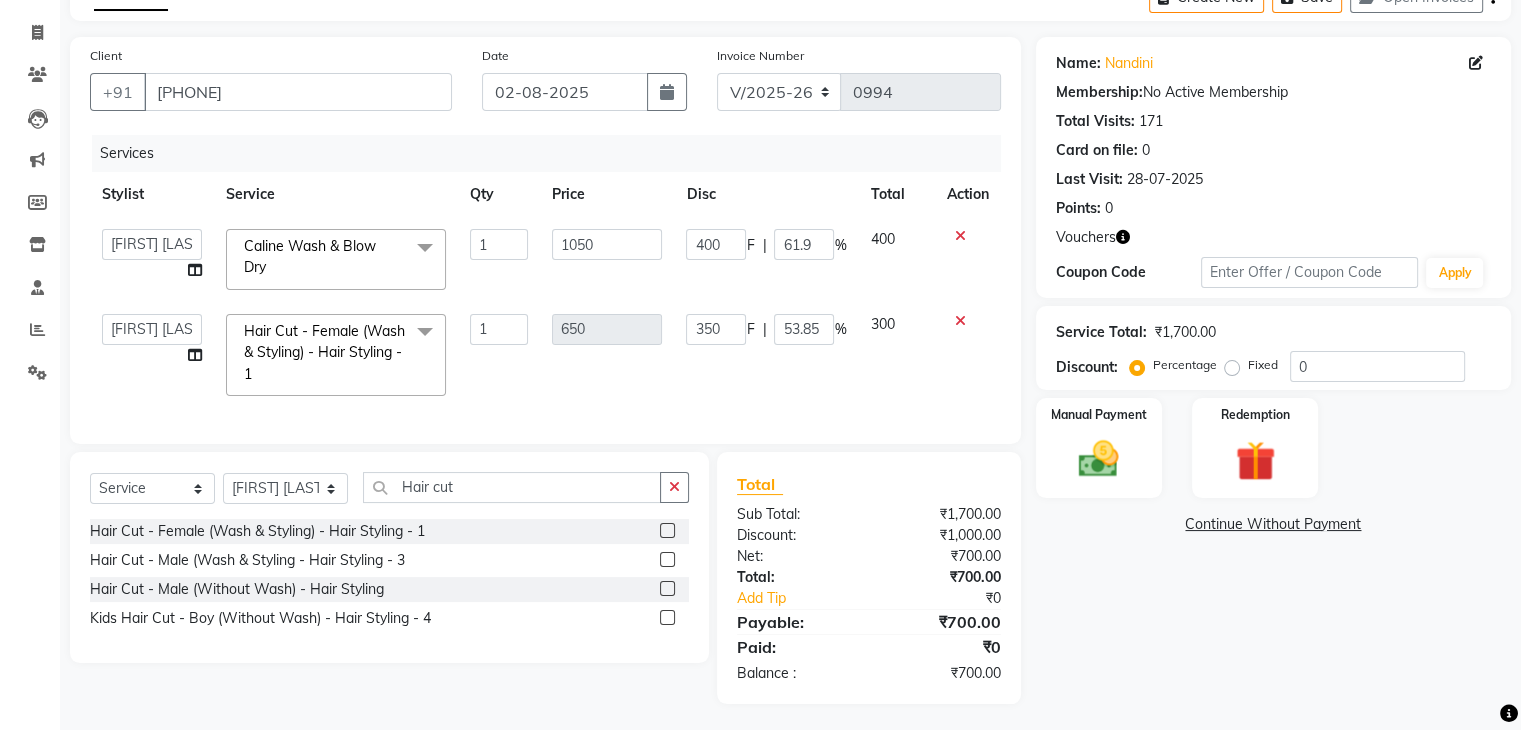 click on "400 F | 61.9 %" 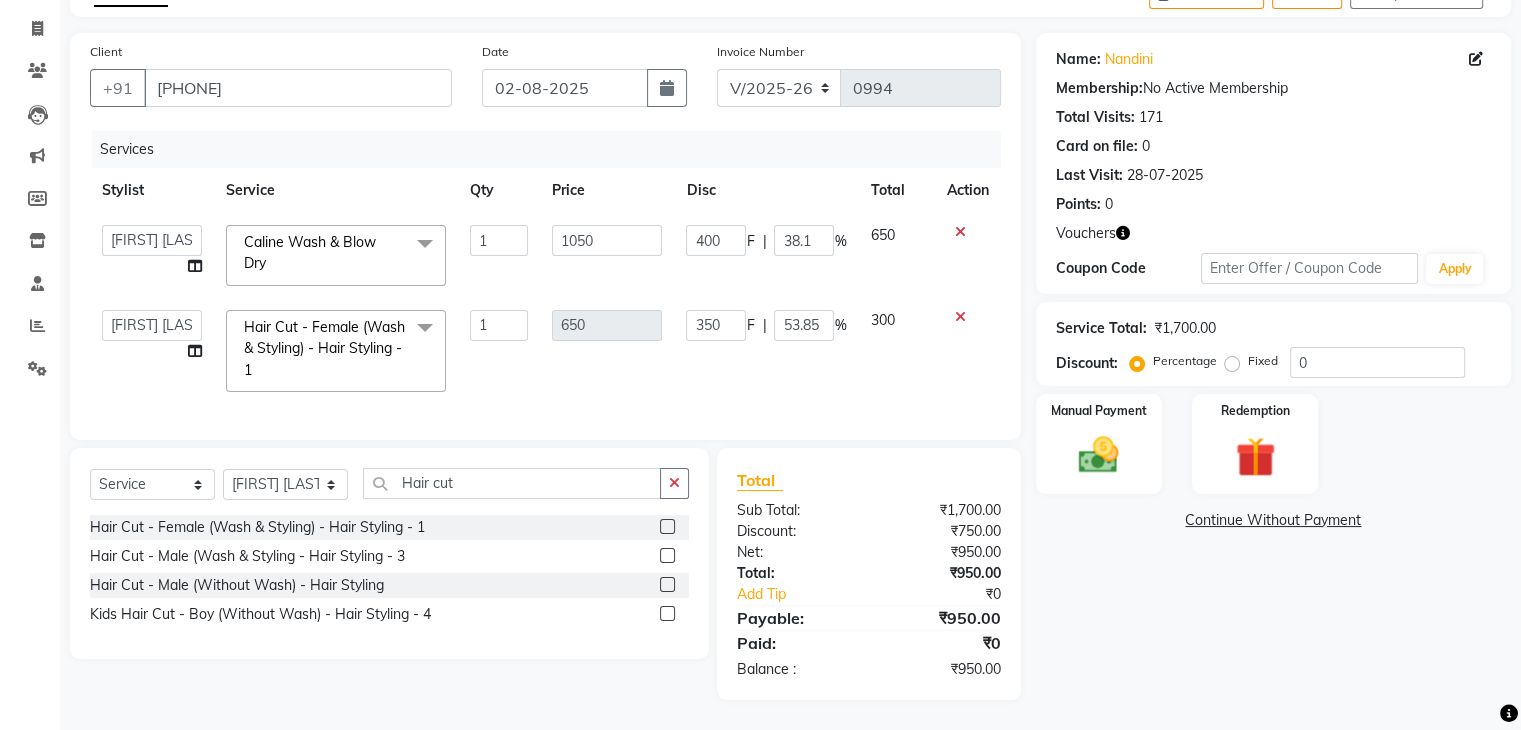 scroll, scrollTop: 132, scrollLeft: 0, axis: vertical 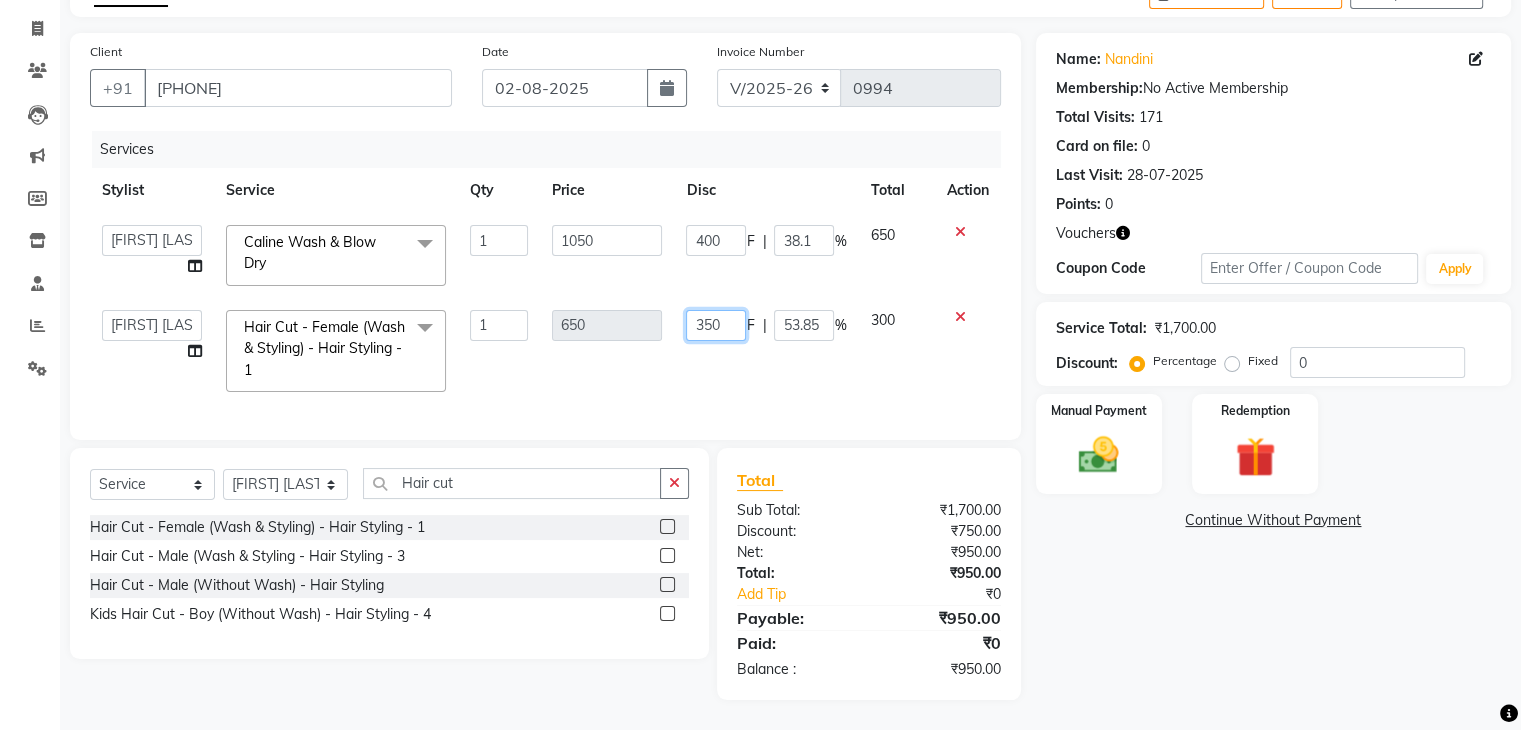 click on "350" 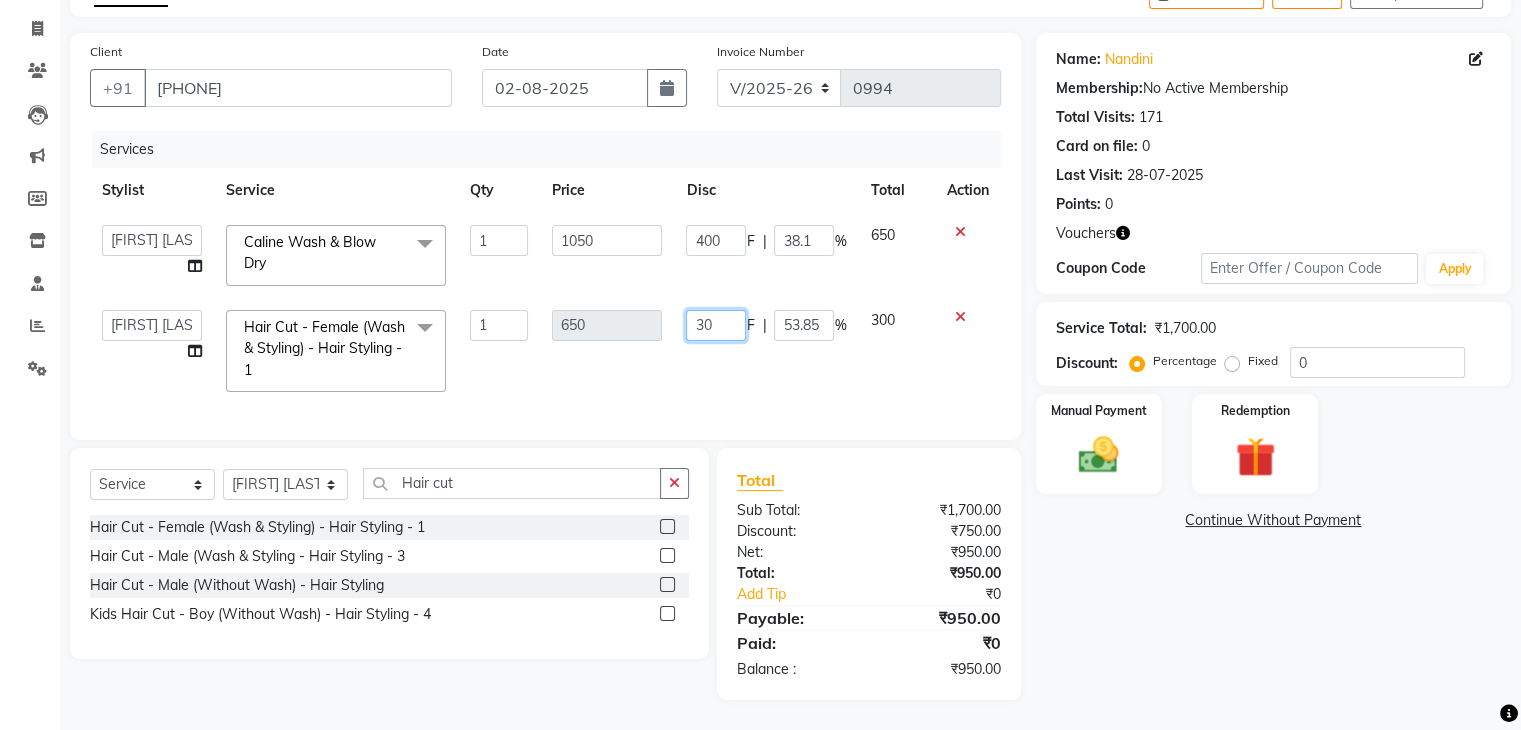 type on "300" 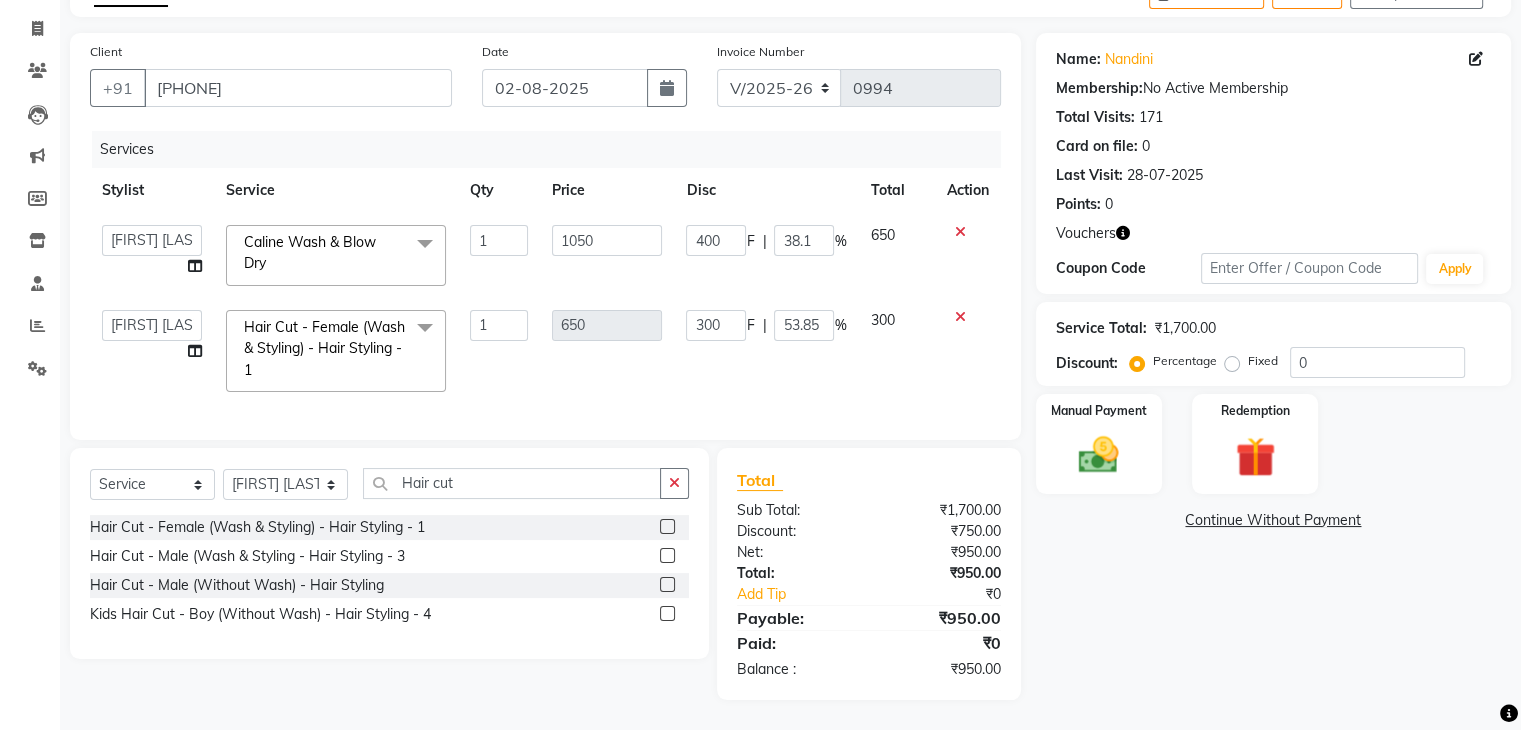 click on "300 F | 53.85 %" 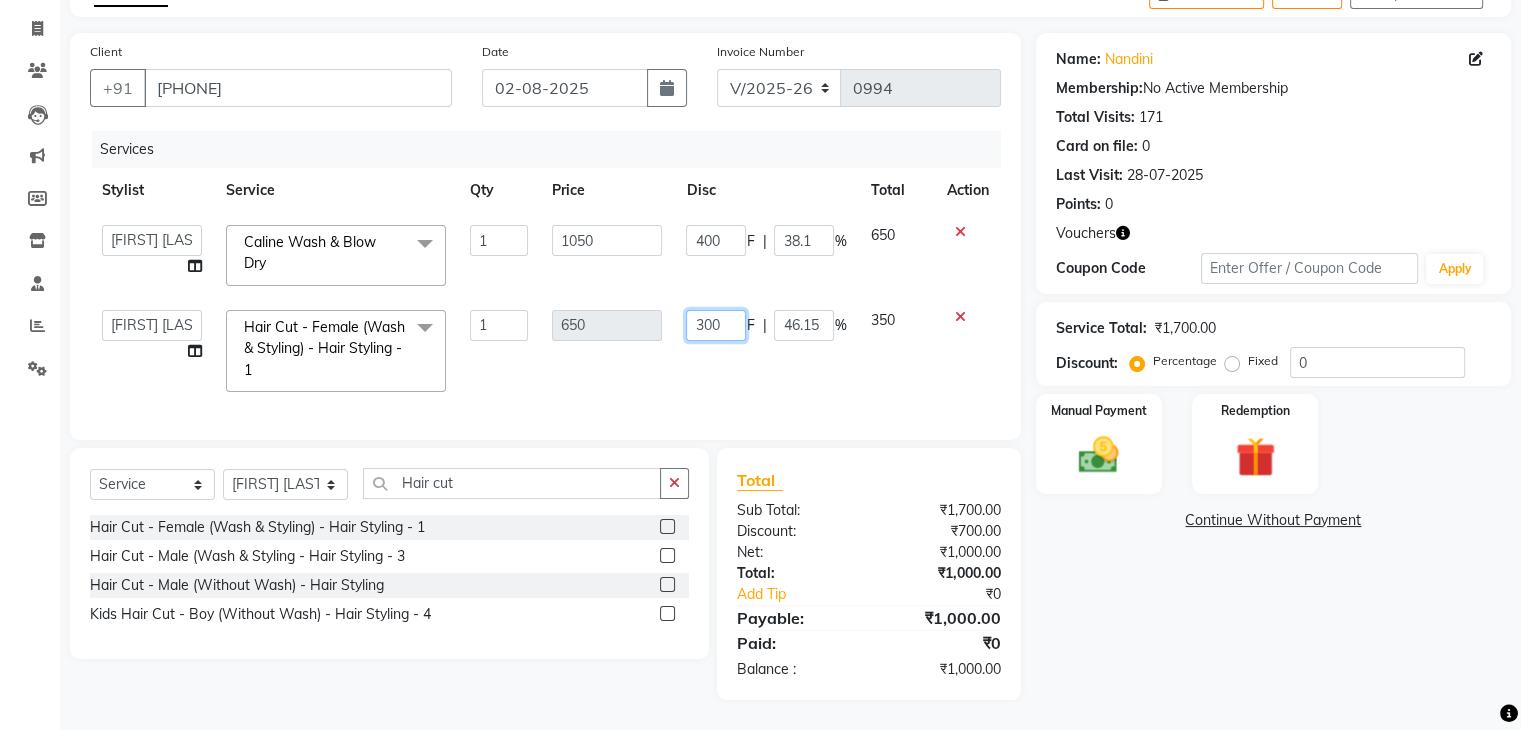 click on "300" 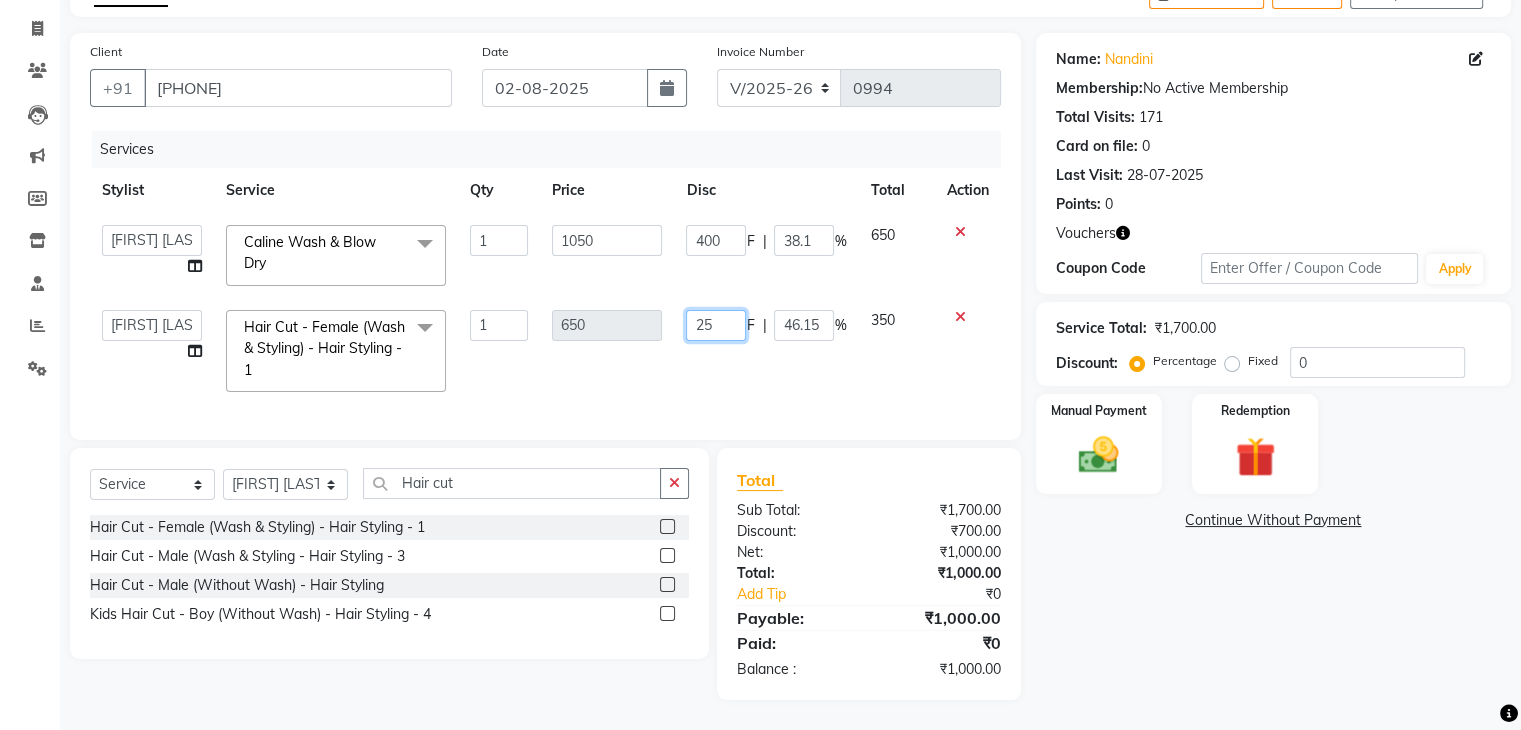 type on "250" 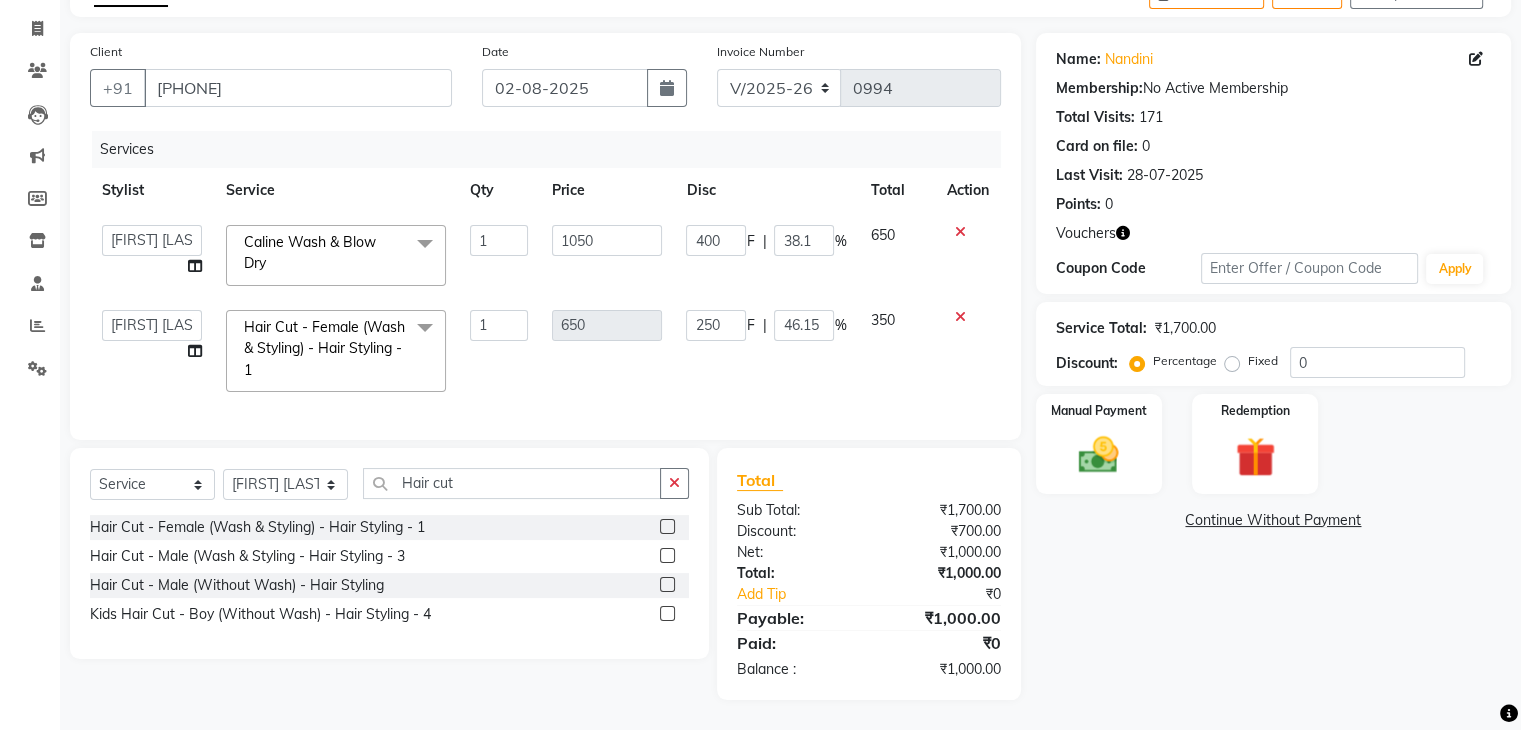 click on "250 F | 46.15 %" 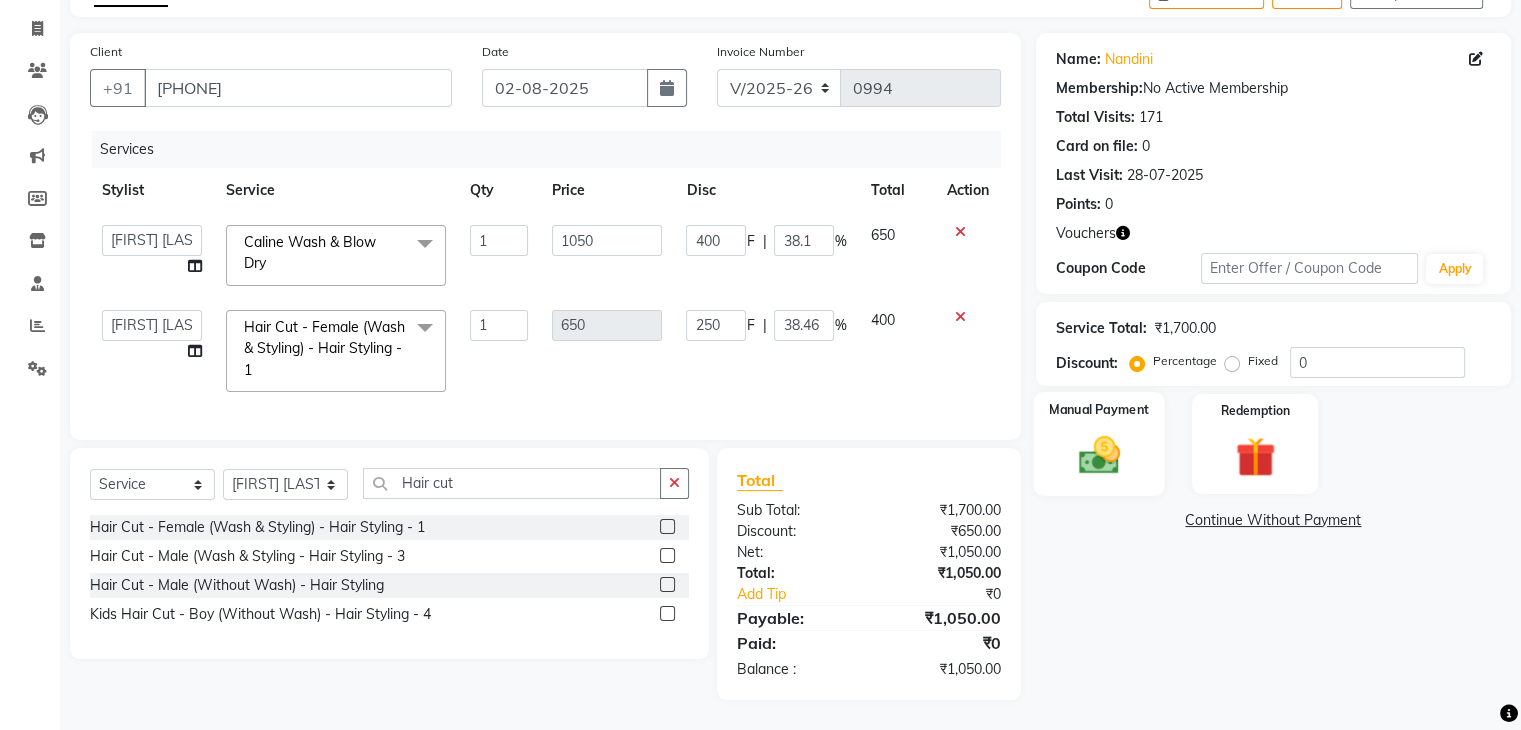 click on "Manual Payment" 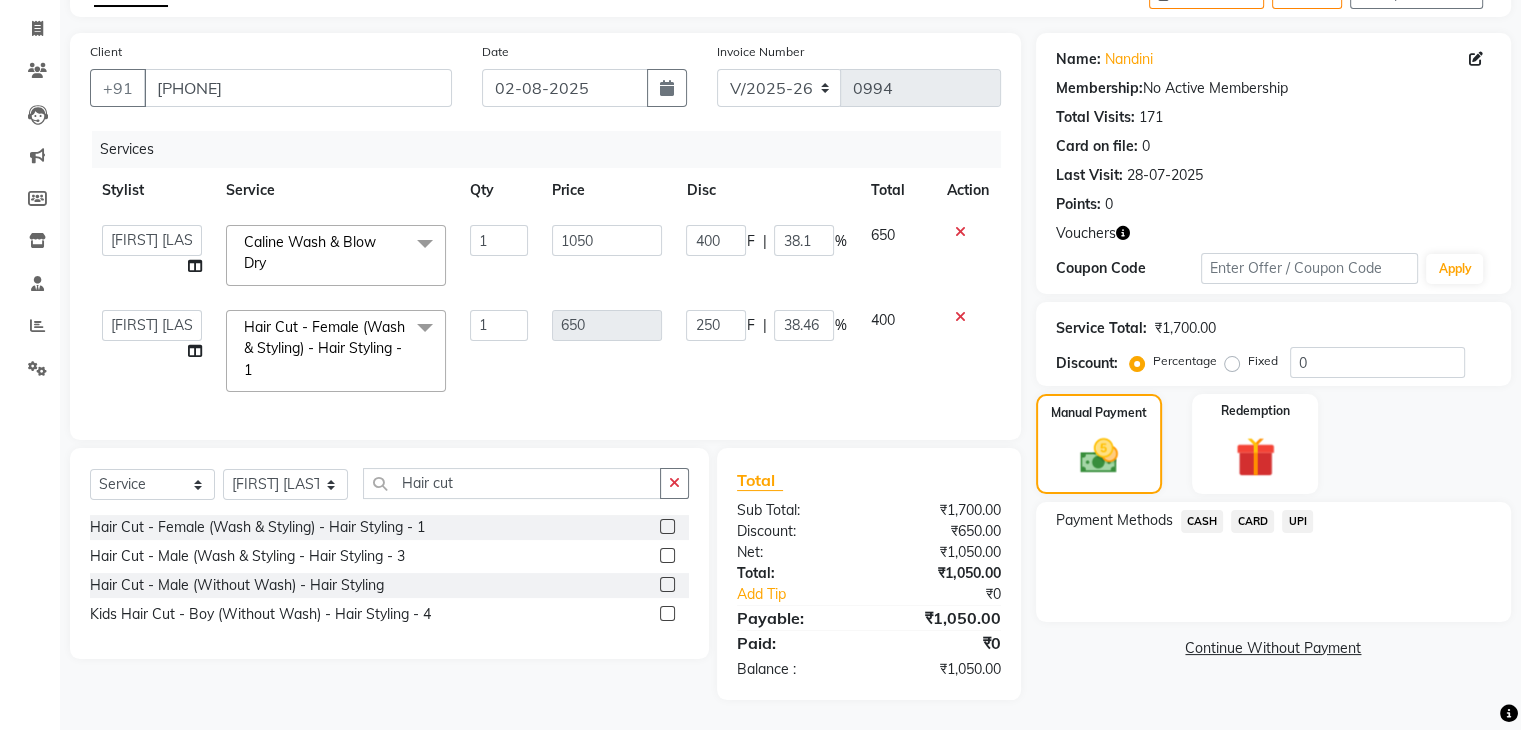 click on "CASH" 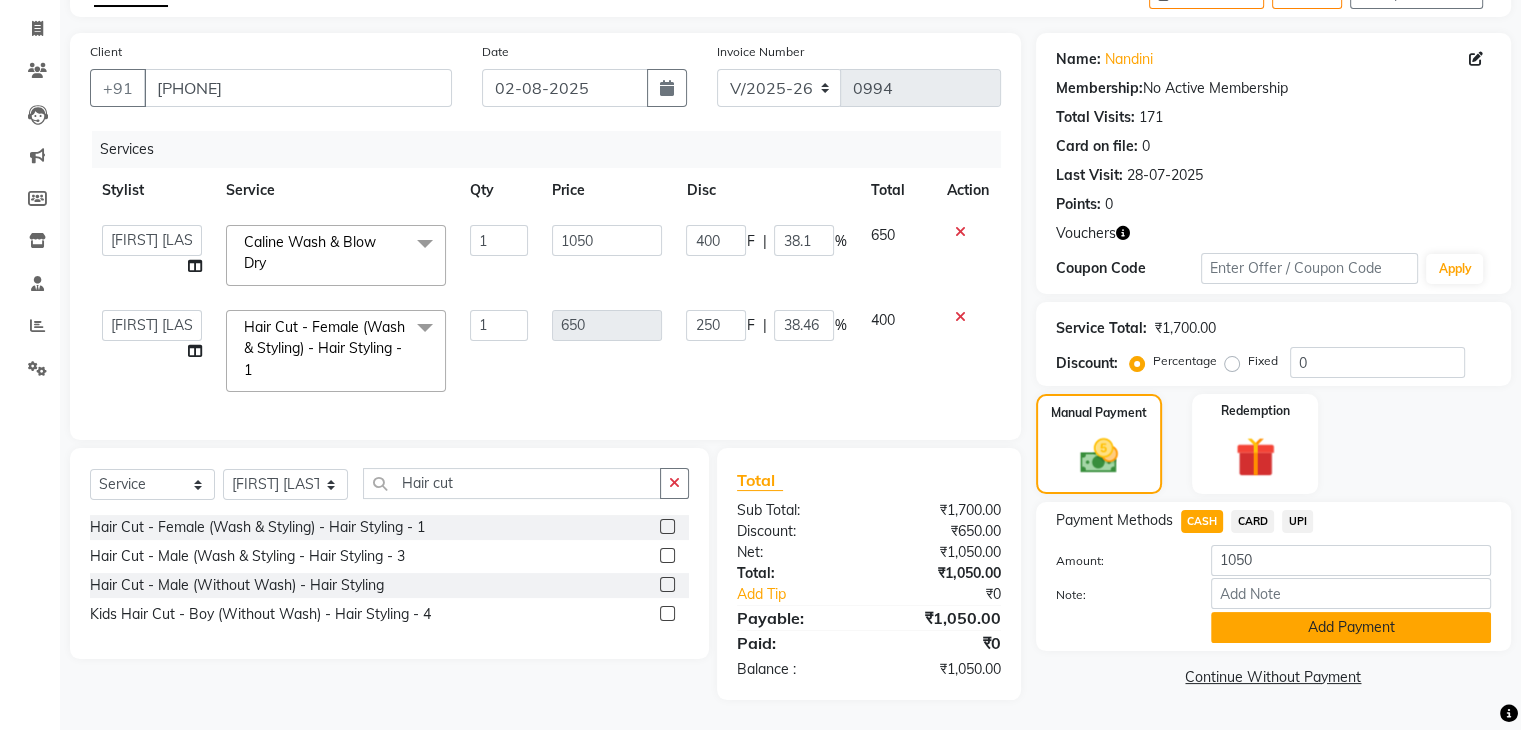 click on "Add Payment" 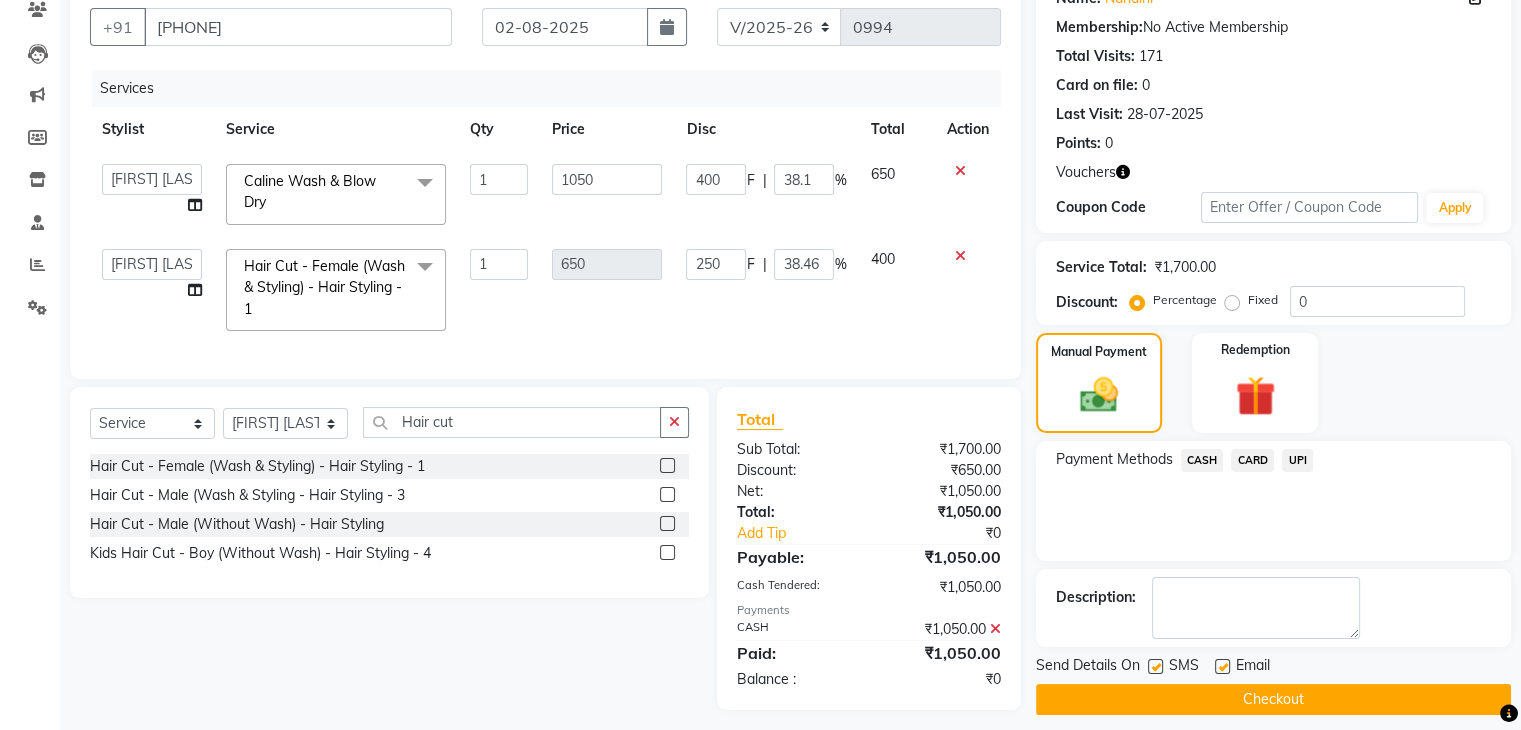 scroll, scrollTop: 203, scrollLeft: 0, axis: vertical 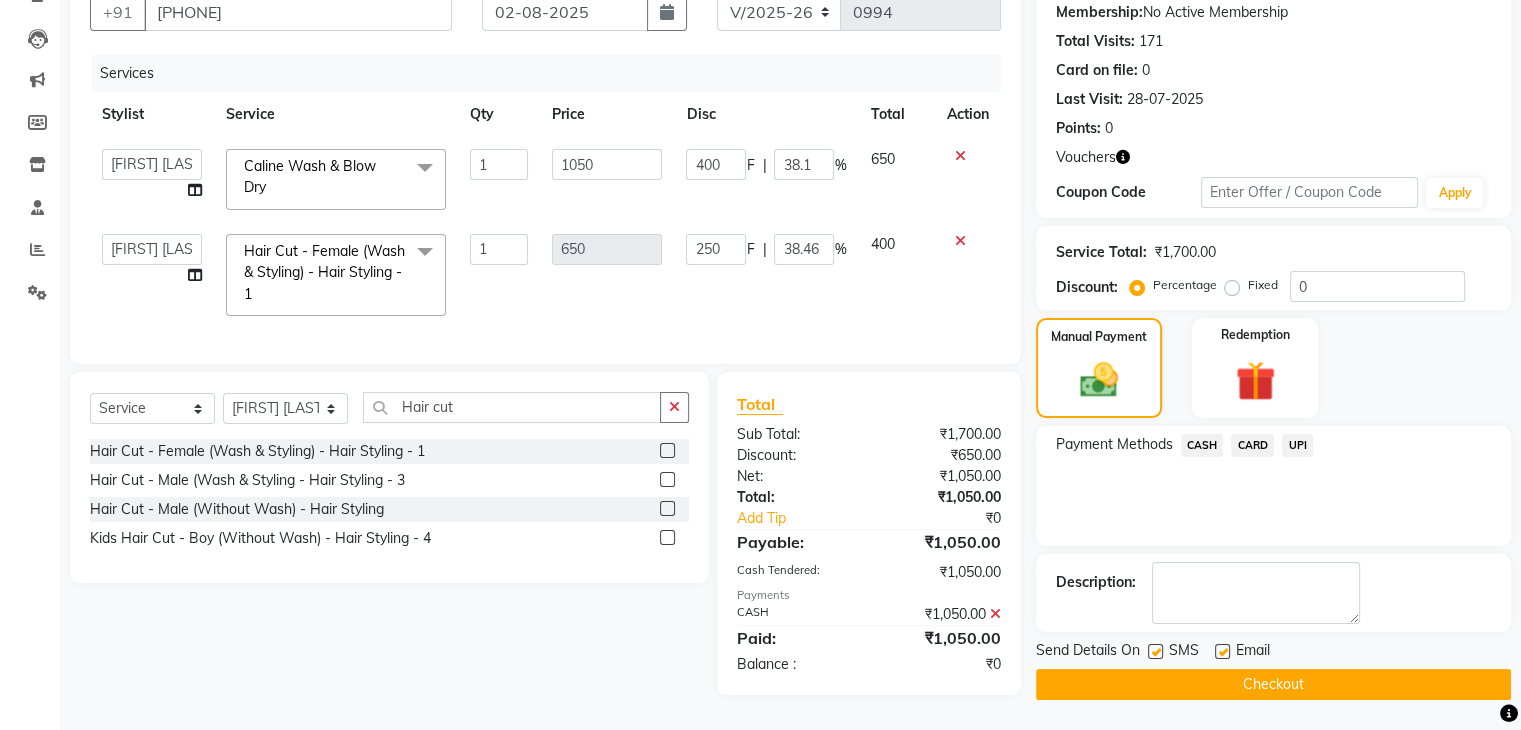 click on "Checkout" 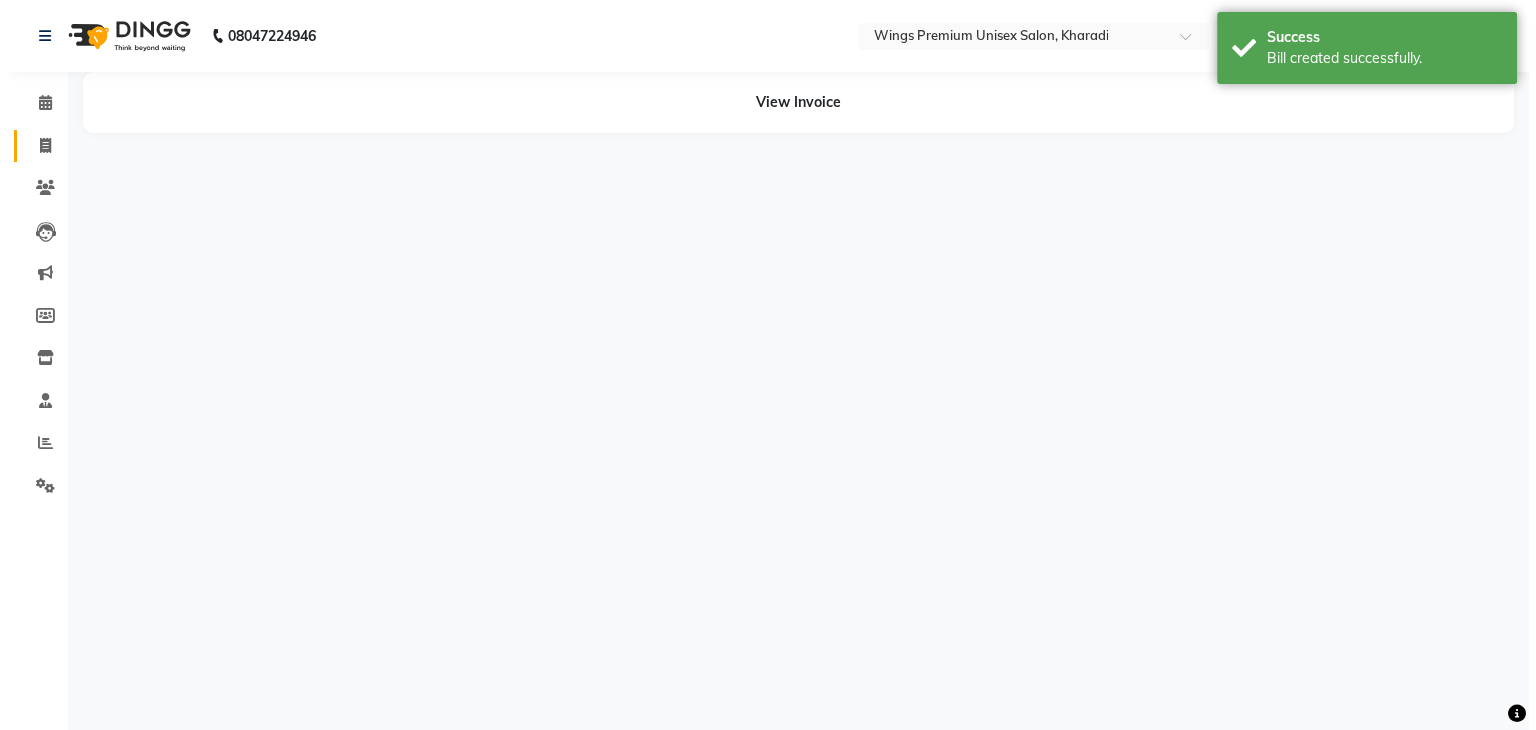 scroll, scrollTop: 0, scrollLeft: 0, axis: both 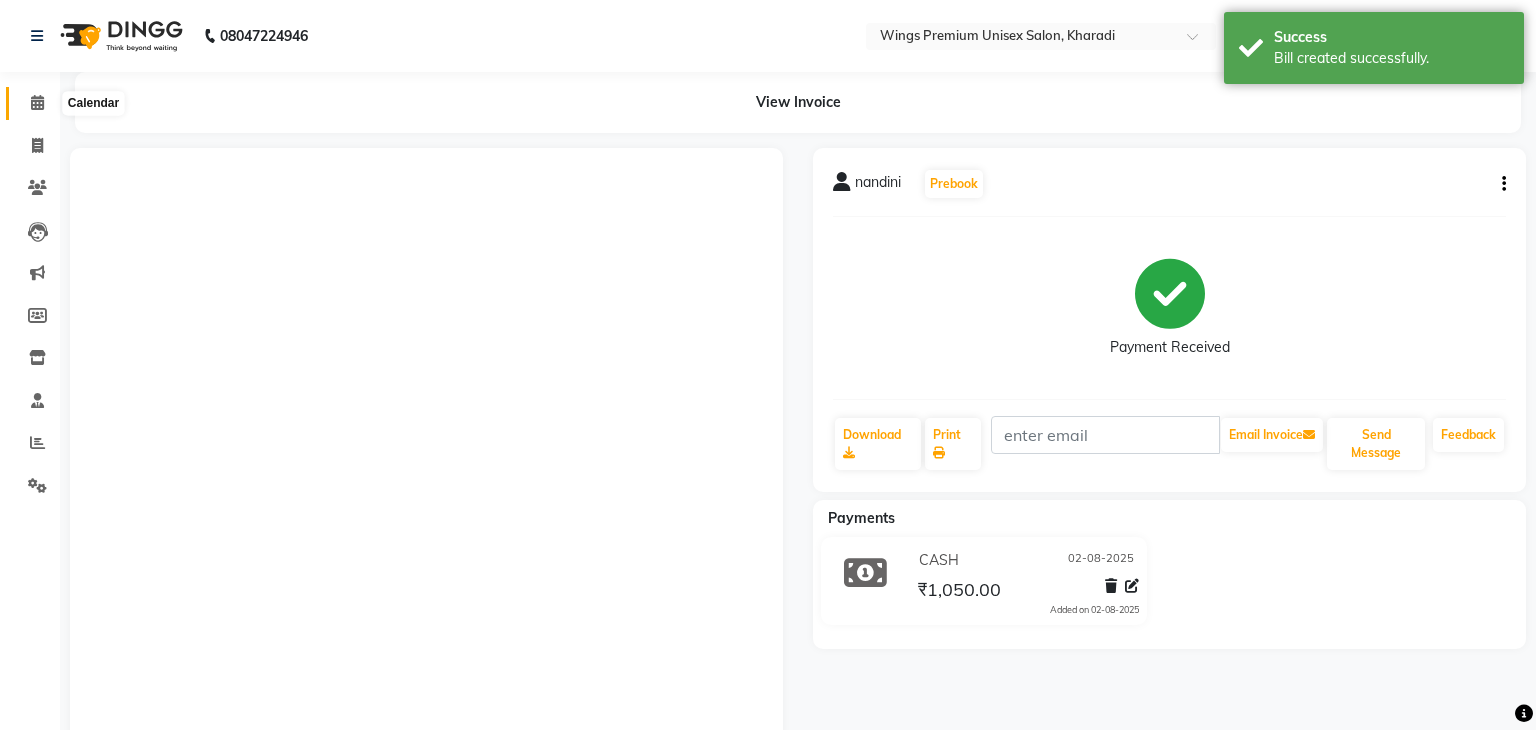 click 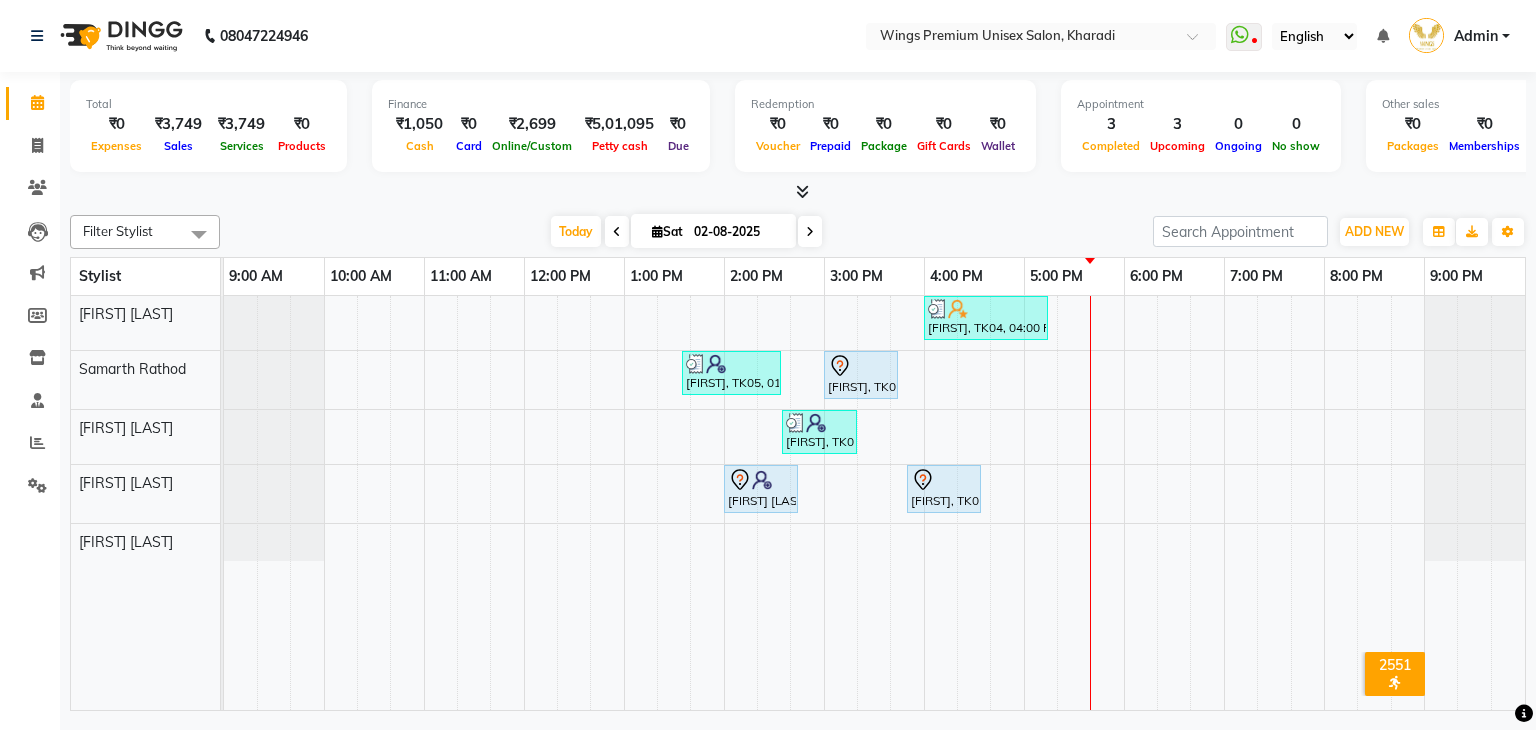 click on "Filter Stylist Select All [FIRST] [LAST] [FIRST] [LAST] [FIRST] [LAST] [FIRST] [LAST] [FIRST] [LAST]  Today  Sat 02-08-2025 Toggle Dropdown Add Appointment Add Invoice Add Expense Add Attendance Add Client Add Transaction Toggle Dropdown Add Appointment Add Invoice Add Expense Add Attendance Add Client ADD NEW Toggle Dropdown Add Appointment Add Invoice Add Expense Add Attendance Add Client Add Transaction Filter Stylist Select All [FIRST] [LAST] [FIRST] [LAST] [FIRST] [LAST] [FIRST] [LAST] [FIRST] [LAST]  Group By  Staff View   Room View  View as Vertical  Vertical - Week View  Horizontal  Horizontal - Week View  List  Toggle Dropdown Calendar Settings Manage Tags   Arrange Stylists   Reset Stylists  Full Screen  Show Available Stylist  Appointment Form Zoom 75%" at bounding box center (798, 232) 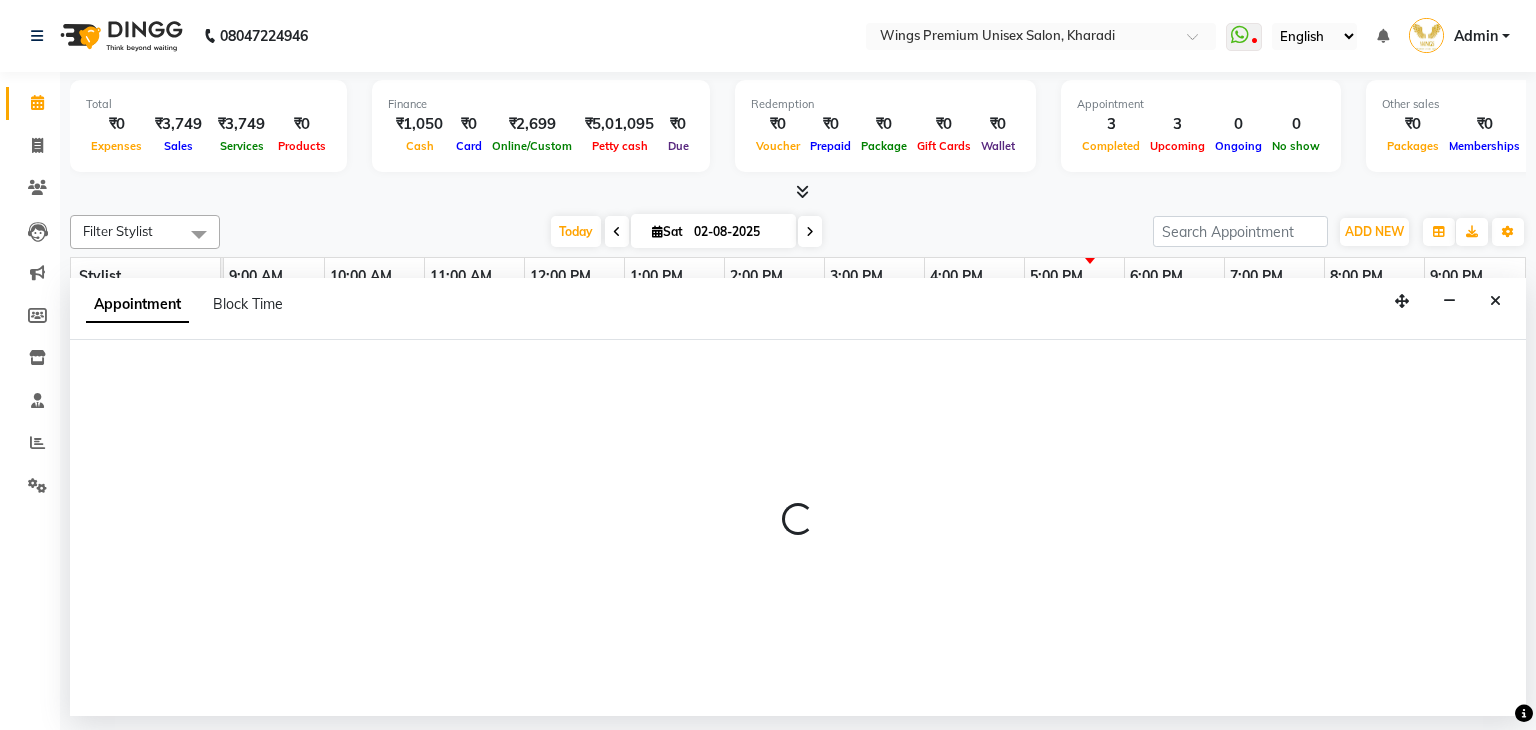 select on "72458" 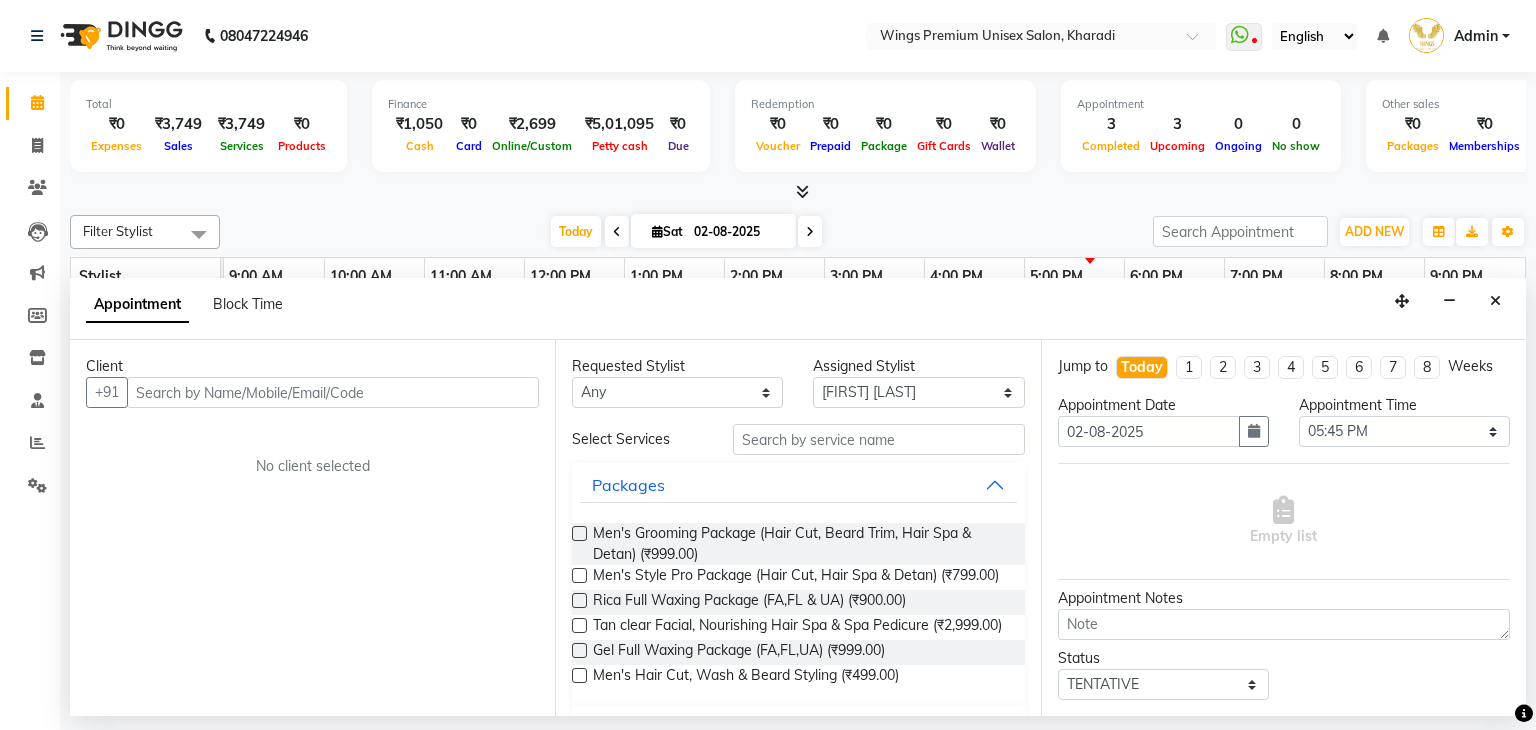 click at bounding box center (333, 392) 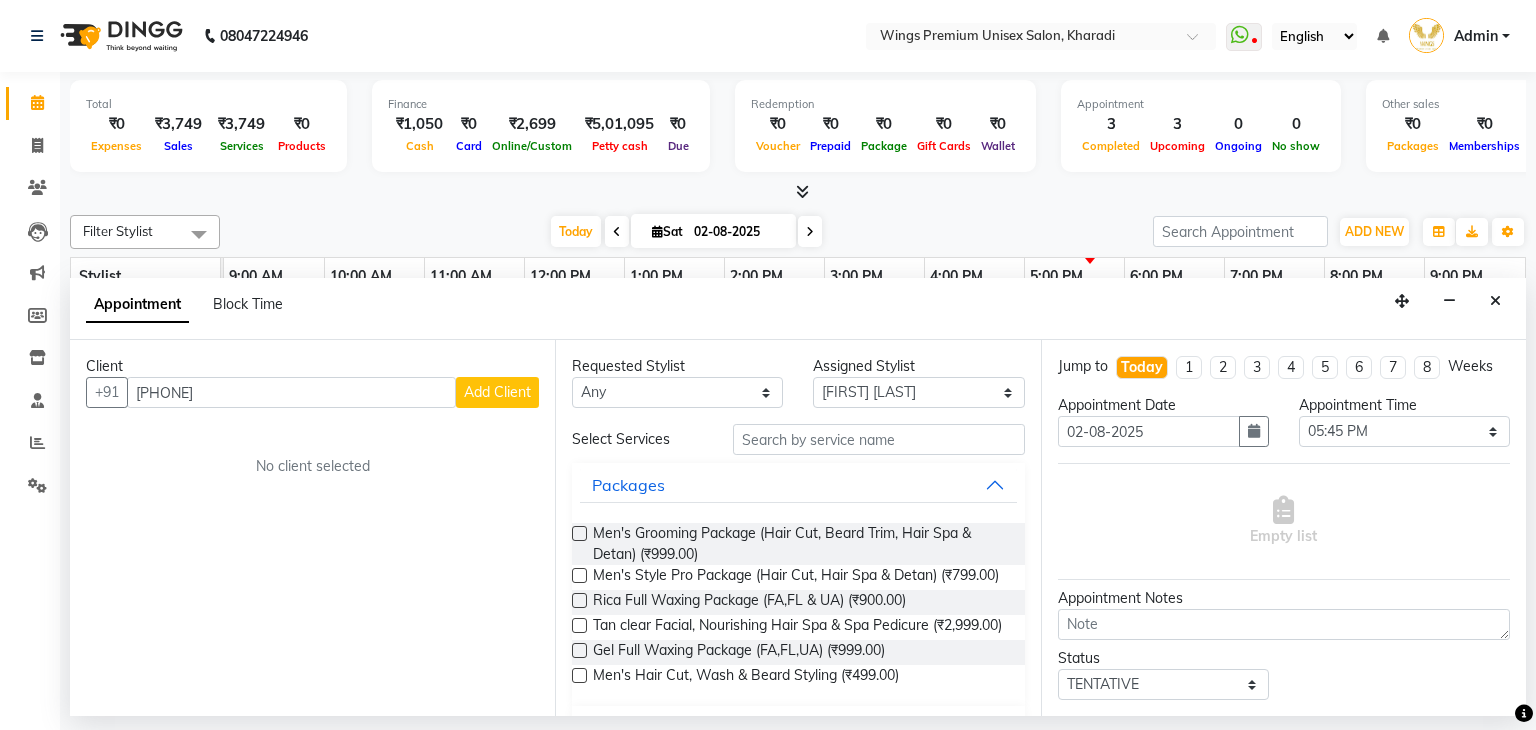 click on "[PHONE]" at bounding box center [291, 392] 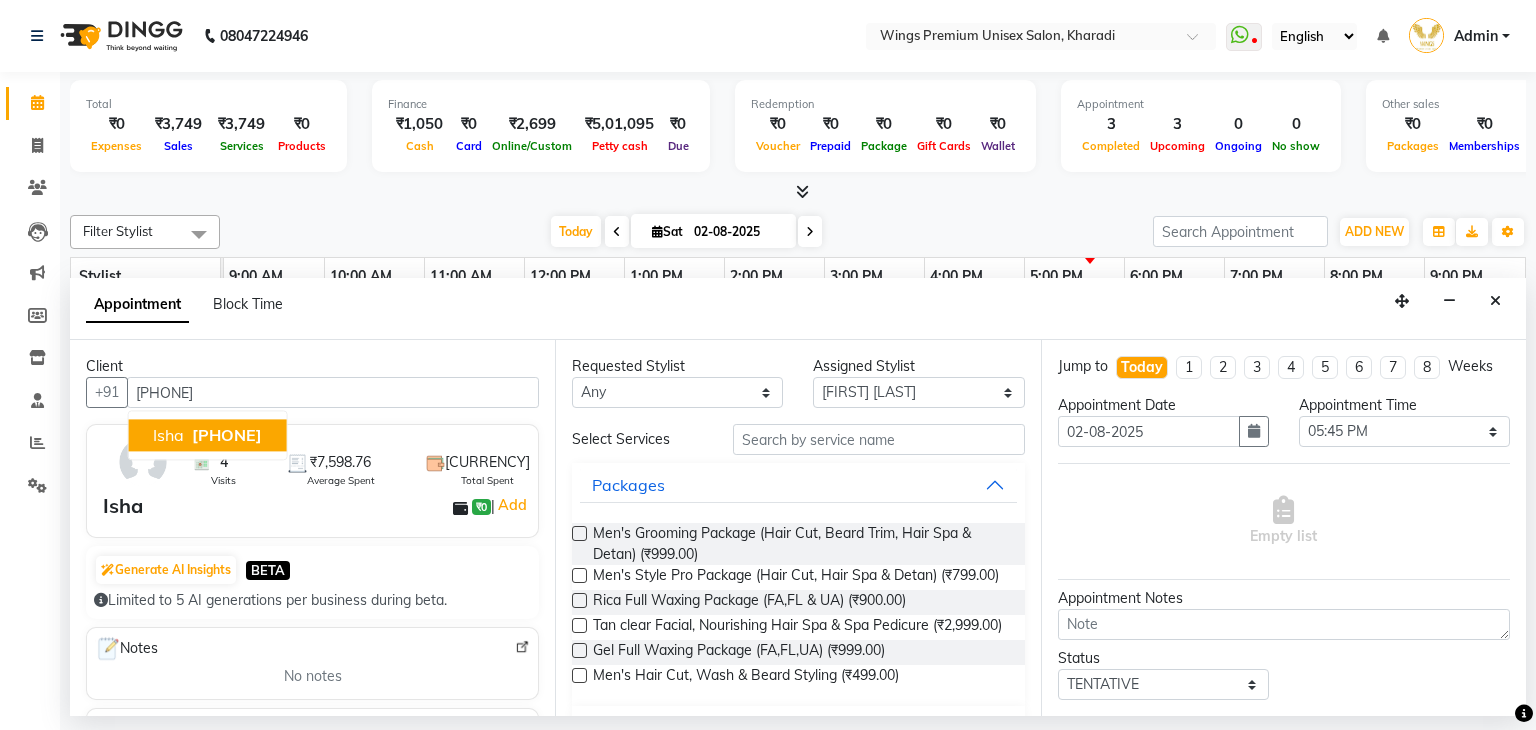 click on "[PHONE]" at bounding box center [227, 436] 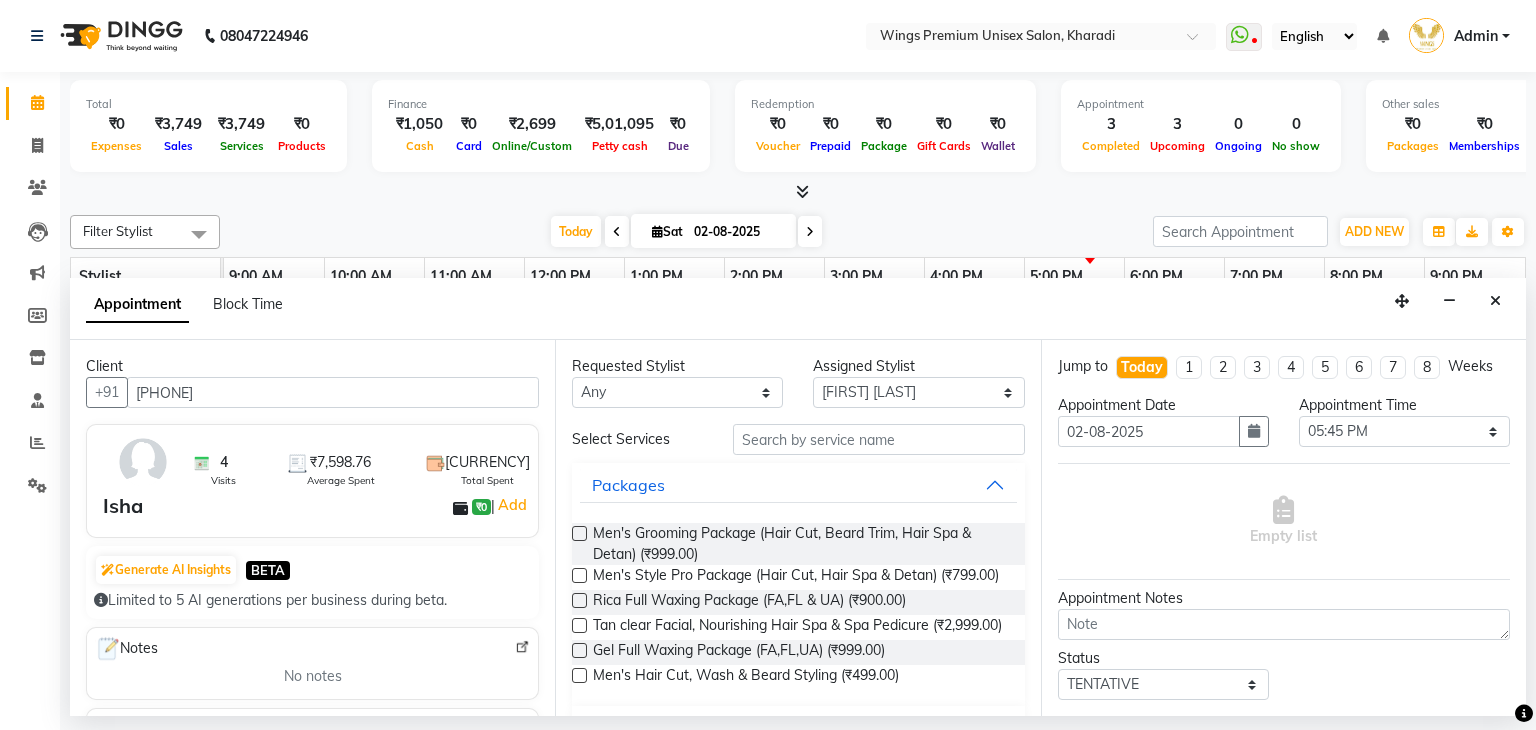 type on "[PHONE]" 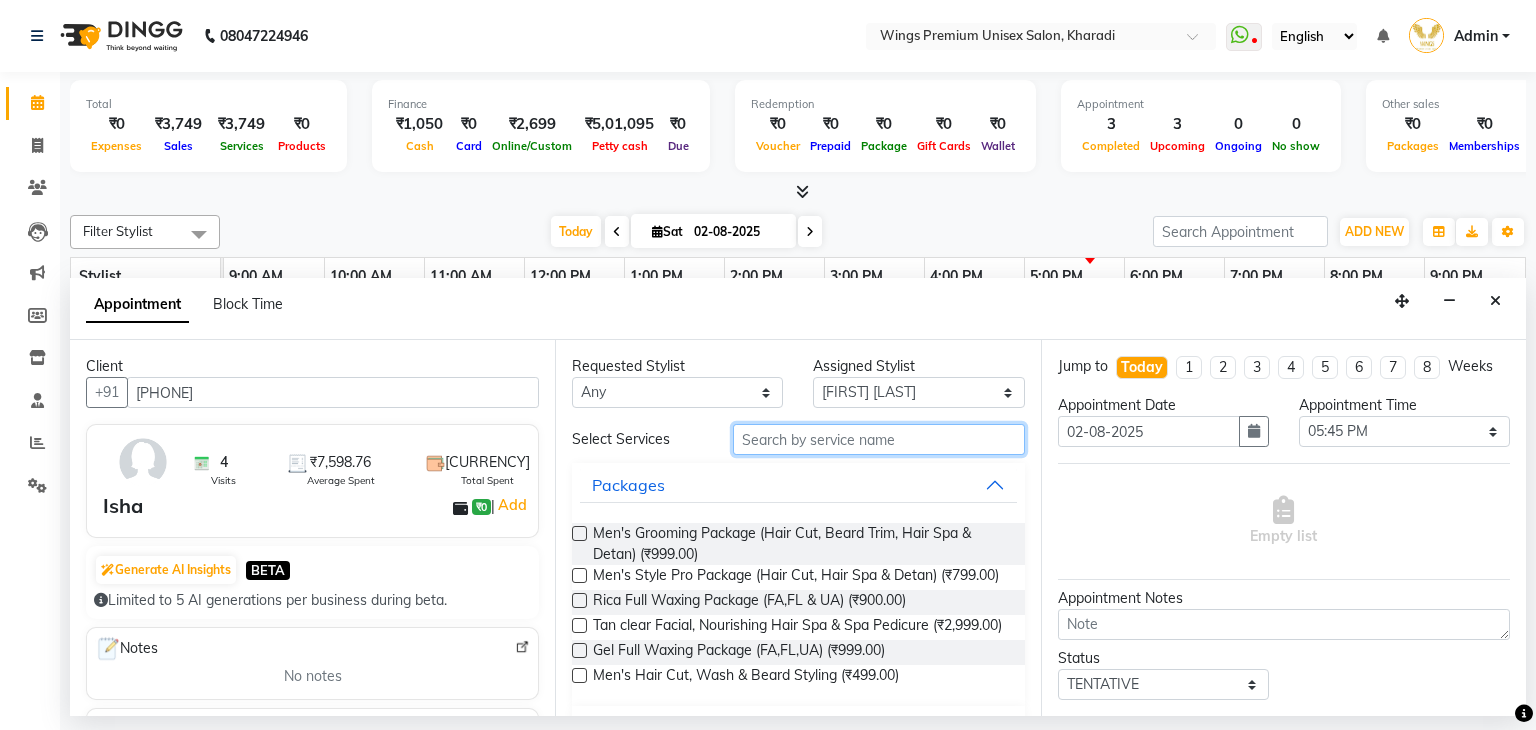 click at bounding box center [879, 439] 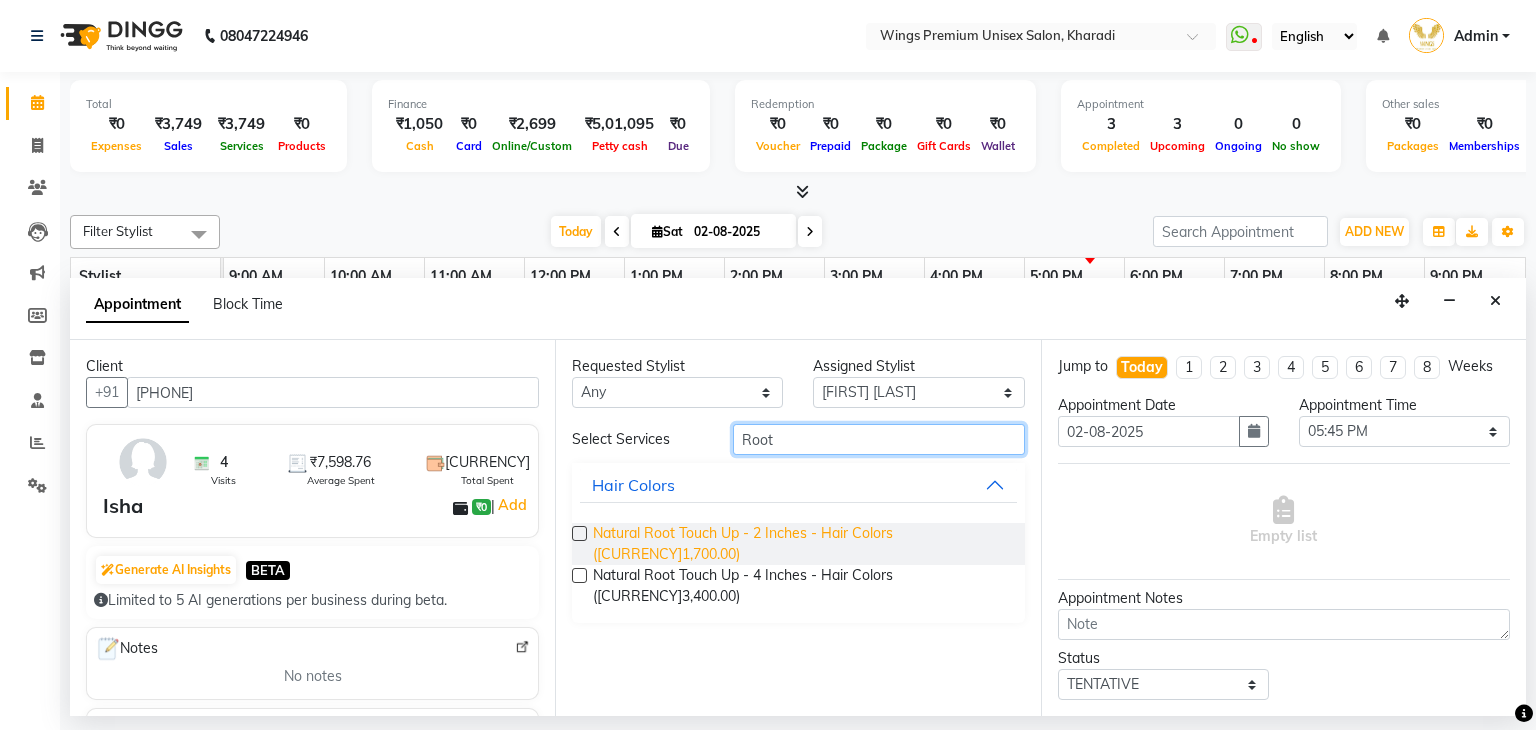 type on "Root" 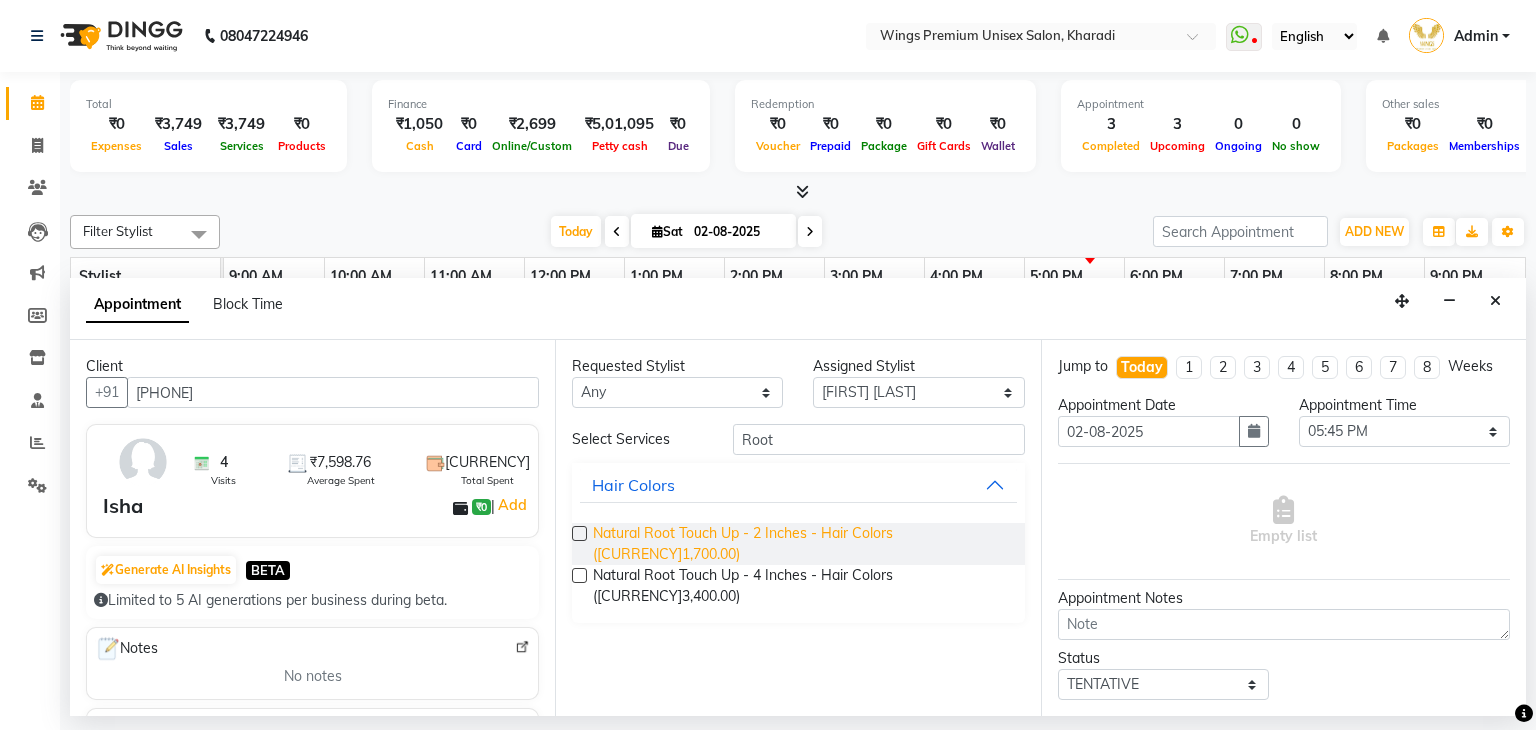 click on "Natural Root Touch Up - 2 Inches - Hair Colors ([CURRENCY]1,700.00)" at bounding box center (800, 544) 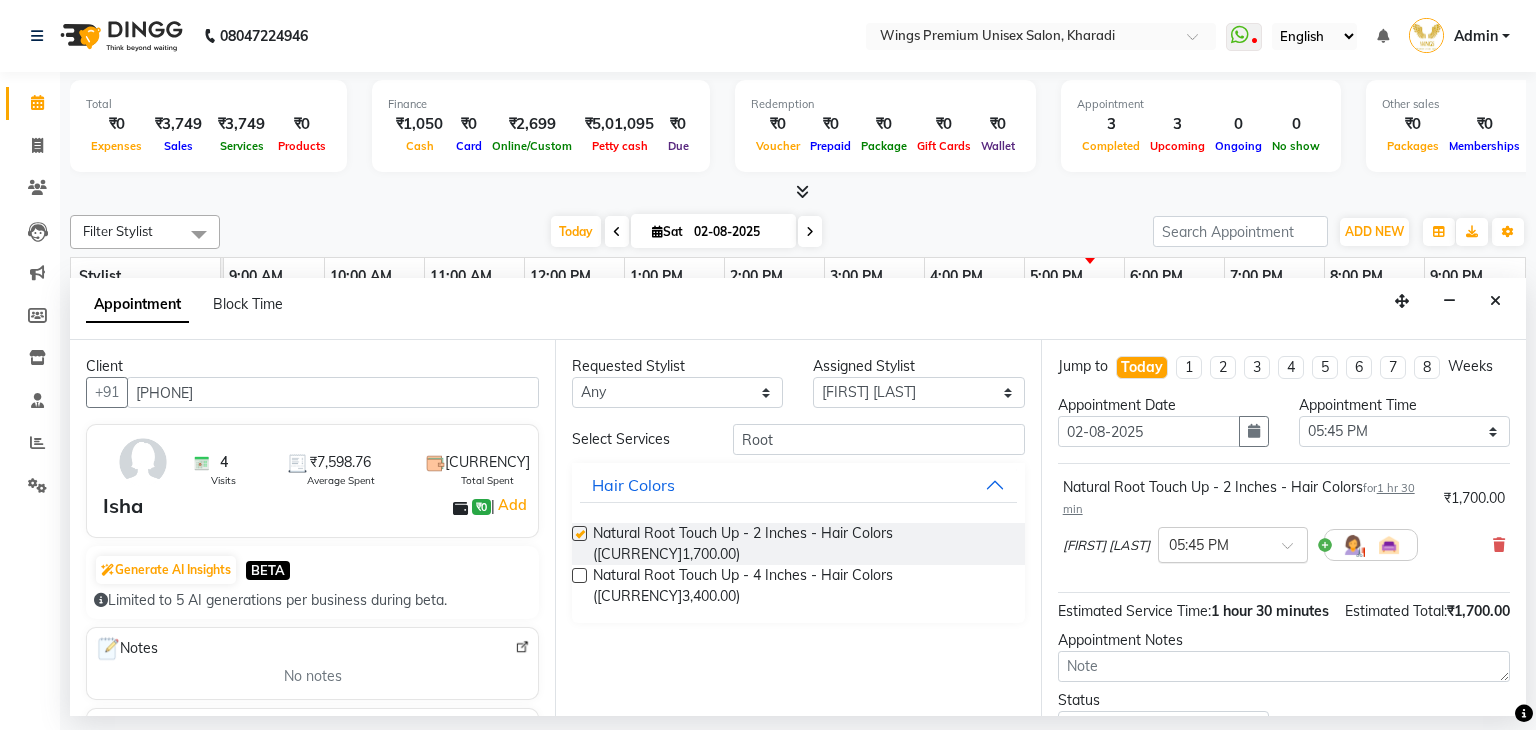 checkbox on "false" 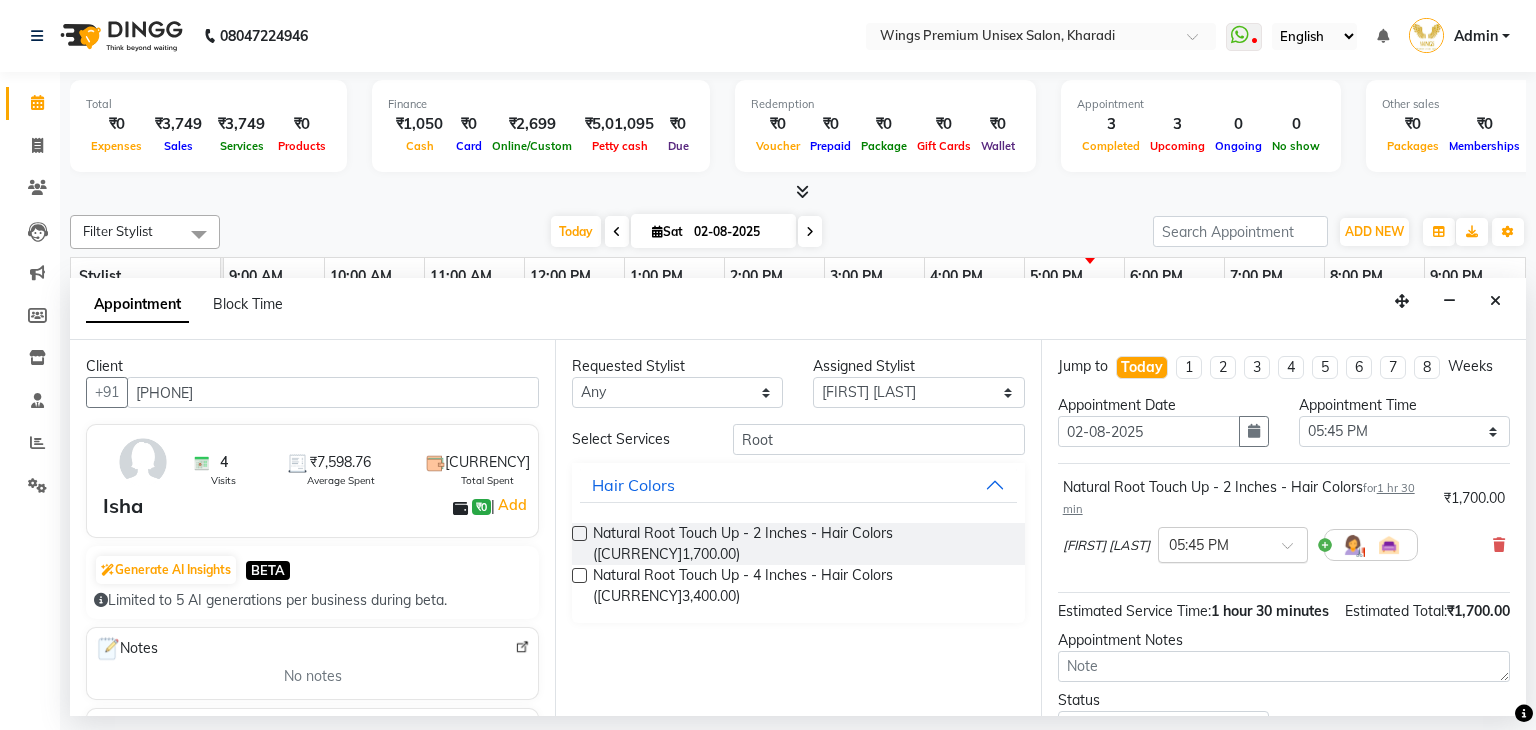 scroll, scrollTop: 175, scrollLeft: 0, axis: vertical 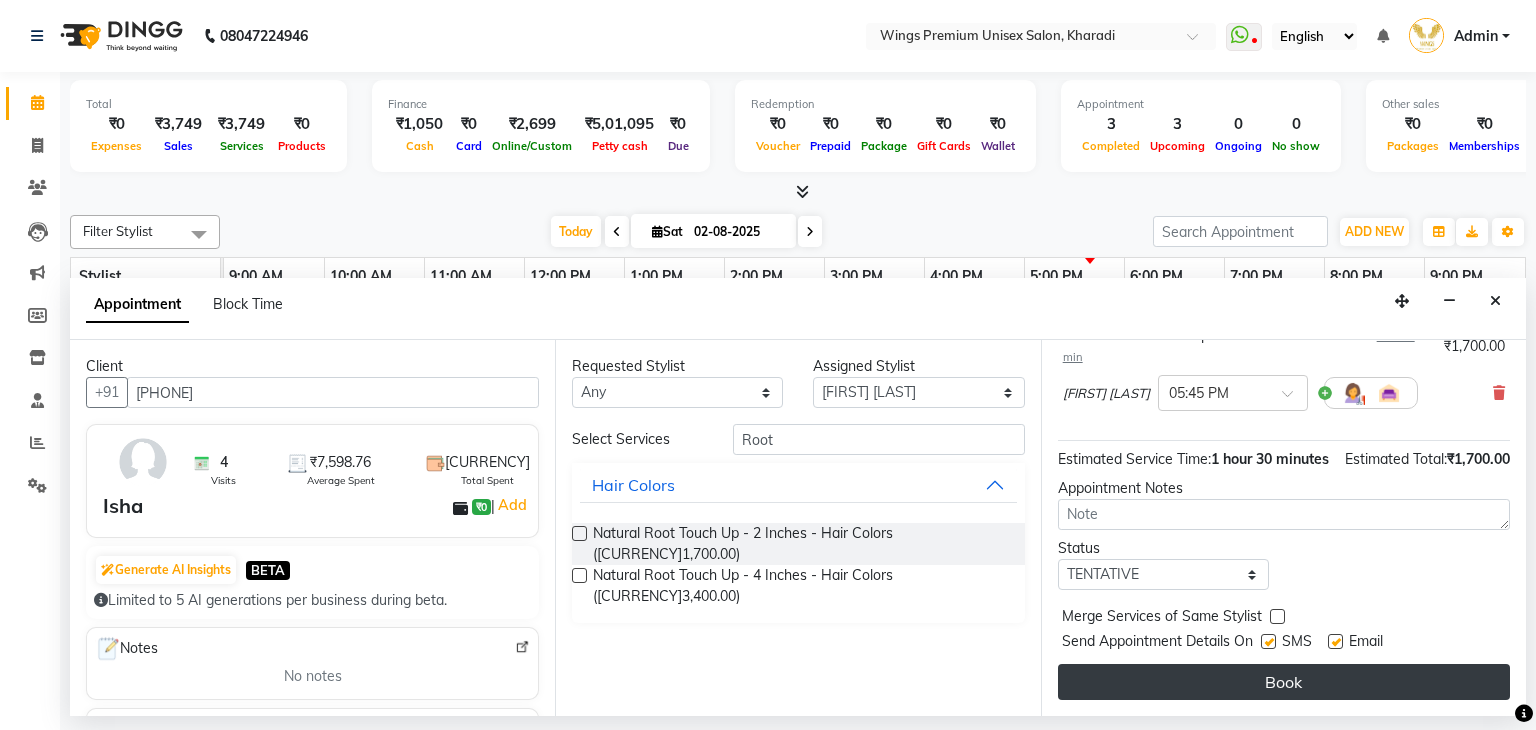 click on "Book" at bounding box center [1284, 682] 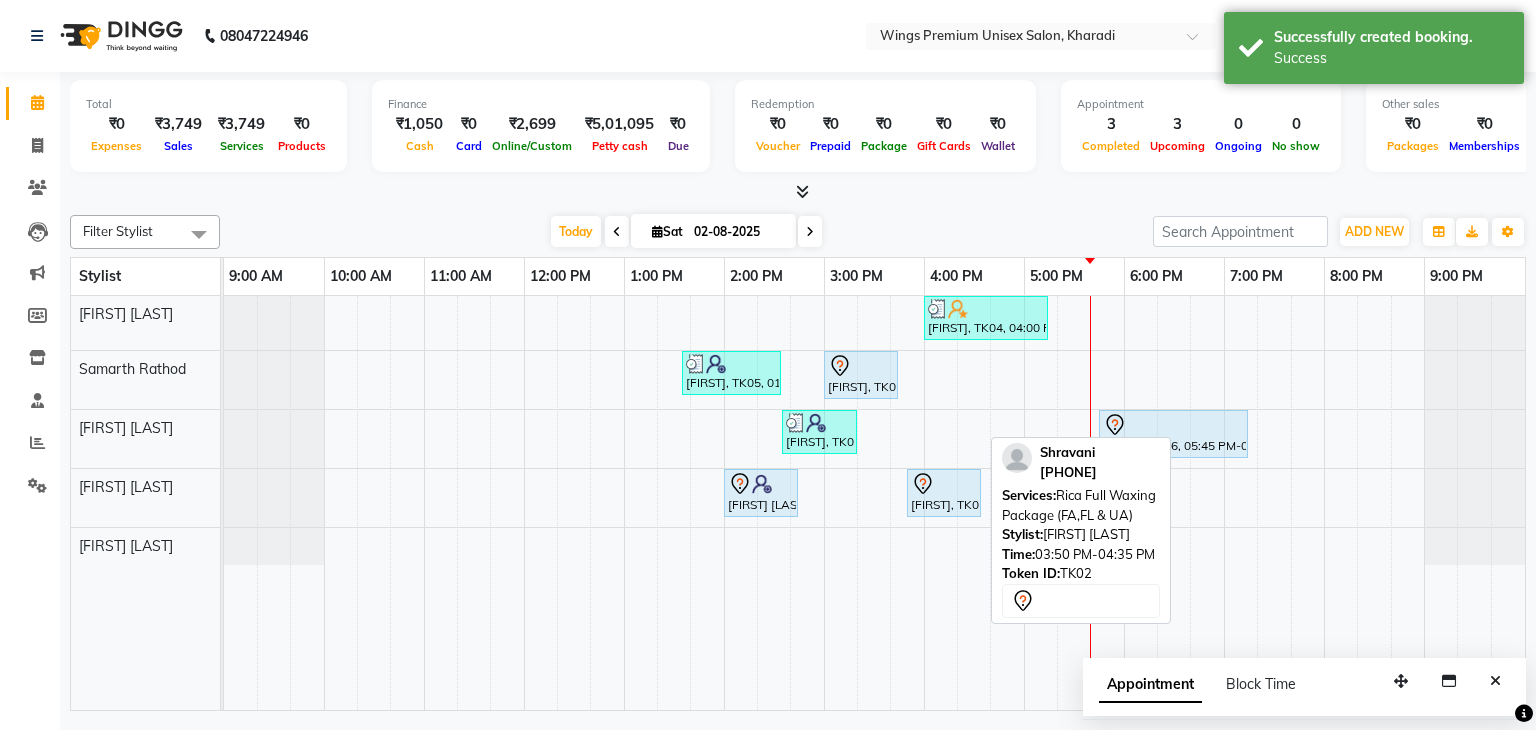 click at bounding box center (944, 484) 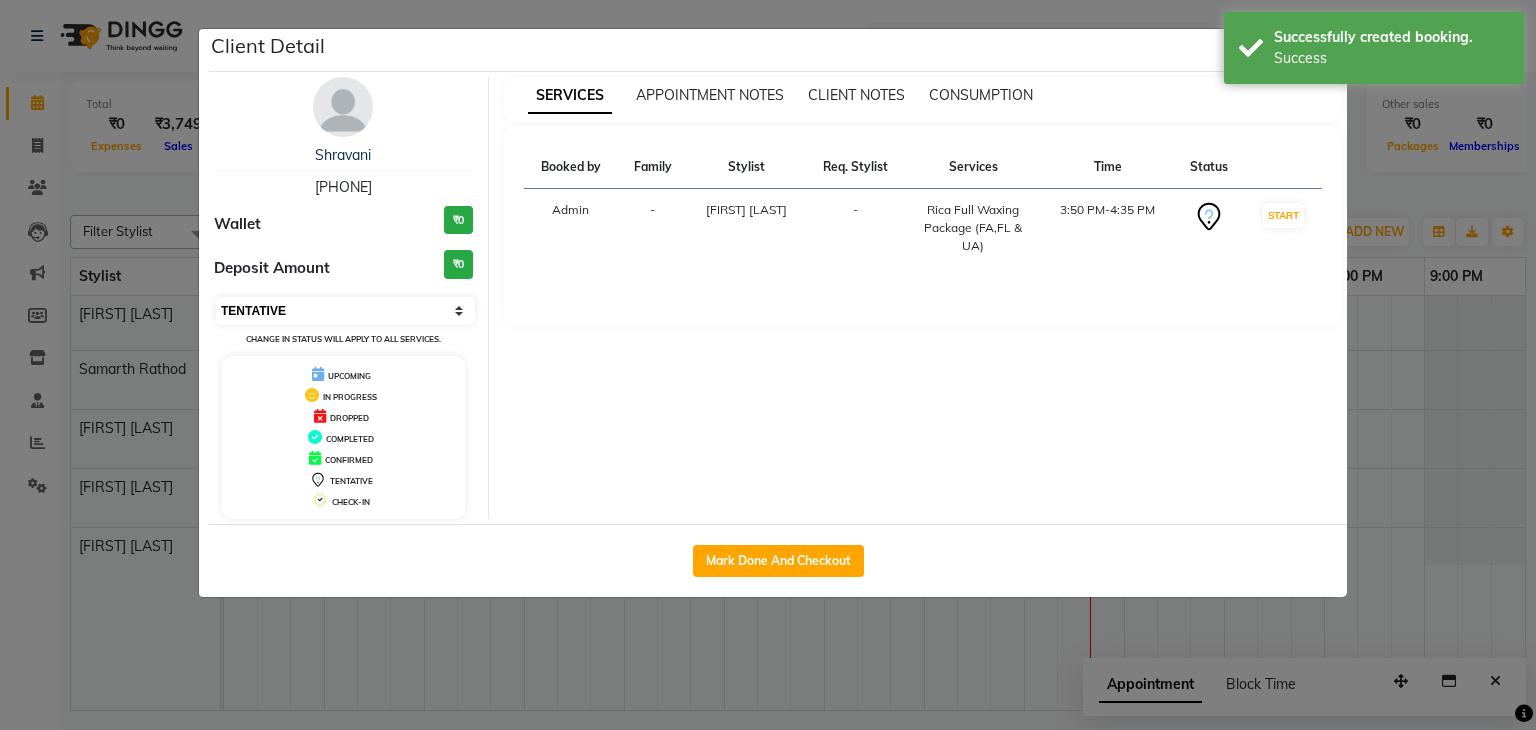 click on "Select IN SERVICE CONFIRMED TENTATIVE CHECK IN MARK DONE DROPPED UPCOMING" at bounding box center [345, 311] 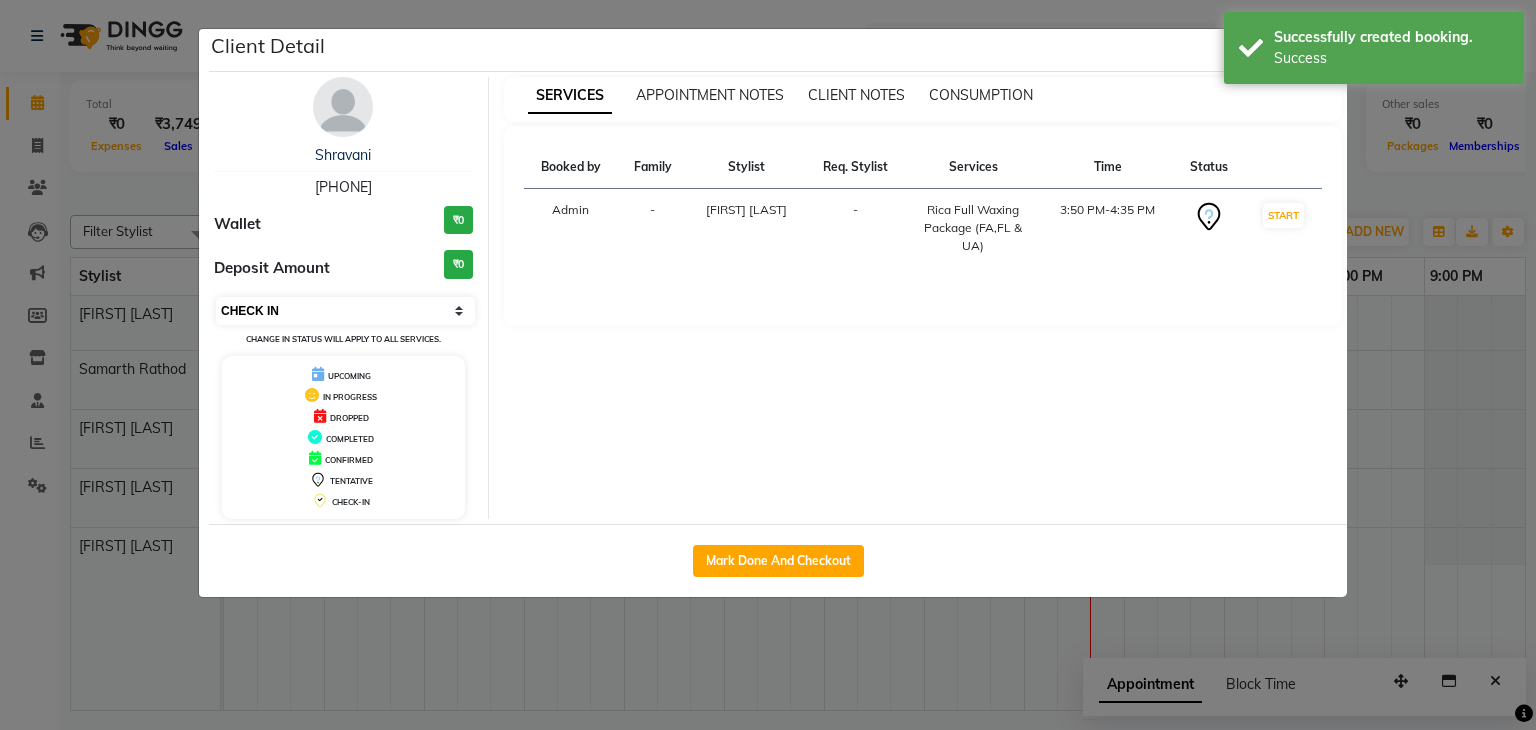 click on "Select IN SERVICE CONFIRMED TENTATIVE CHECK IN MARK DONE DROPPED UPCOMING" at bounding box center (345, 311) 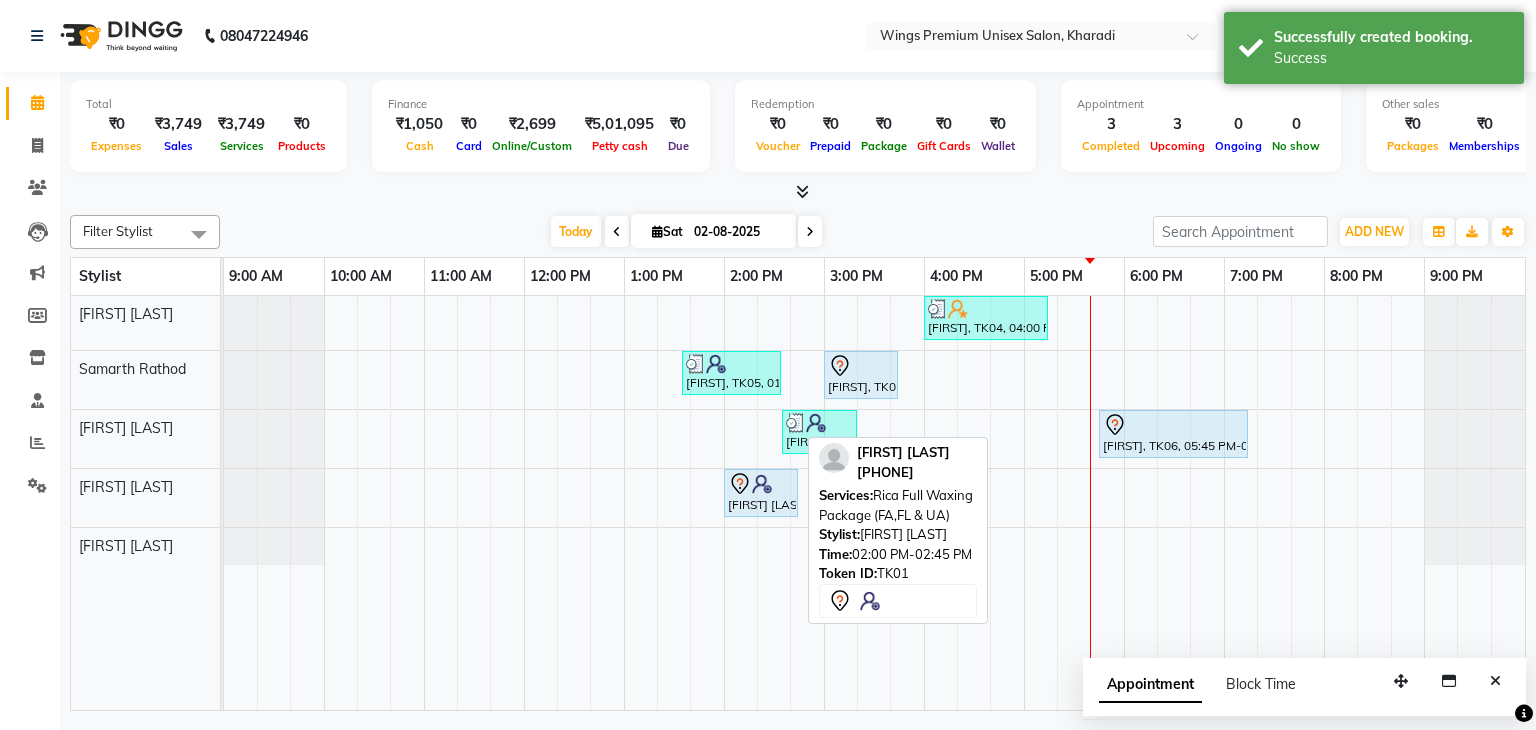 click on "[FIRST]  [LAST], TK01, 02:00 PM-02:45 PM, Rica Full Waxing Package (FA,FL & UA)" at bounding box center [761, 493] 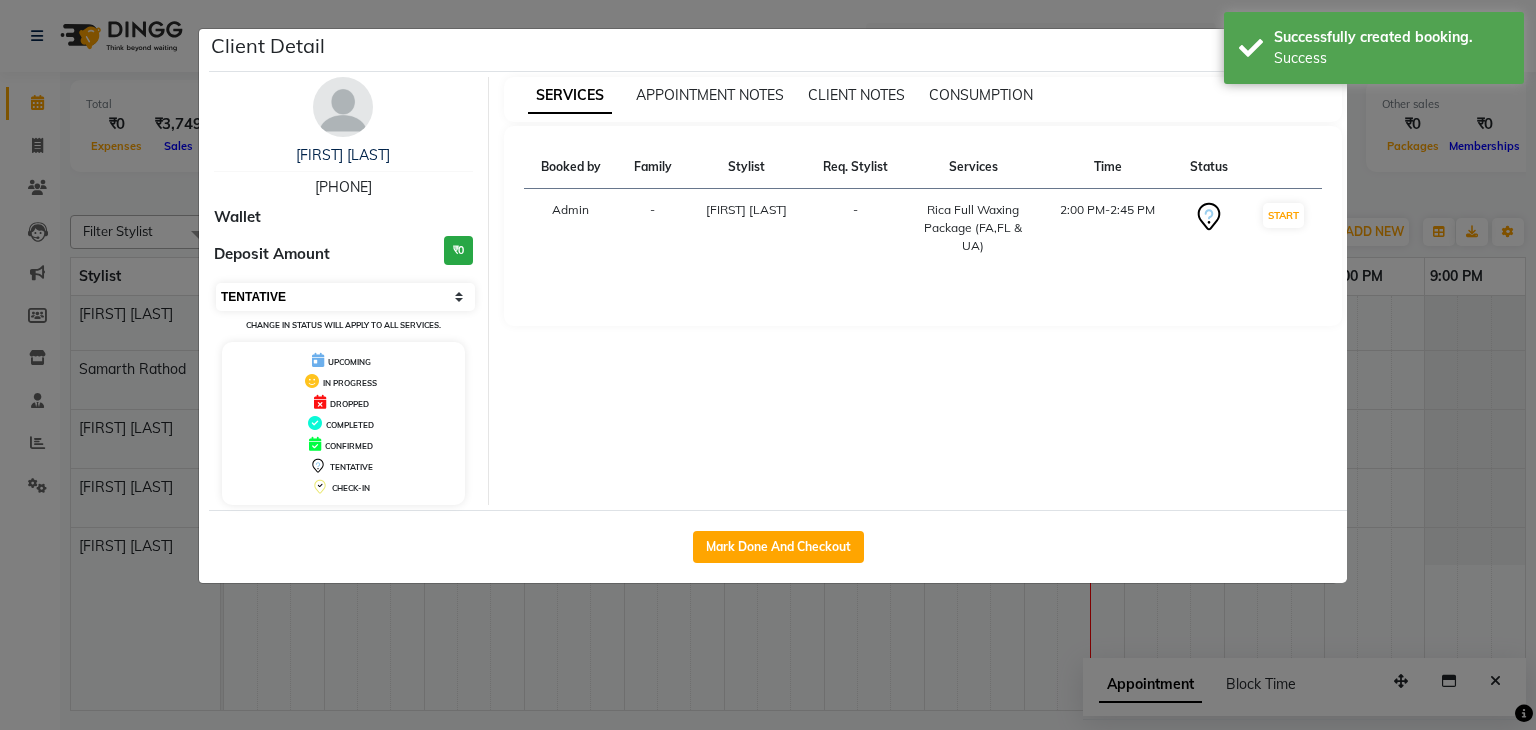 click on "Select IN SERVICE CONFIRMED TENTATIVE CHECK IN MARK DONE DROPPED UPCOMING" at bounding box center (345, 297) 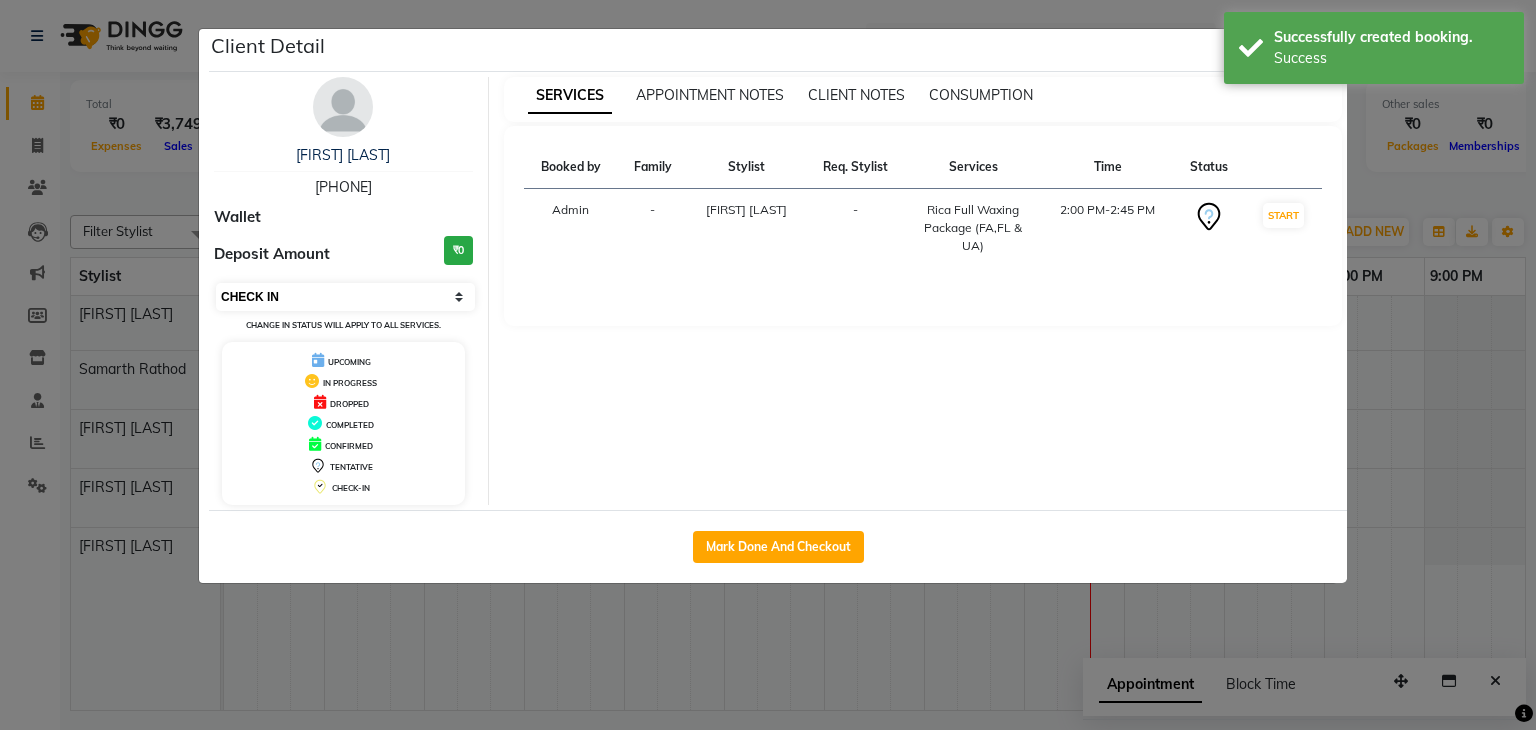 click on "Select IN SERVICE CONFIRMED TENTATIVE CHECK IN MARK DONE DROPPED UPCOMING" at bounding box center (345, 297) 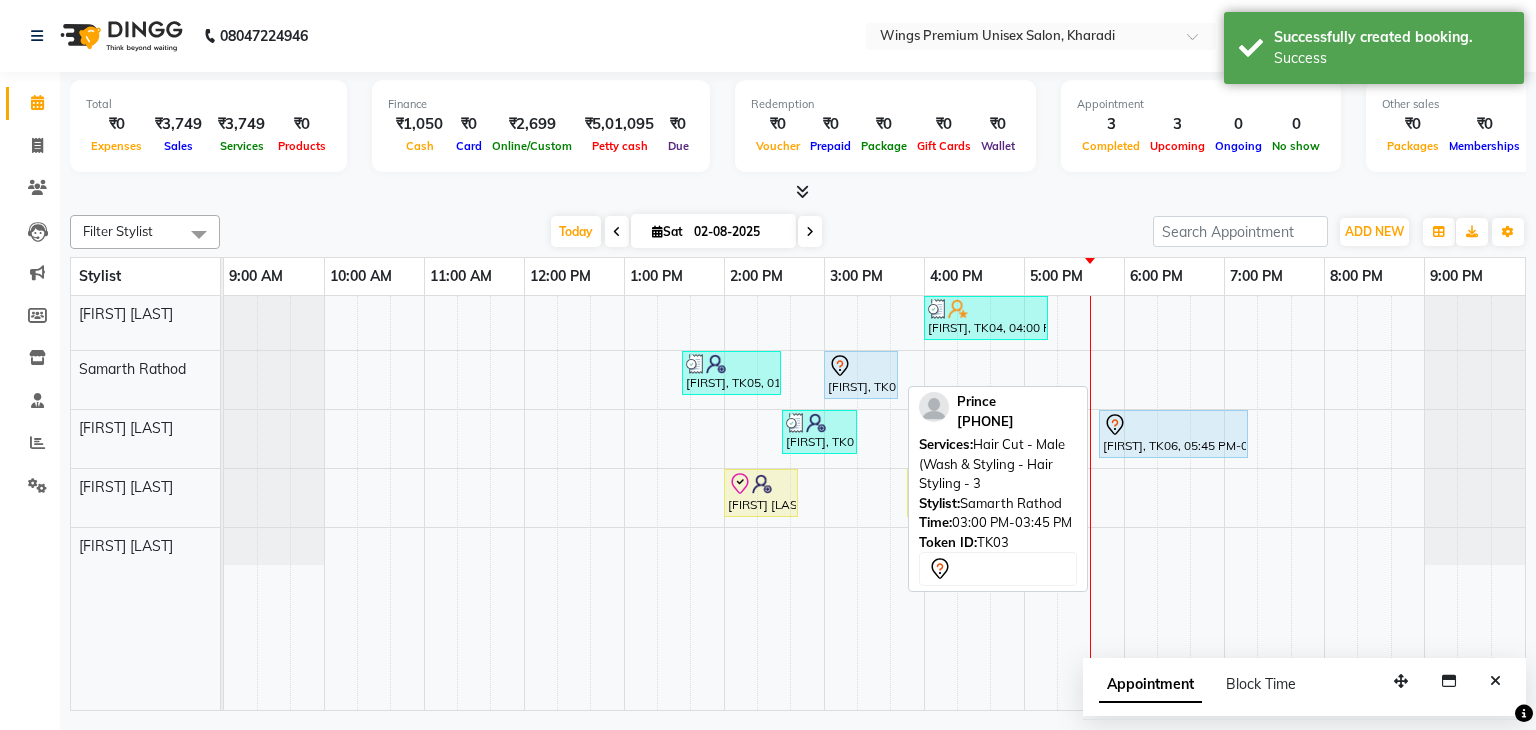 click 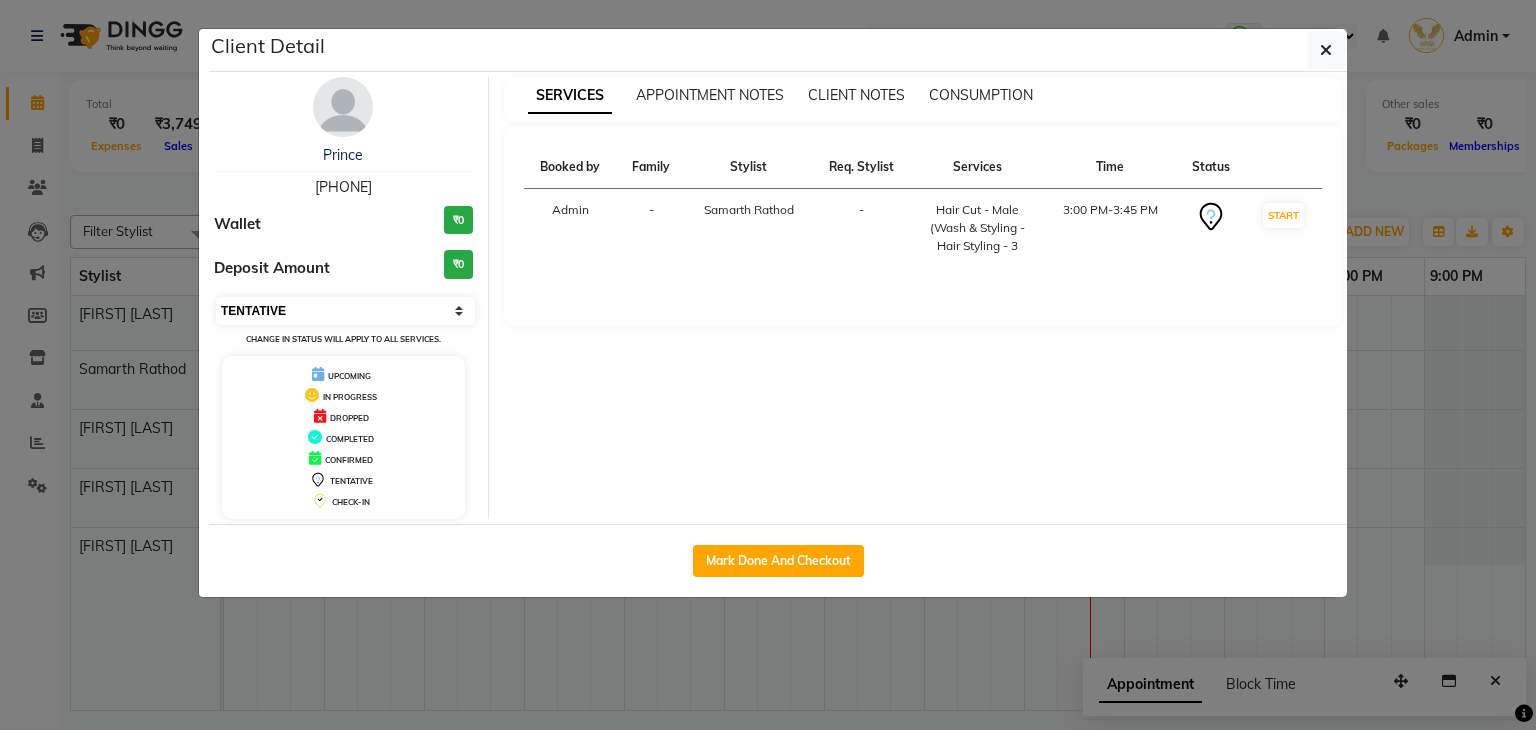 click on "Select IN SERVICE CONFIRMED TENTATIVE CHECK IN MARK DONE DROPPED UPCOMING" at bounding box center [345, 311] 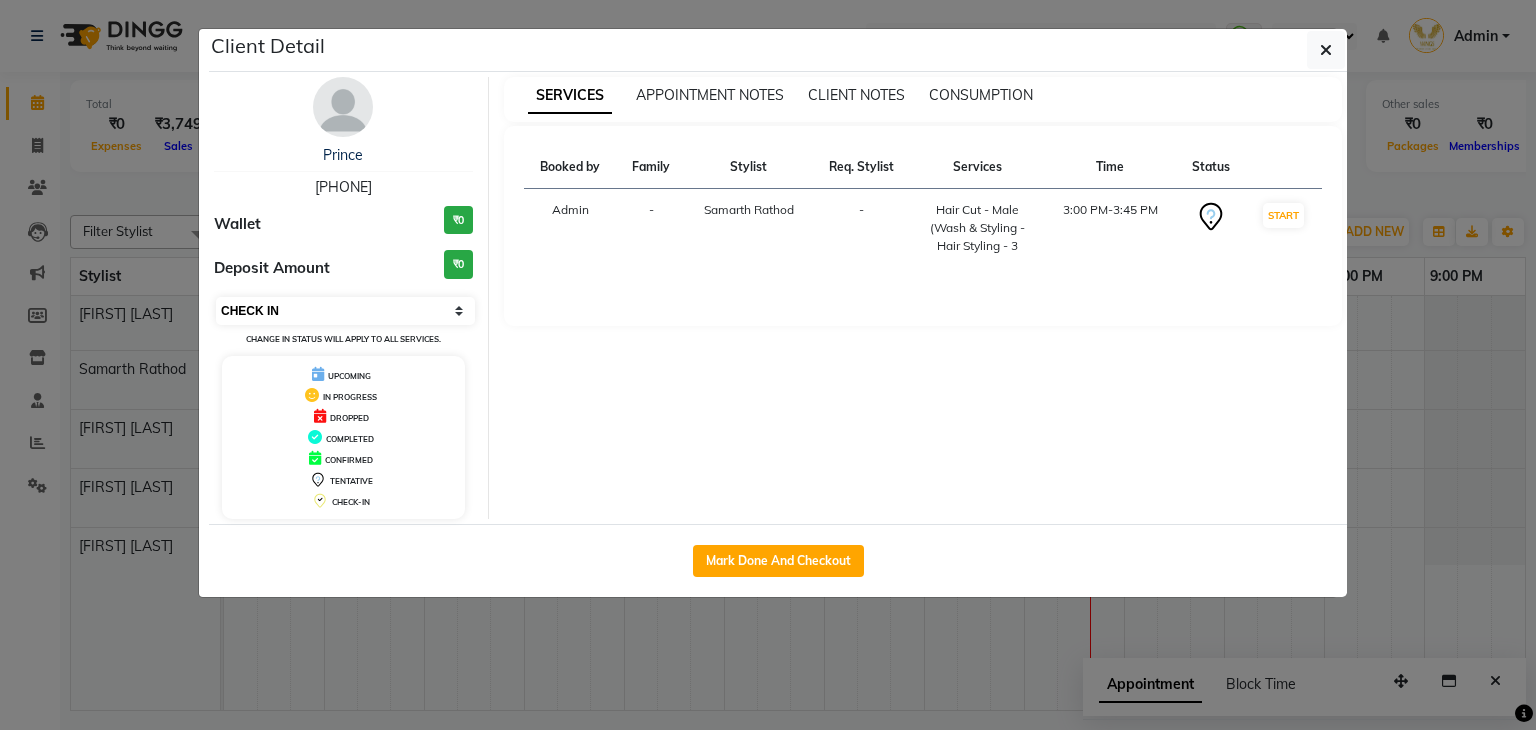 click on "Select IN SERVICE CONFIRMED TENTATIVE CHECK IN MARK DONE DROPPED UPCOMING" at bounding box center [345, 311] 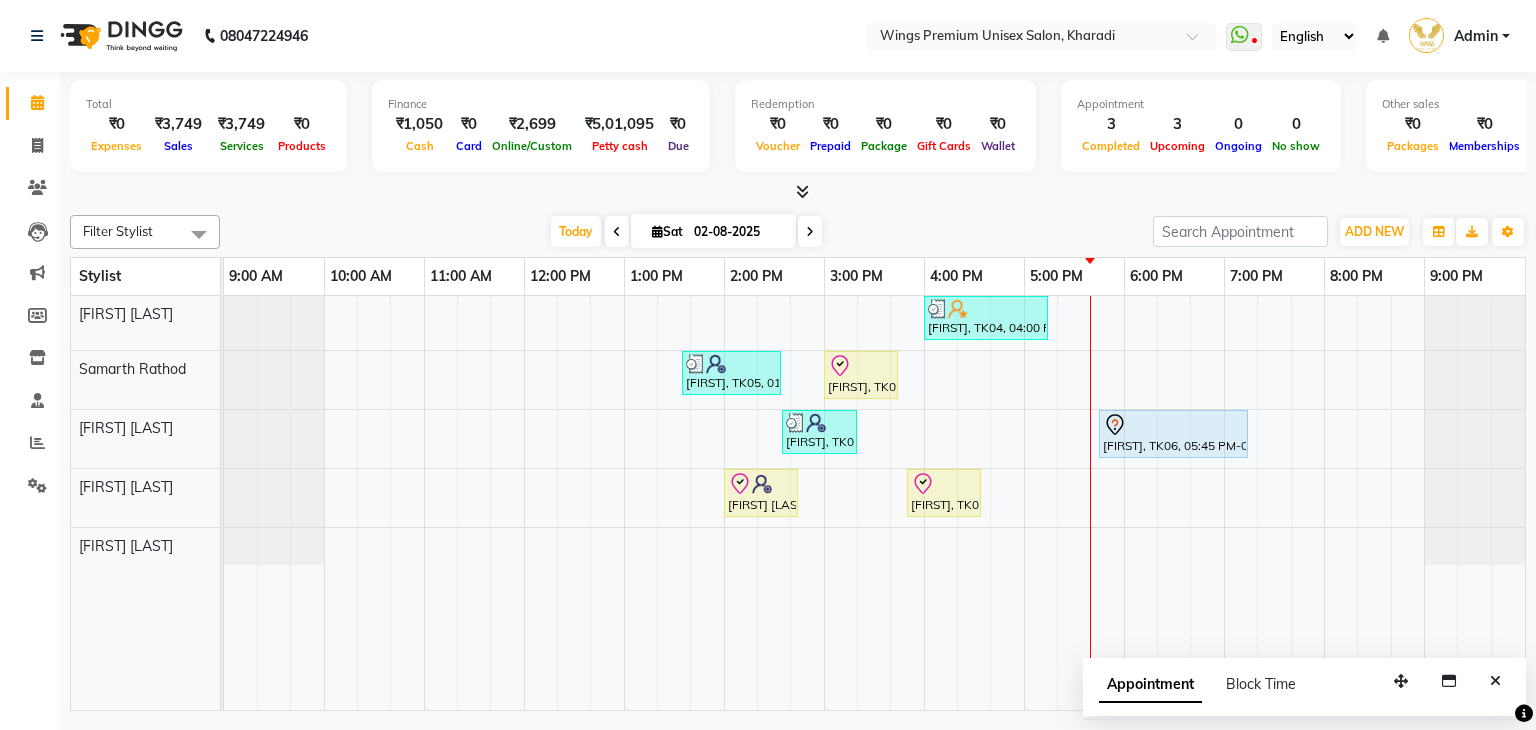 click at bounding box center (810, 231) 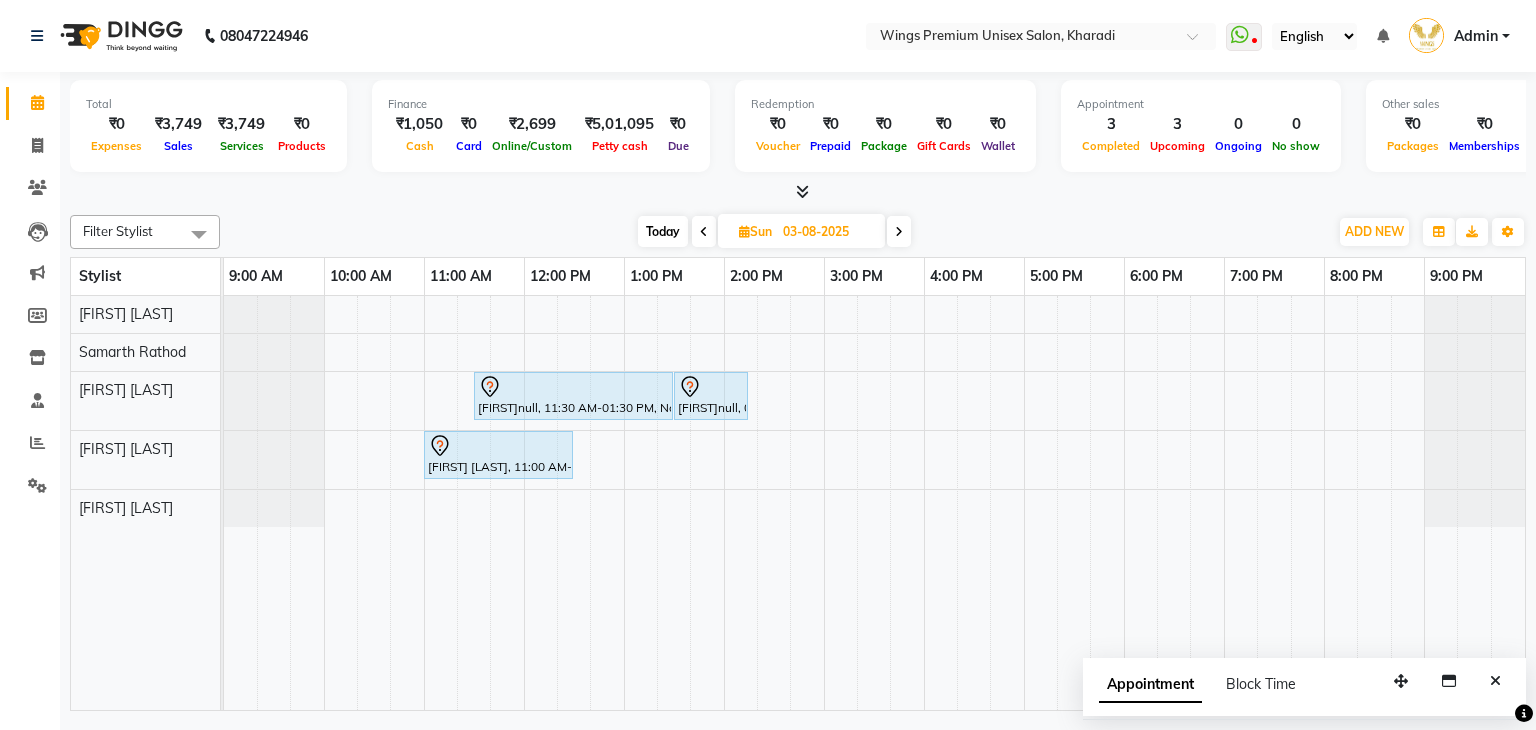 click on "Today" at bounding box center [663, 231] 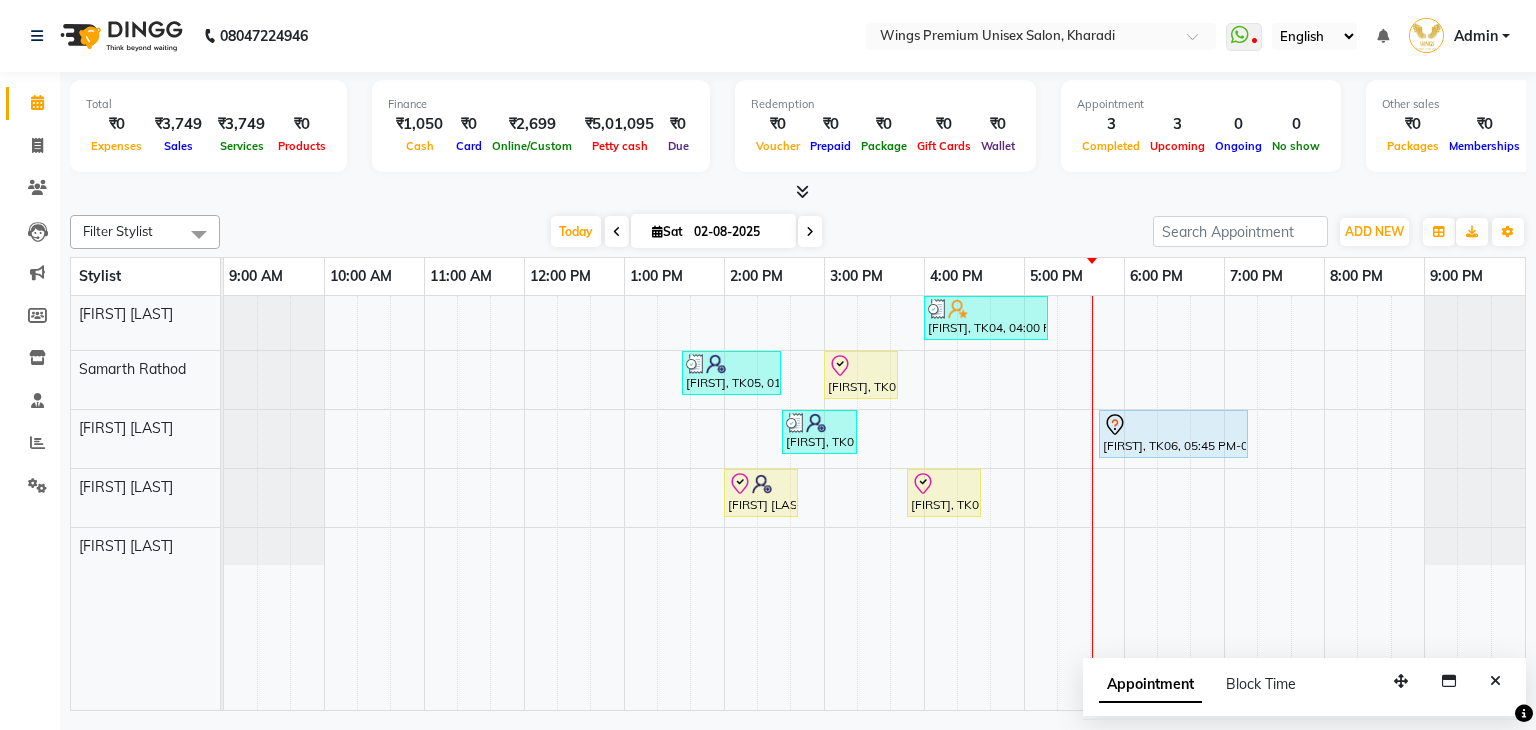 click on "[FIRST], TK04, 04:00 PM-05:15 PM, Caline Wash & Blow Dry ,Hair Cut - Female (Wash & Styling) - Hair Styling - 1     [FIRST], TK05, 01:35 PM-02:35 PM, Men's Grooming Package (Hair Cut, Beard Trim, Hair Spa & Detan)
[FIRST], TK03, 03:00 PM-03:45 PM, Hair Cut - Male (Wash & Styling - Hair Styling - 3     [FIRST], TK05, 02:35 PM-03:20 PM, Nourishing Spa - Hair SPA (FEMALE)             [FIRST], TK06, 05:45 PM-07:15 PM, Natural Root Touch Up - 2 Inches - Hair Colors
[FIRST]  [LAST], TK01, 02:00 PM-02:45 PM, Rica Full Waxing Package (FA,FL & UA)
[FIRST], TK02, 03:50 PM-04:35 PM, Rica Full Waxing Package (FA,FL & UA)" at bounding box center [874, 503] 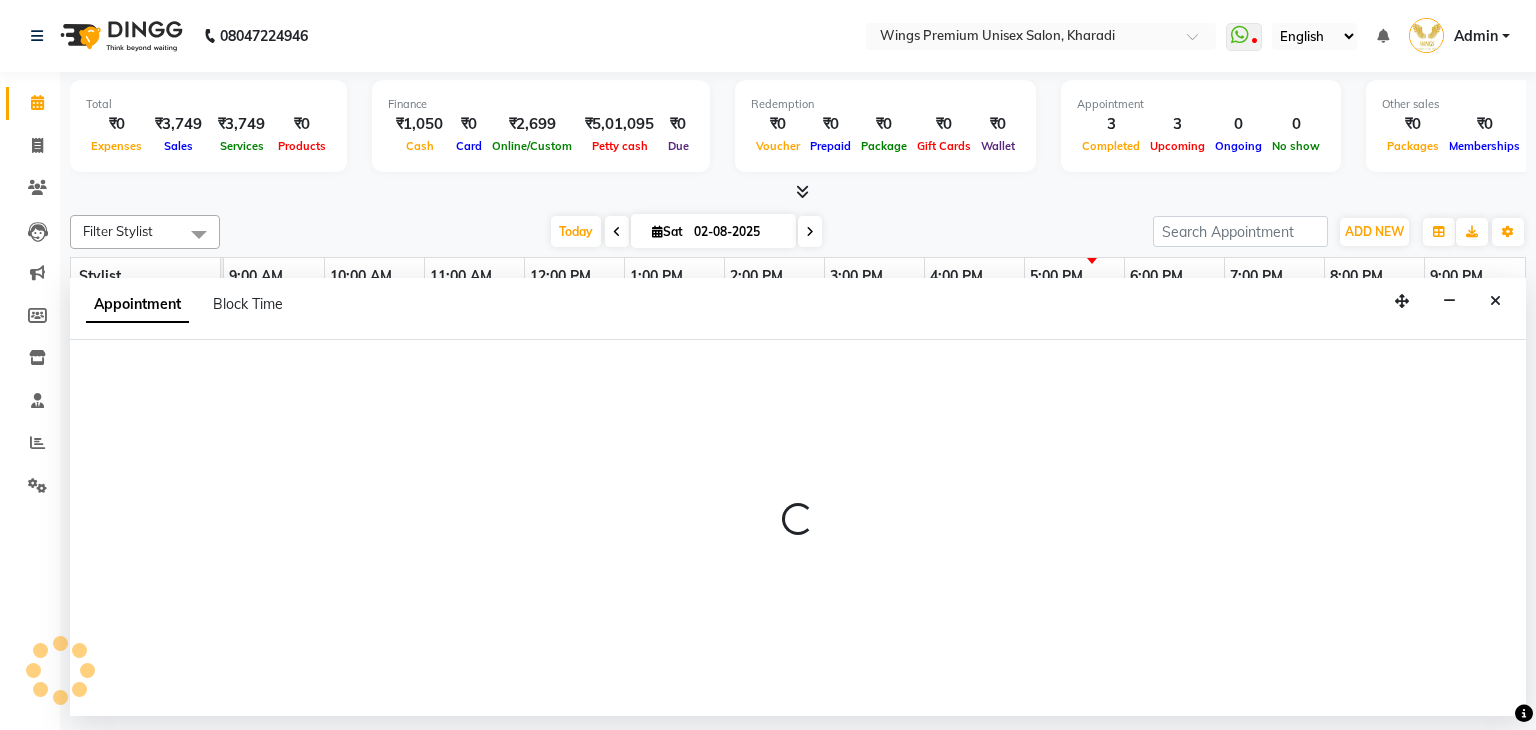 select on "43416" 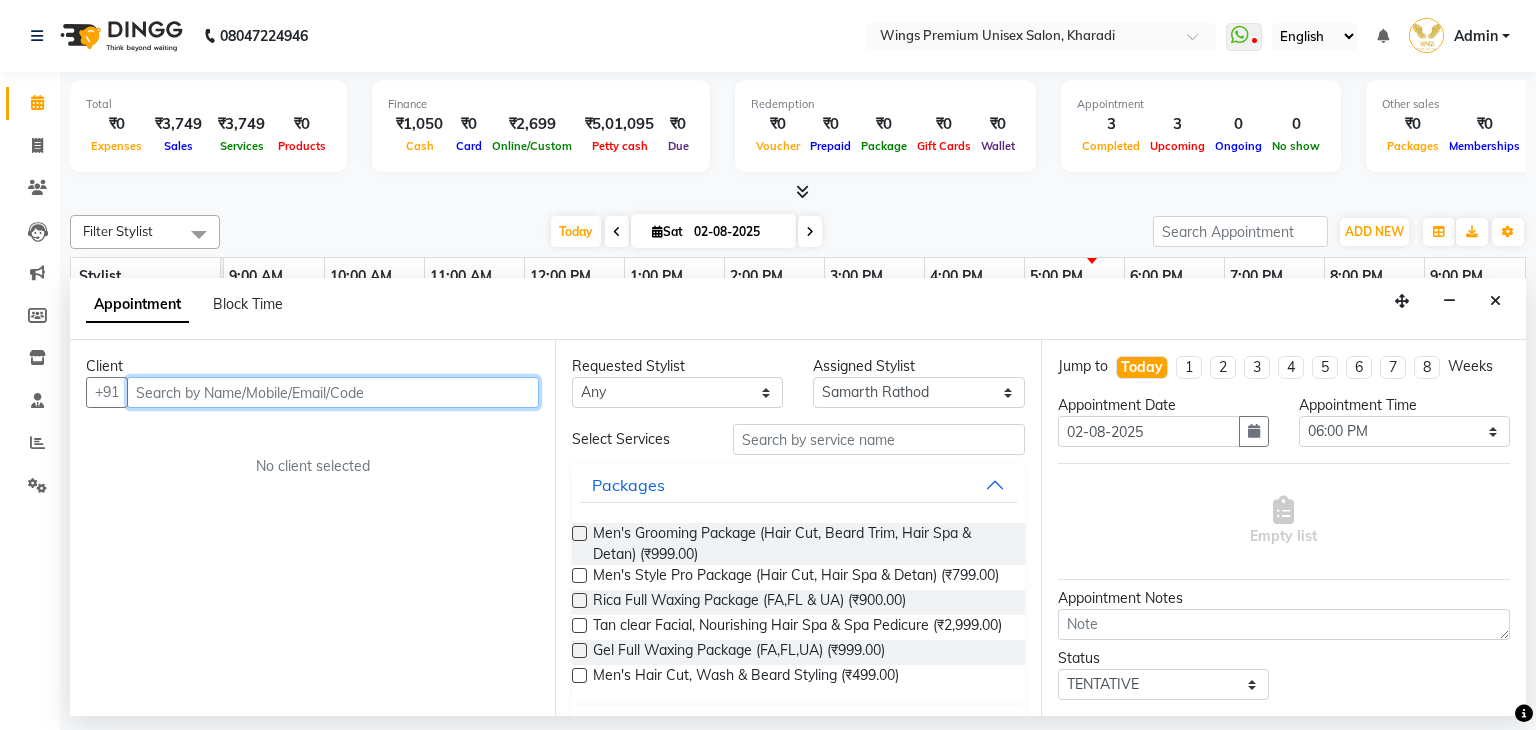 click at bounding box center (333, 392) 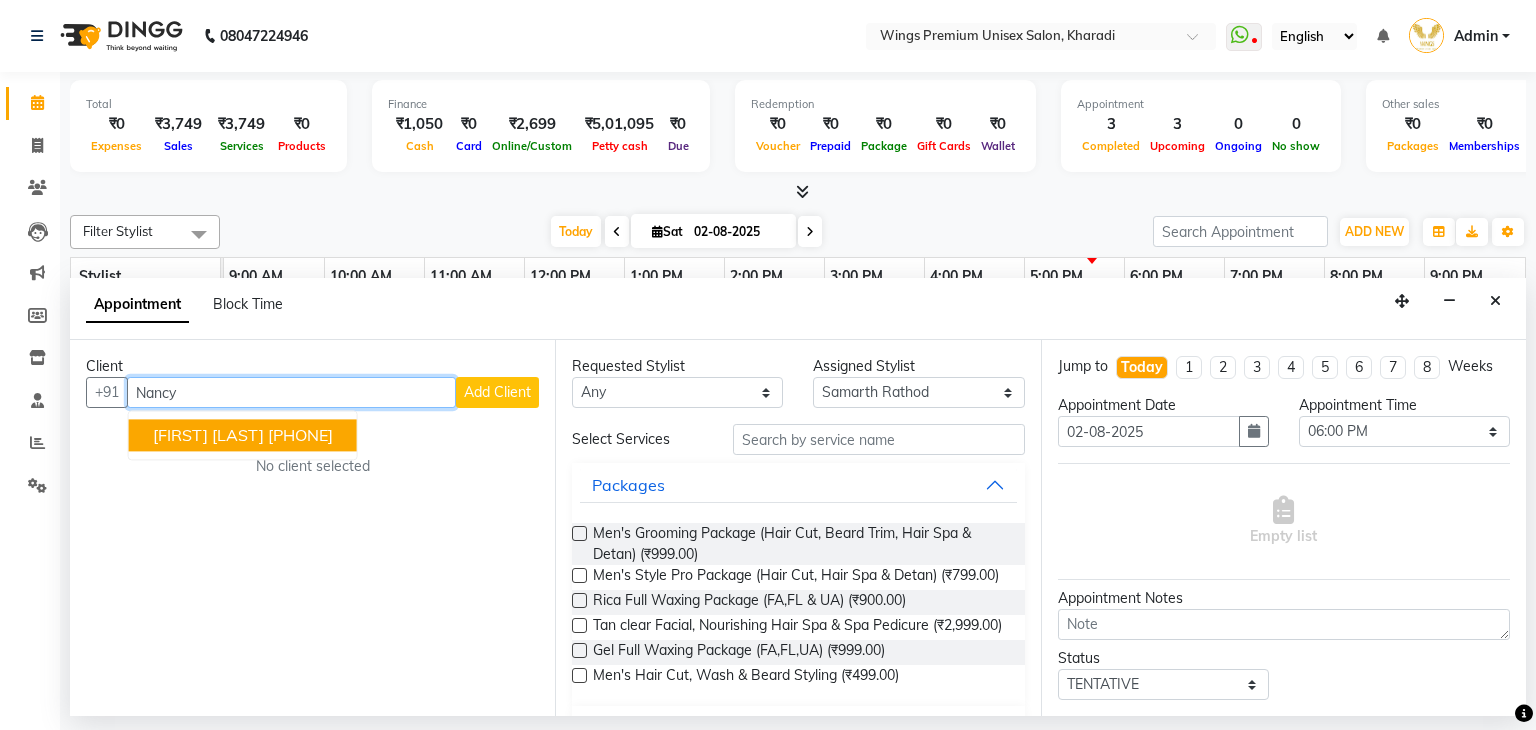 click on "[FIRST] [LAST]" at bounding box center (208, 436) 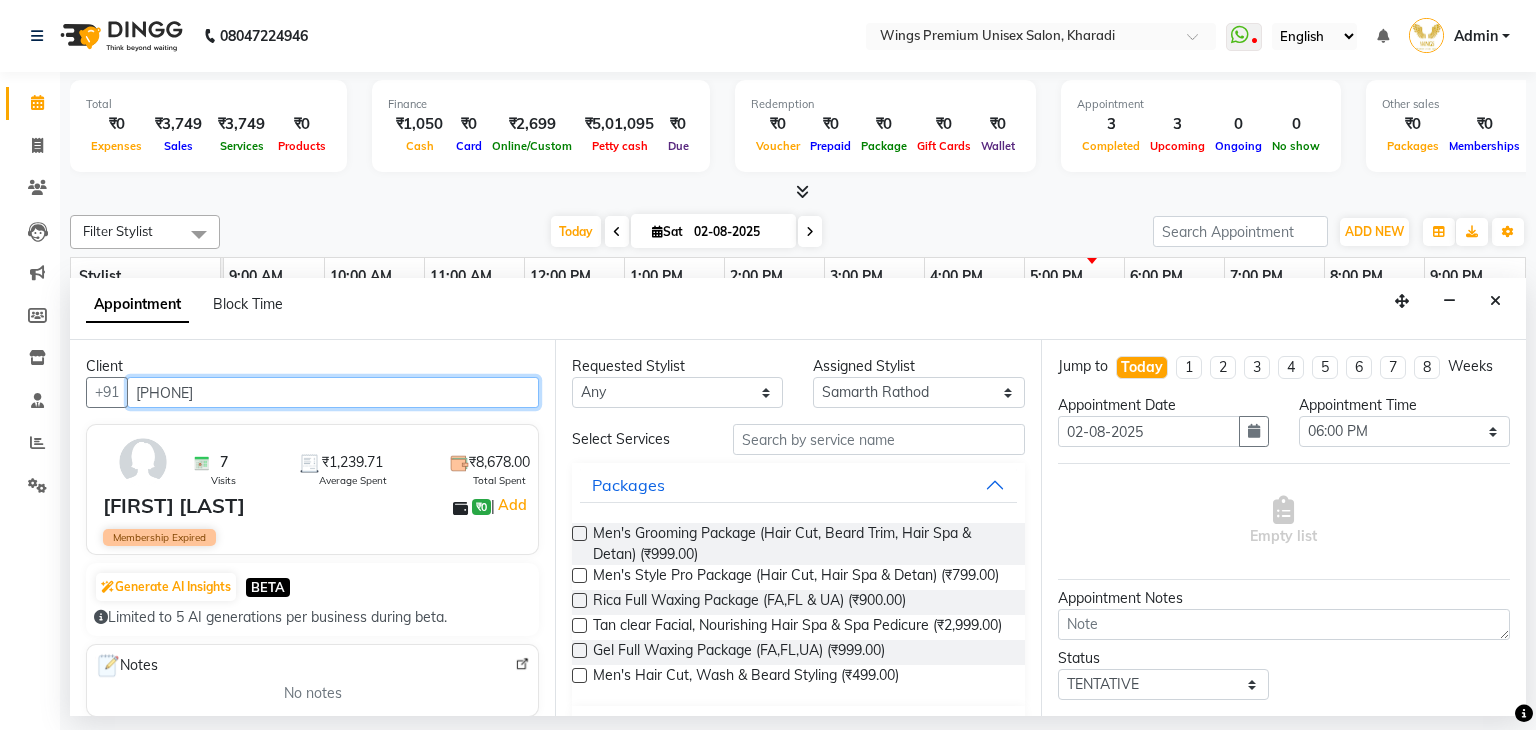 type on "[PHONE]" 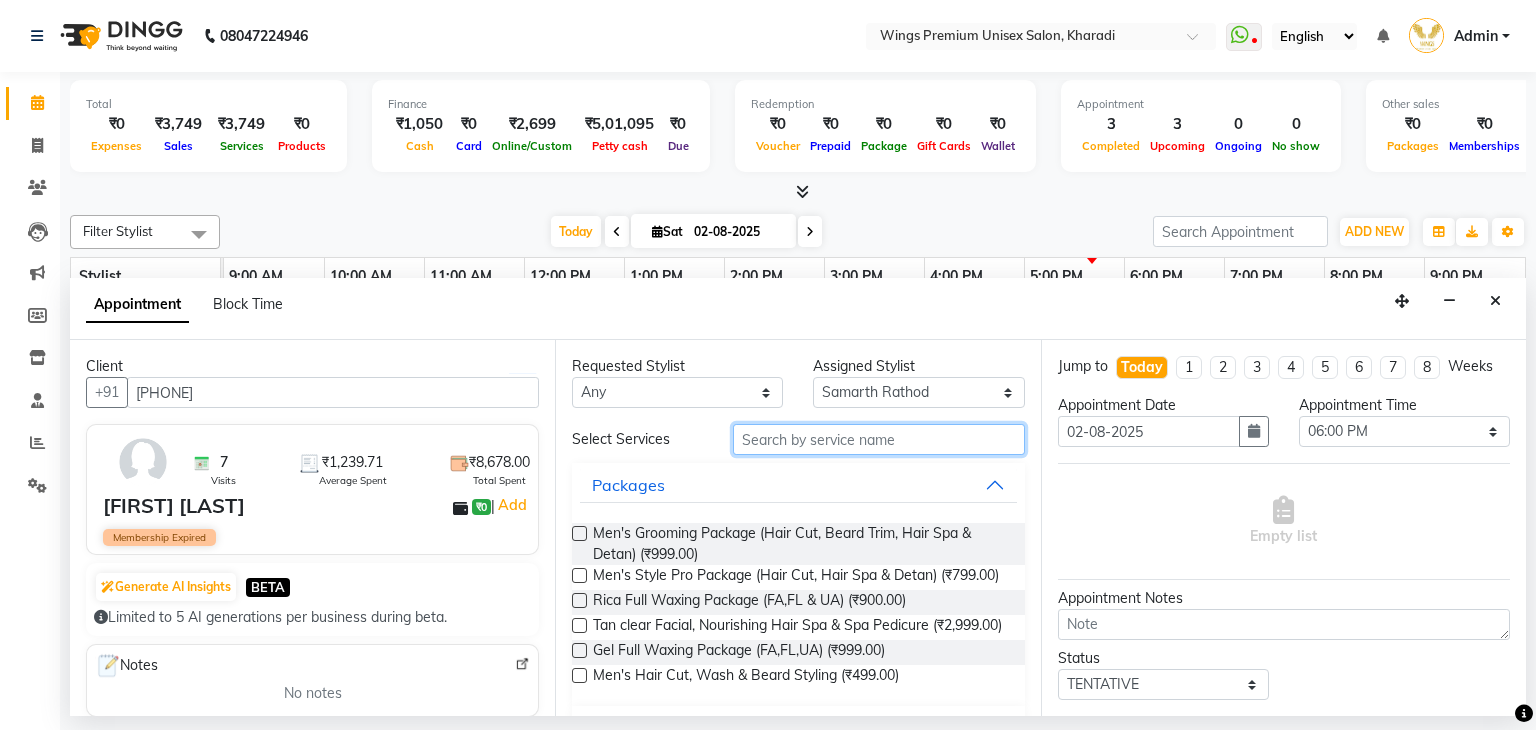 click at bounding box center (879, 439) 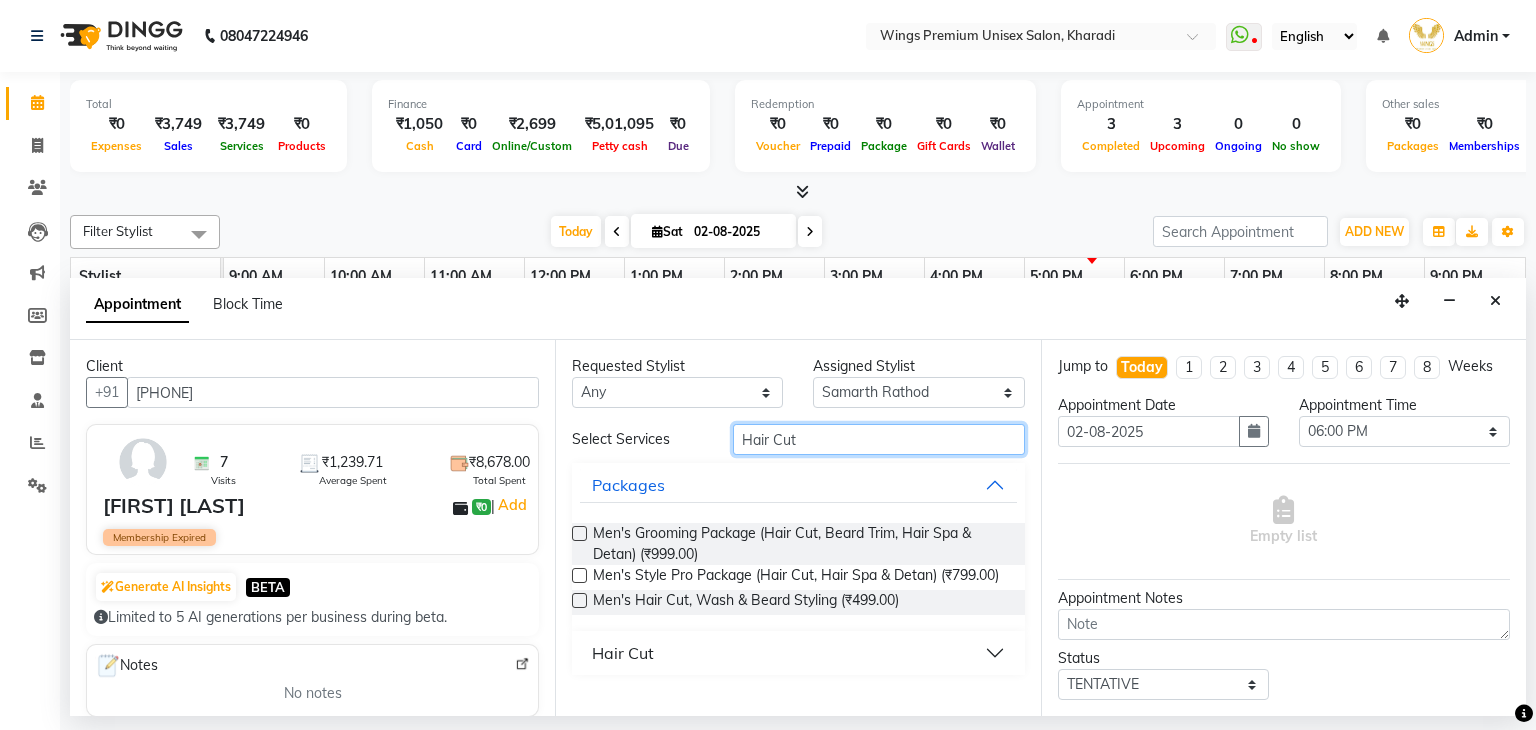 type on "Hair Cut" 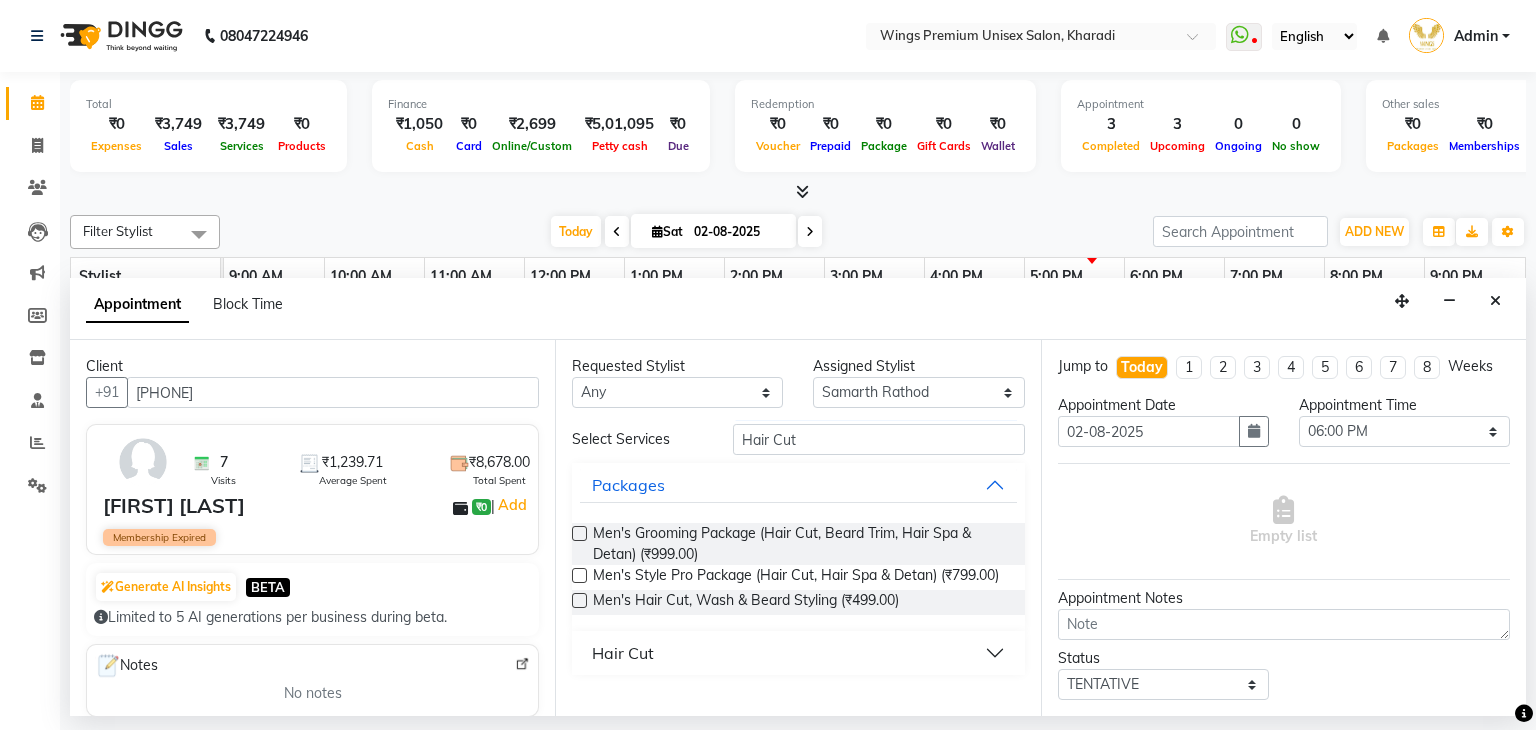 click on "Hair Cut" at bounding box center (798, 653) 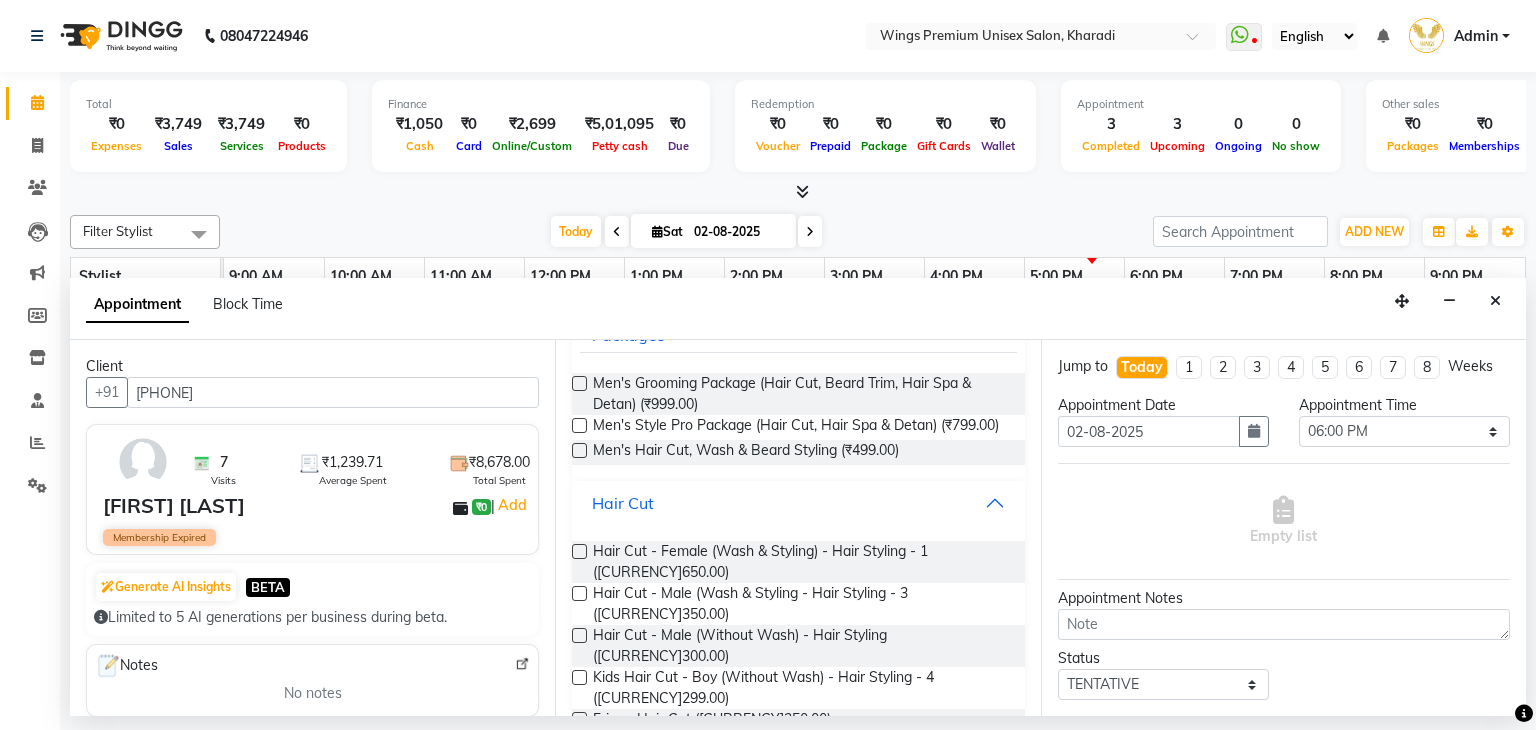 scroll, scrollTop: 156, scrollLeft: 0, axis: vertical 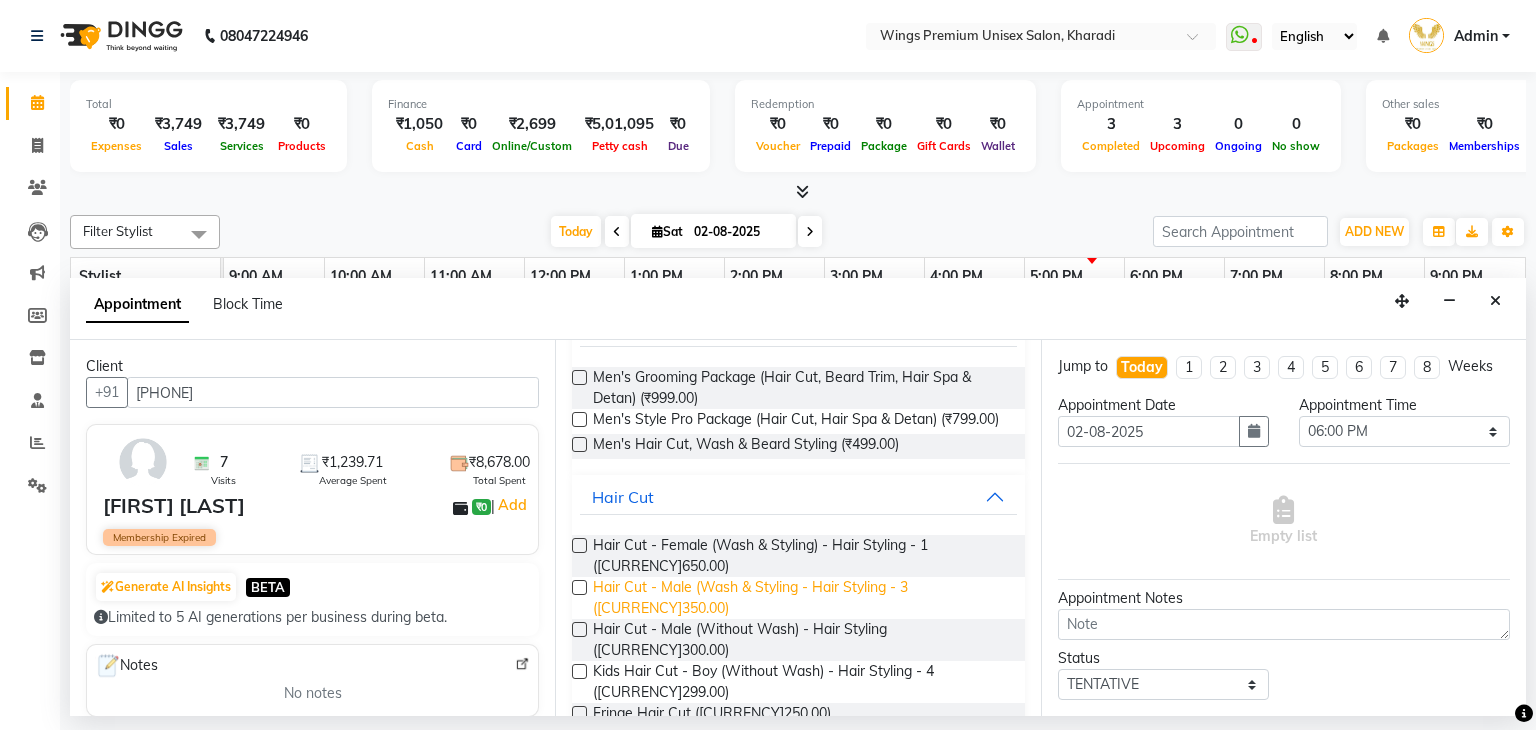 click on "Hair Cut - Male (Wash & Styling - Hair Styling - 3 ([CURRENCY]350.00)" at bounding box center [800, 598] 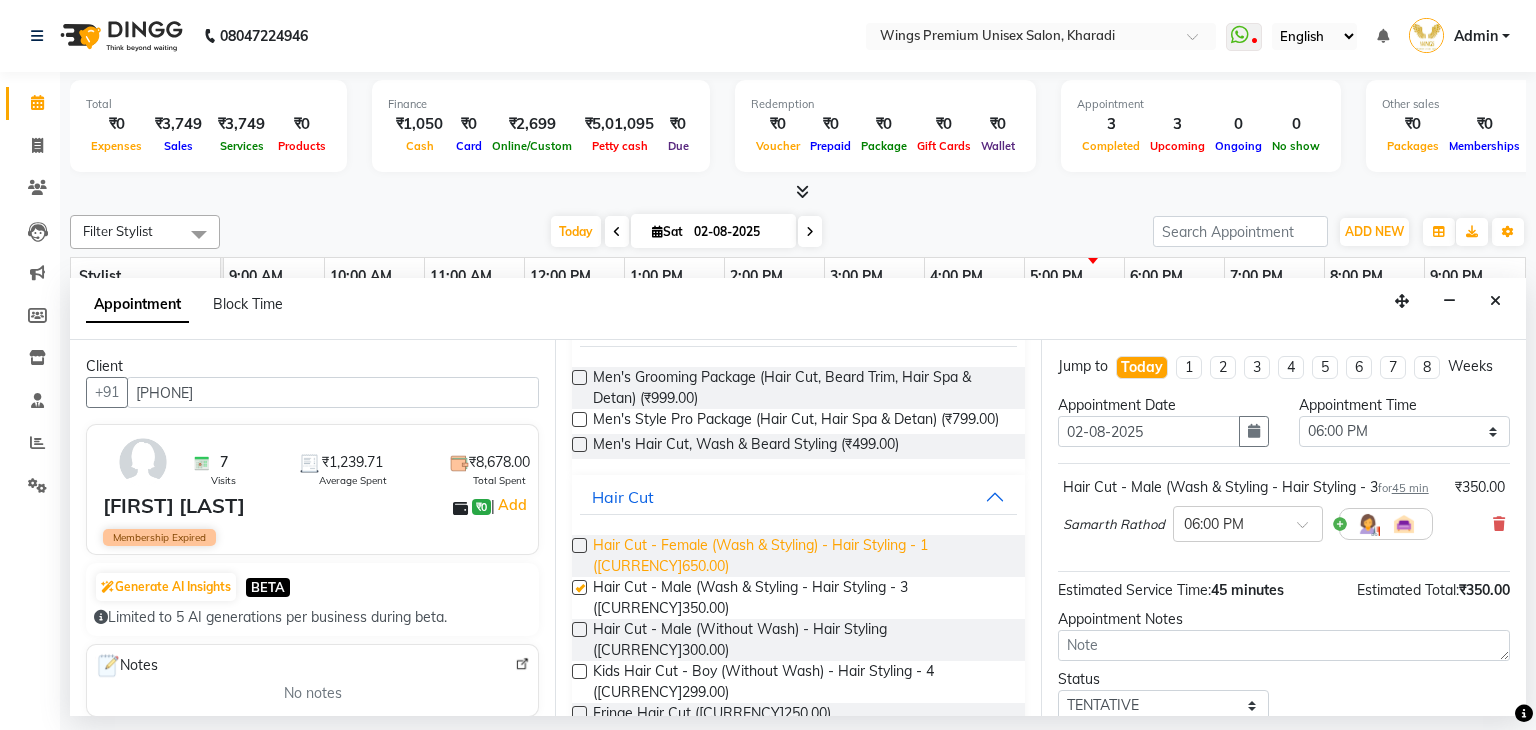 checkbox on "false" 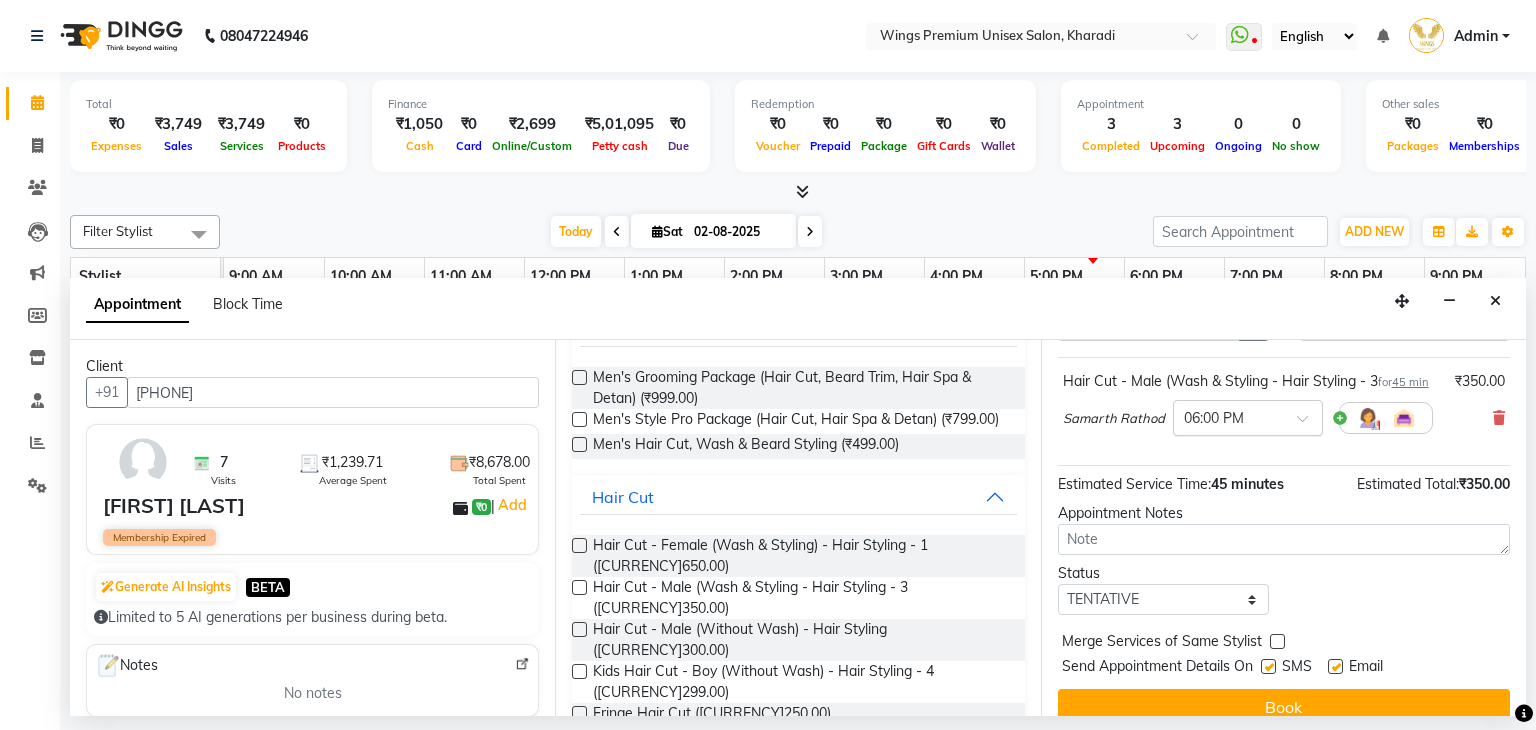 scroll, scrollTop: 151, scrollLeft: 0, axis: vertical 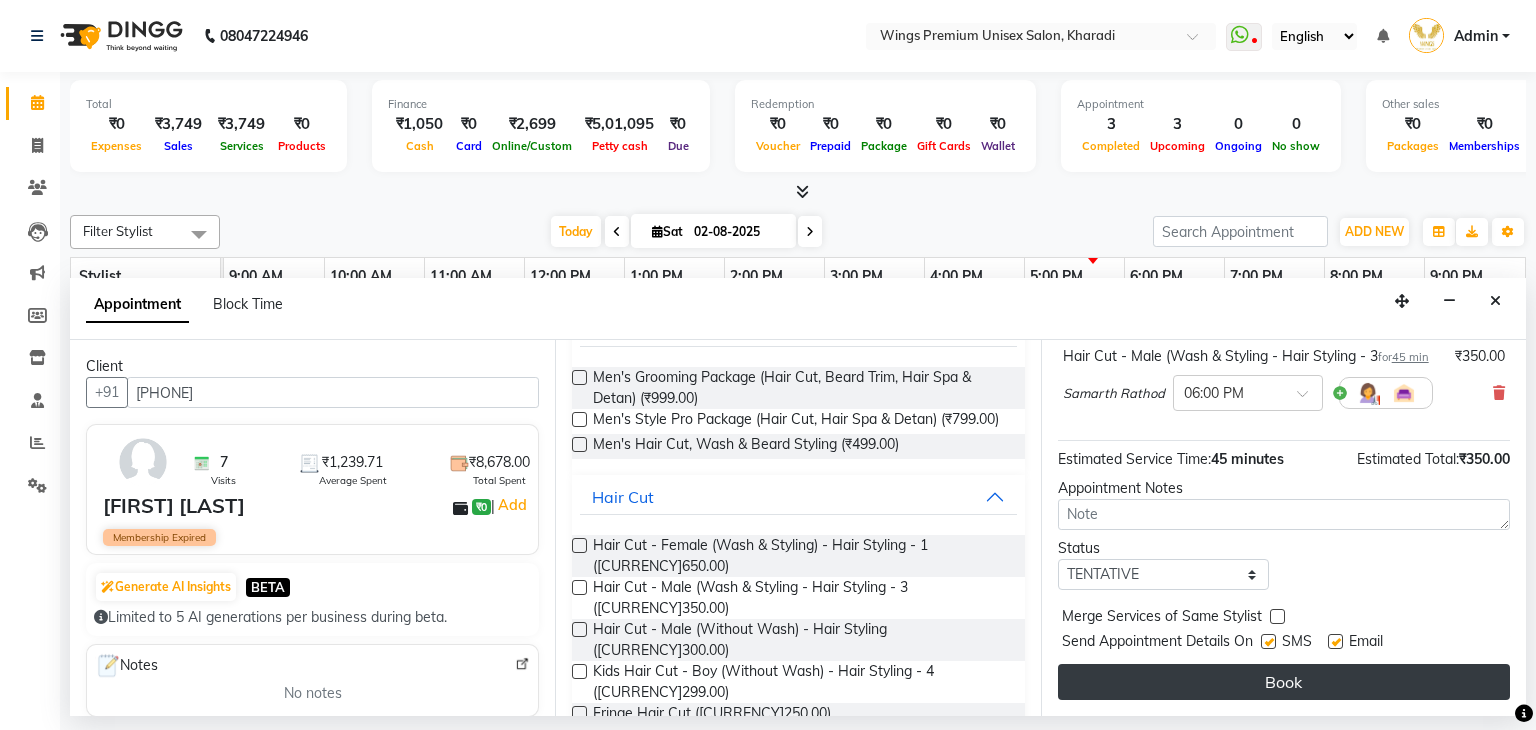 click on "Book" at bounding box center [1284, 682] 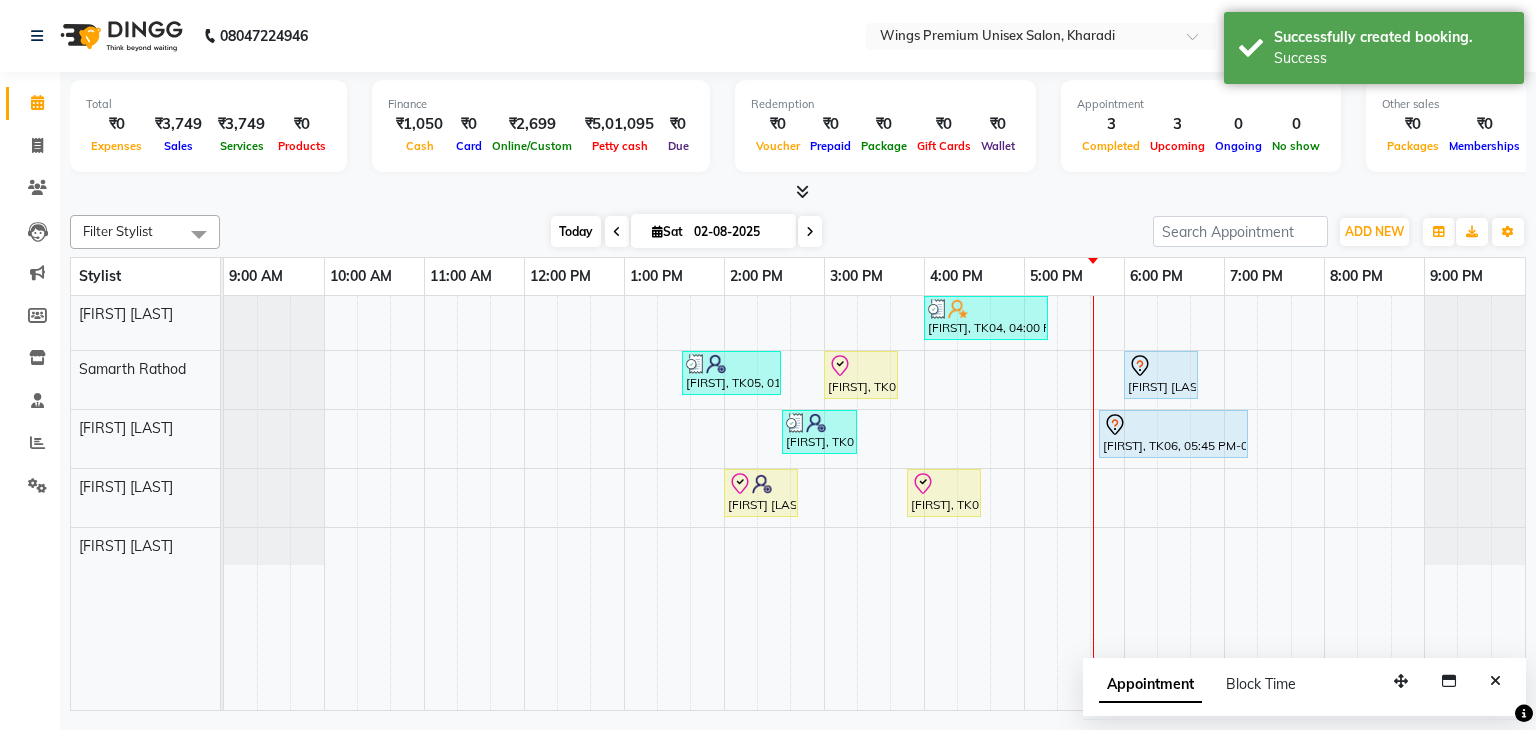 click on "Today" at bounding box center (576, 231) 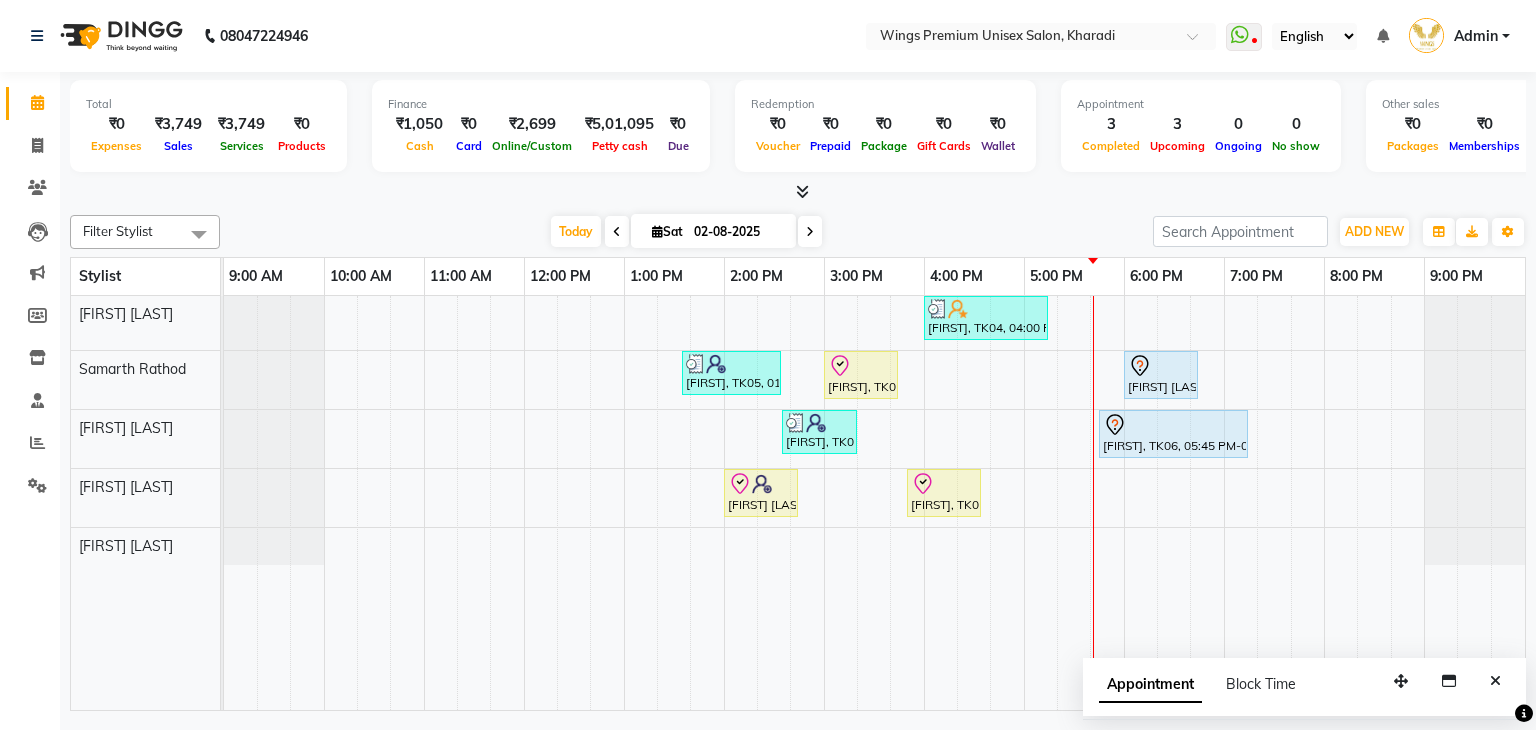 click at bounding box center [810, 232] 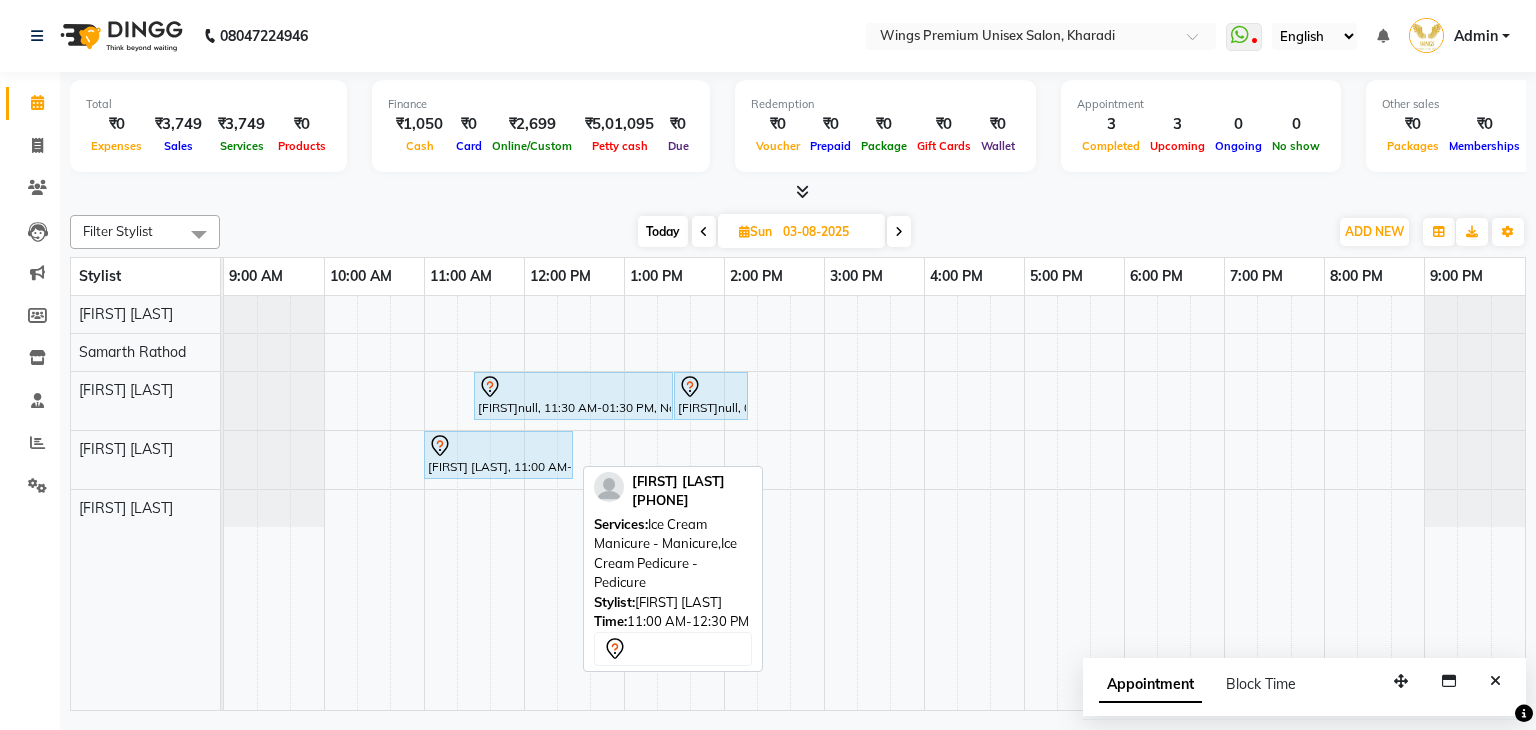 click on "[FIRST] [LAST], 11:00 AM-12:30 PM, Ice Cream Manicure - Manicure,Ice Cream Pedicure - Pedicure" at bounding box center (498, 455) 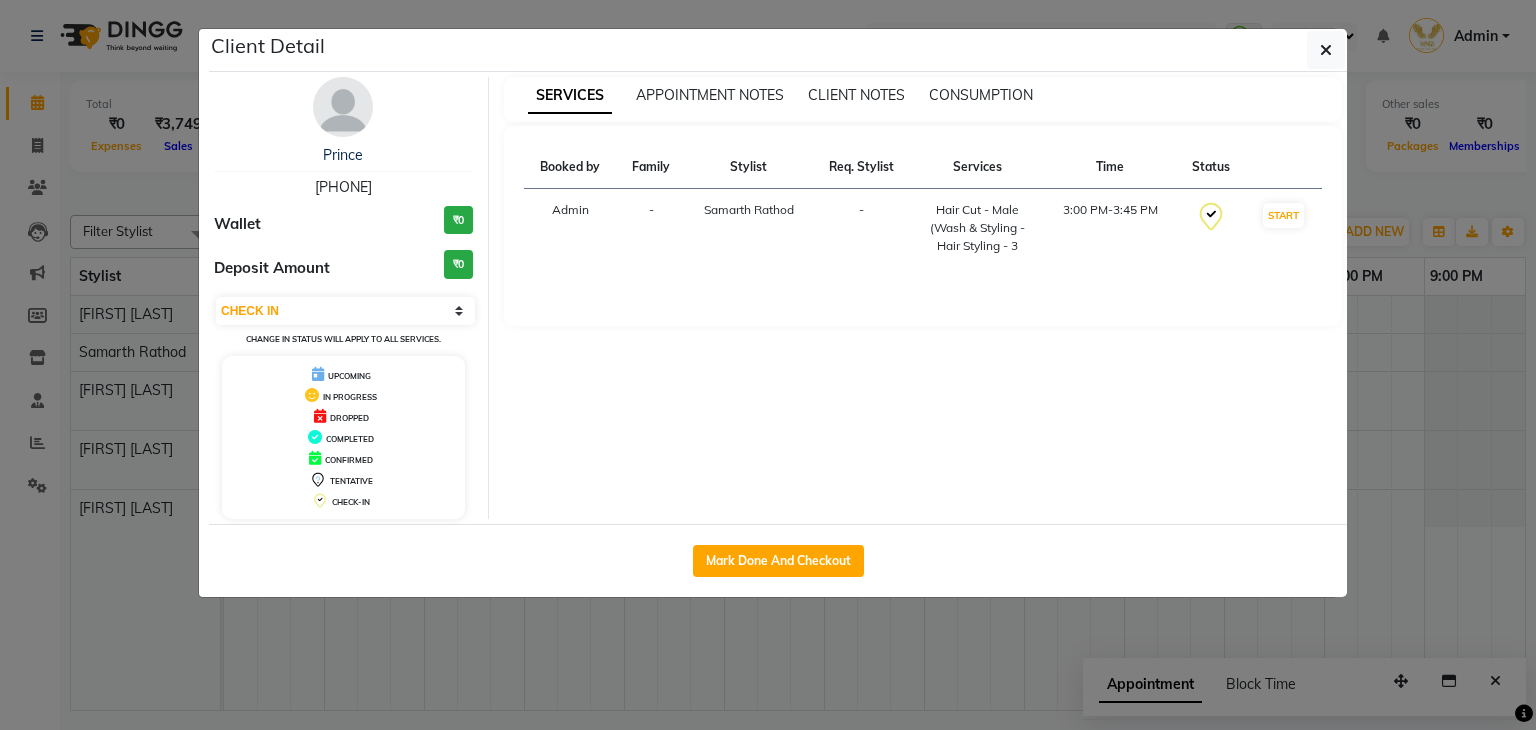select on "7" 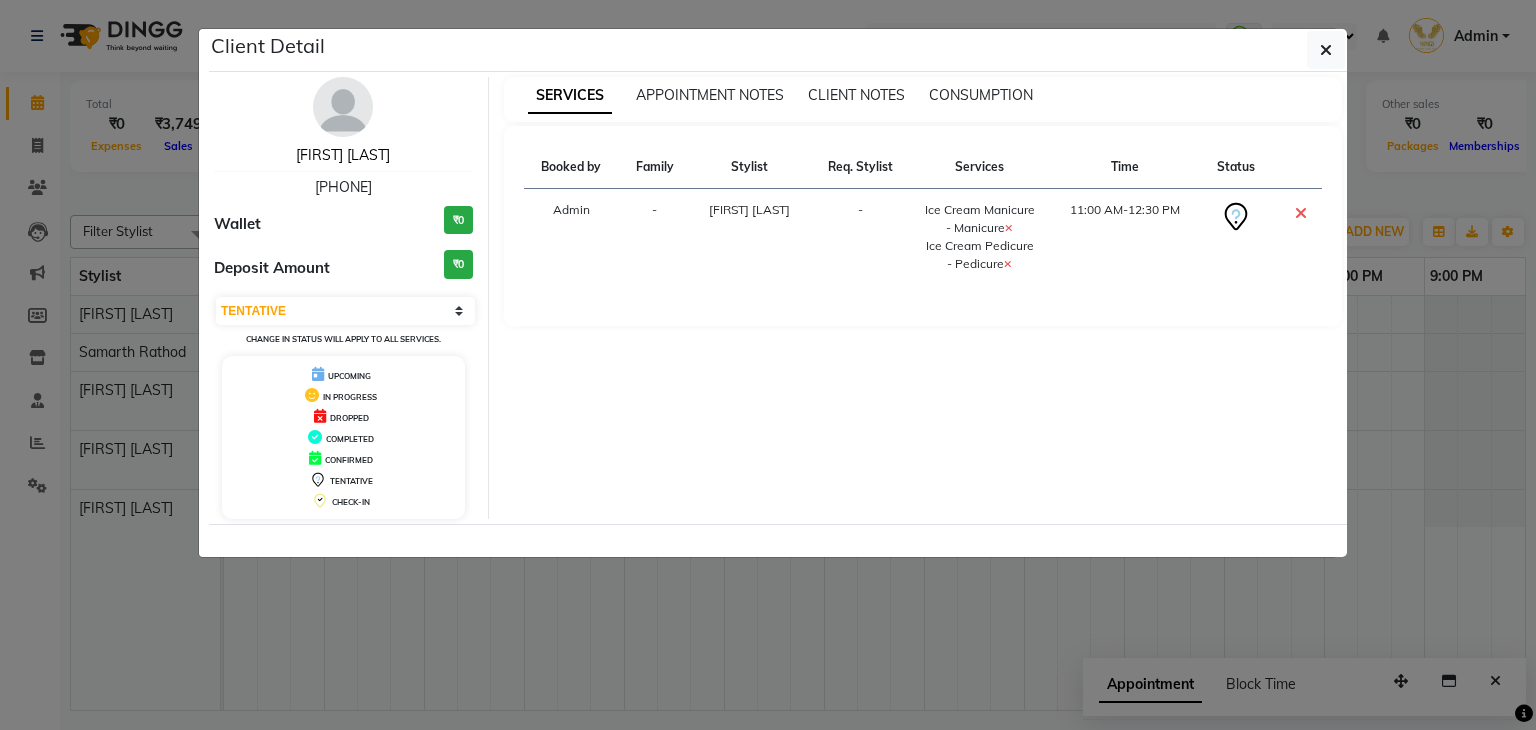 click on "[FIRST] [LAST]" at bounding box center (343, 155) 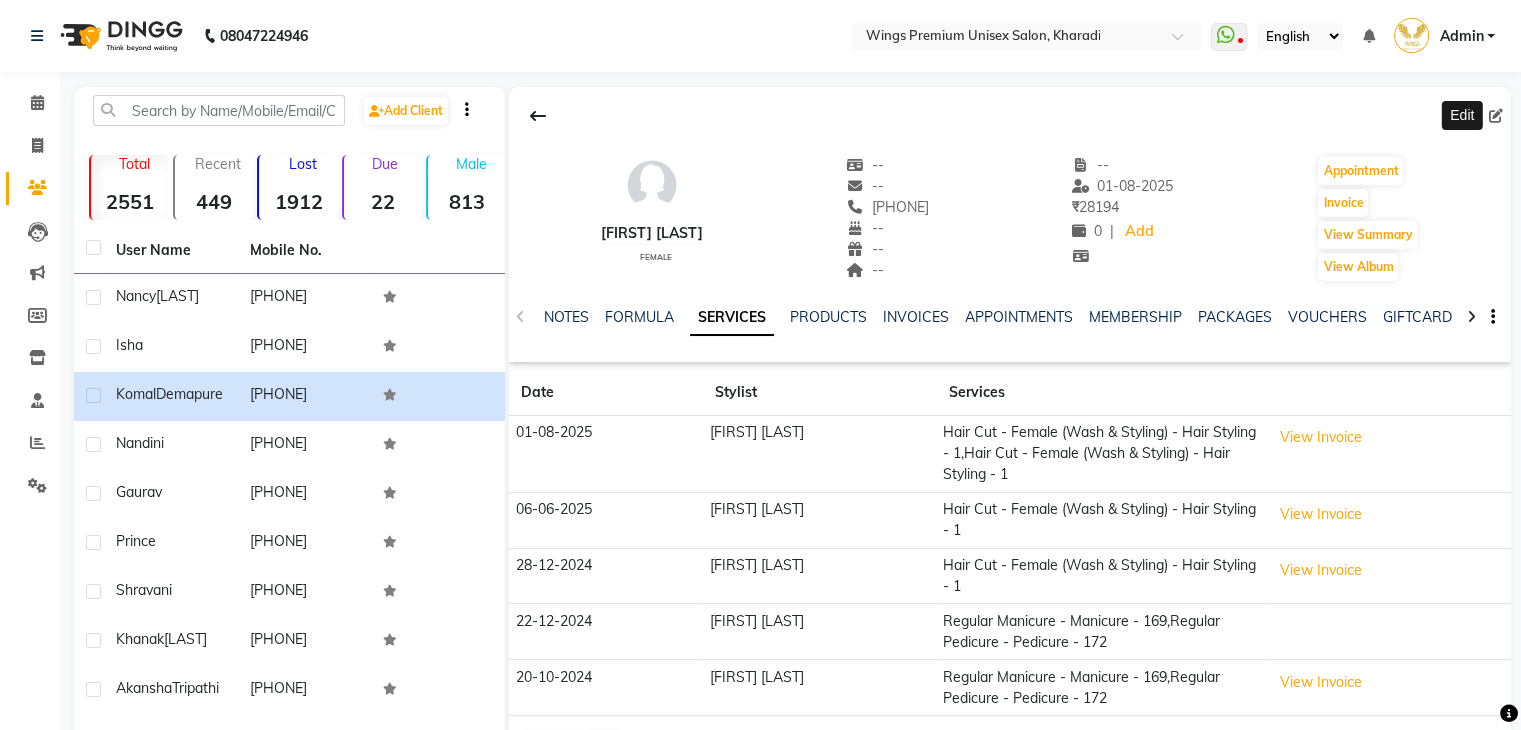 click 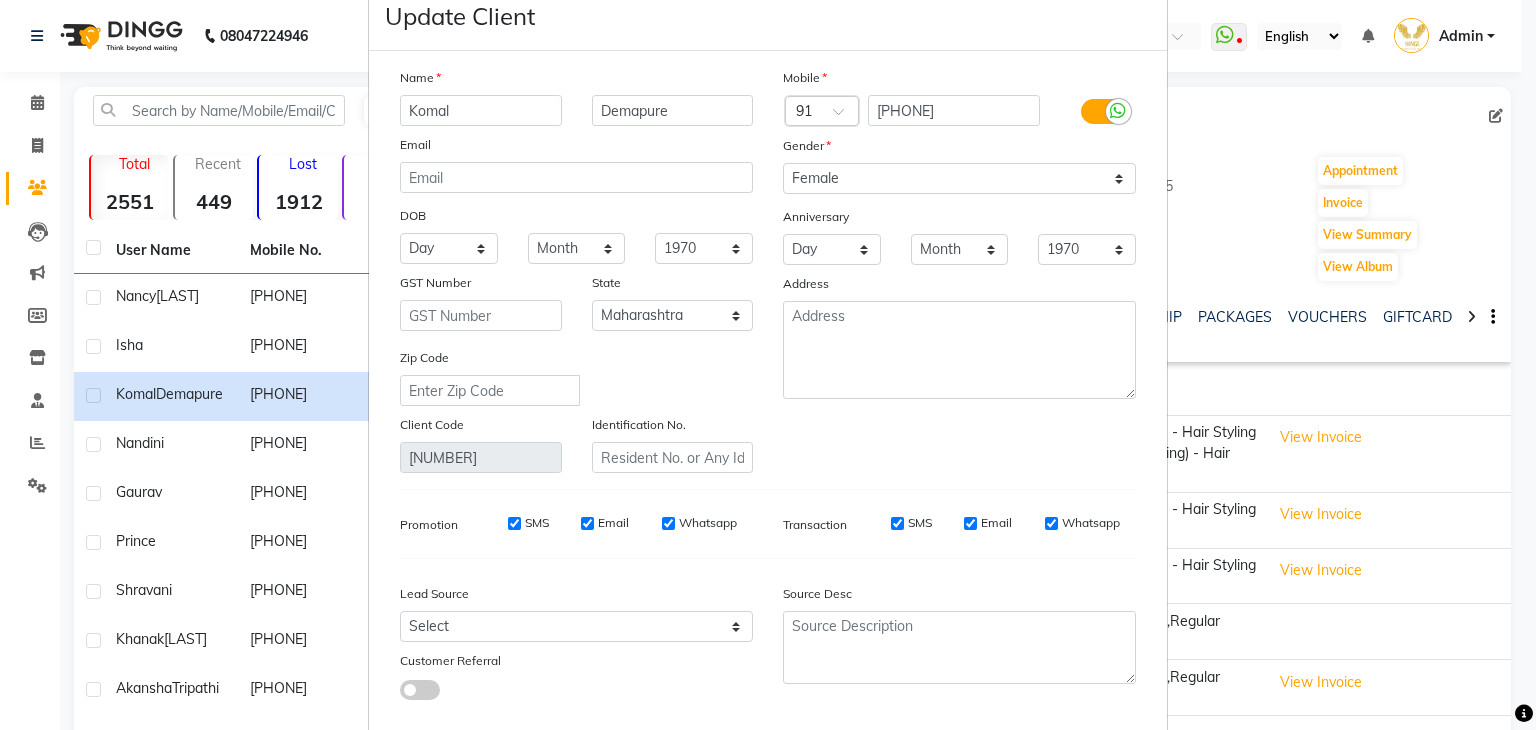 scroll, scrollTop: 168, scrollLeft: 0, axis: vertical 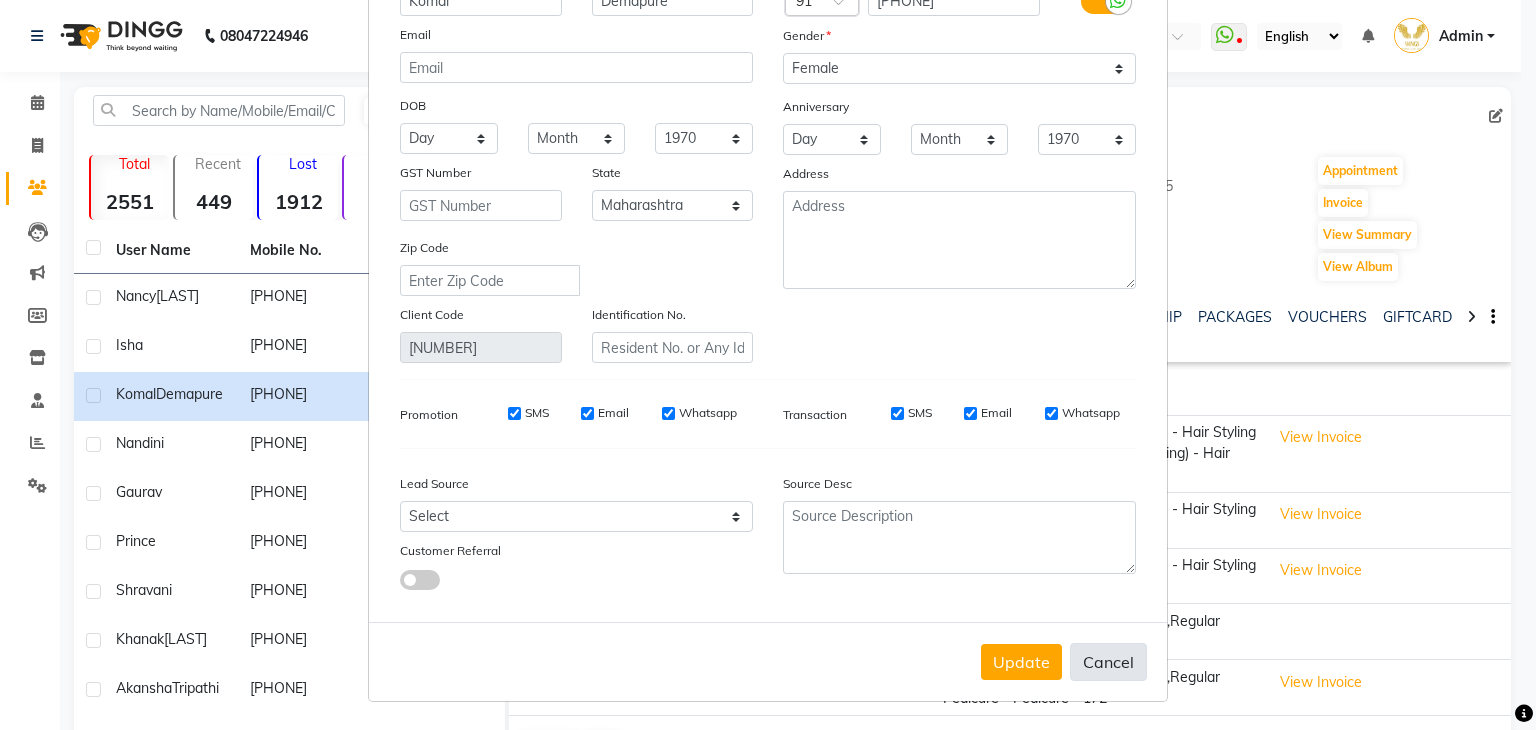 click on "Cancel" at bounding box center [1108, 662] 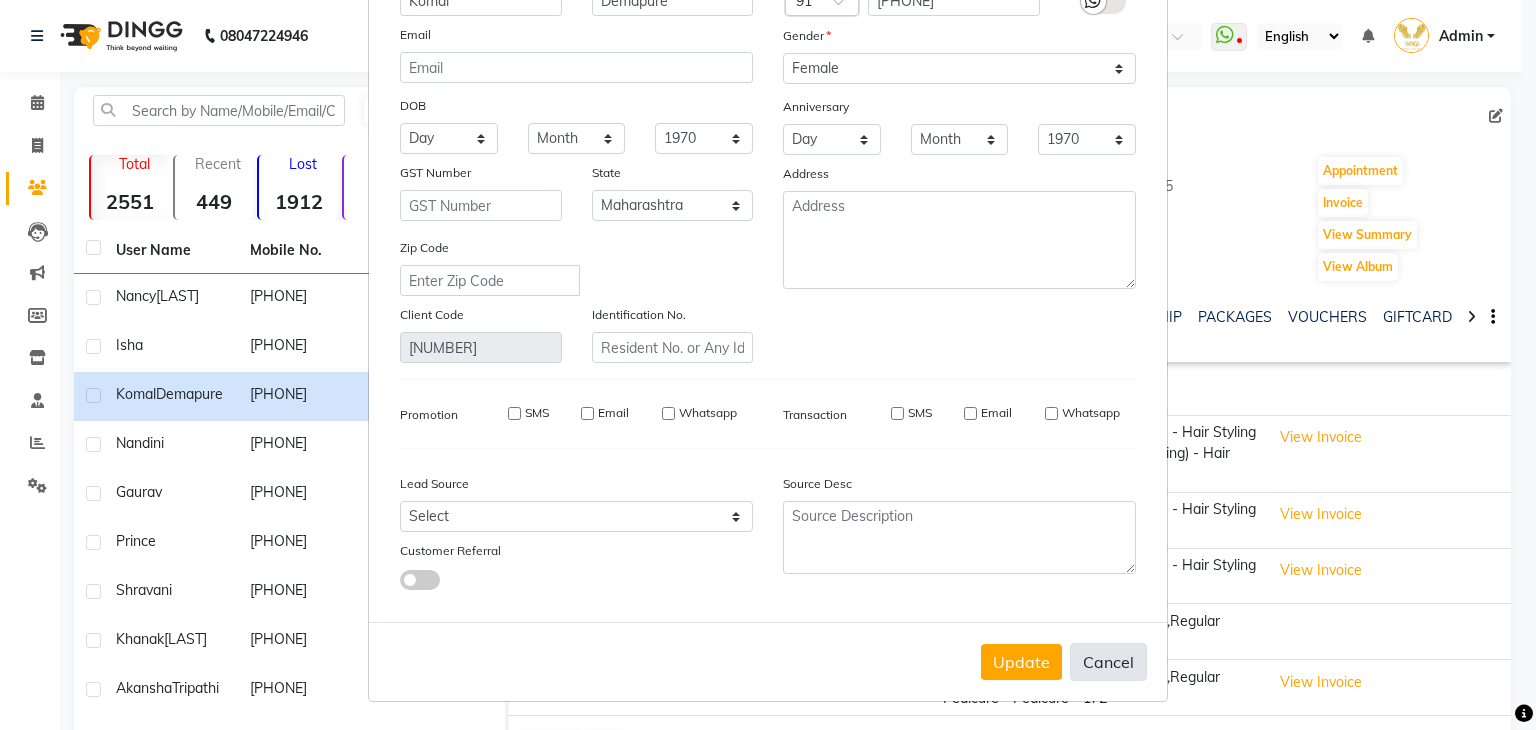 type 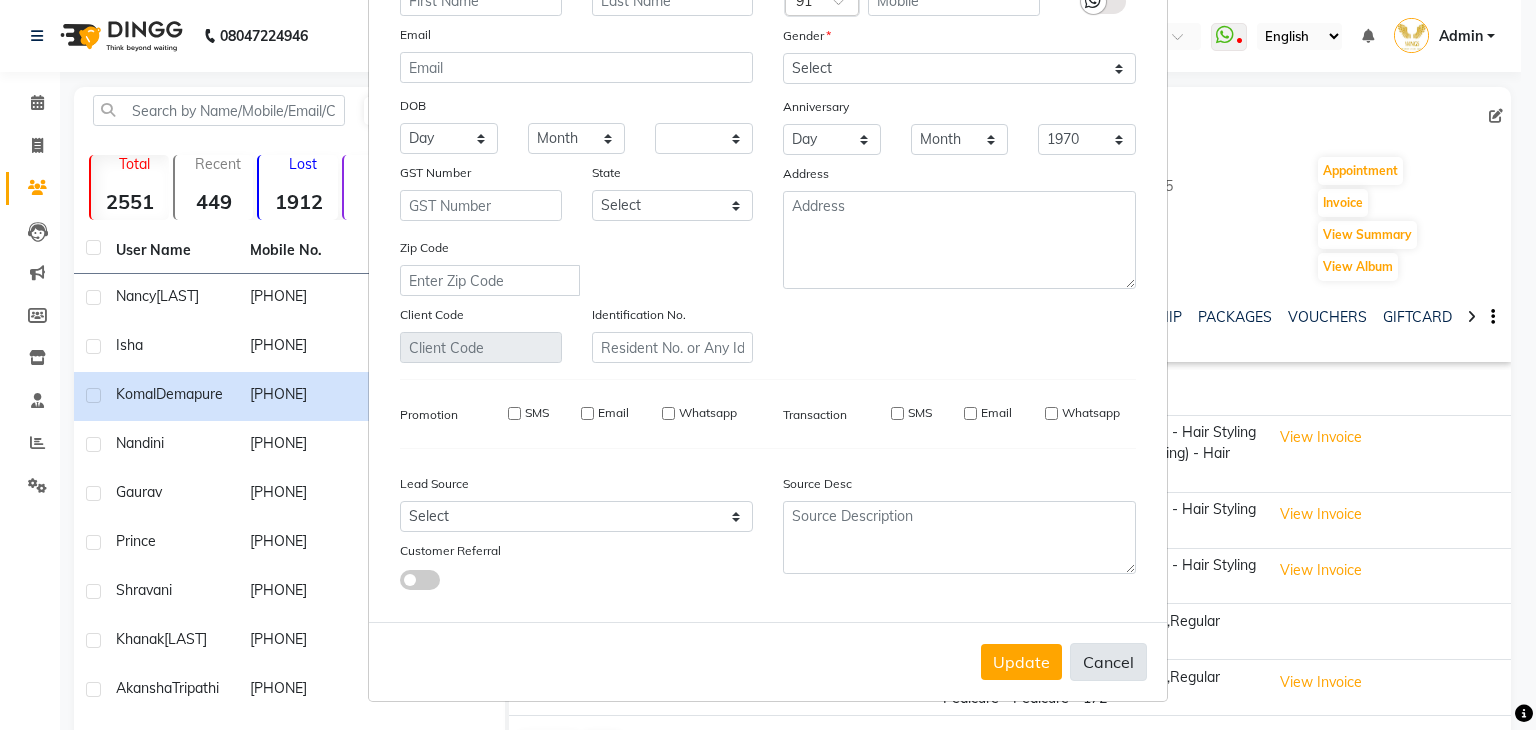 select 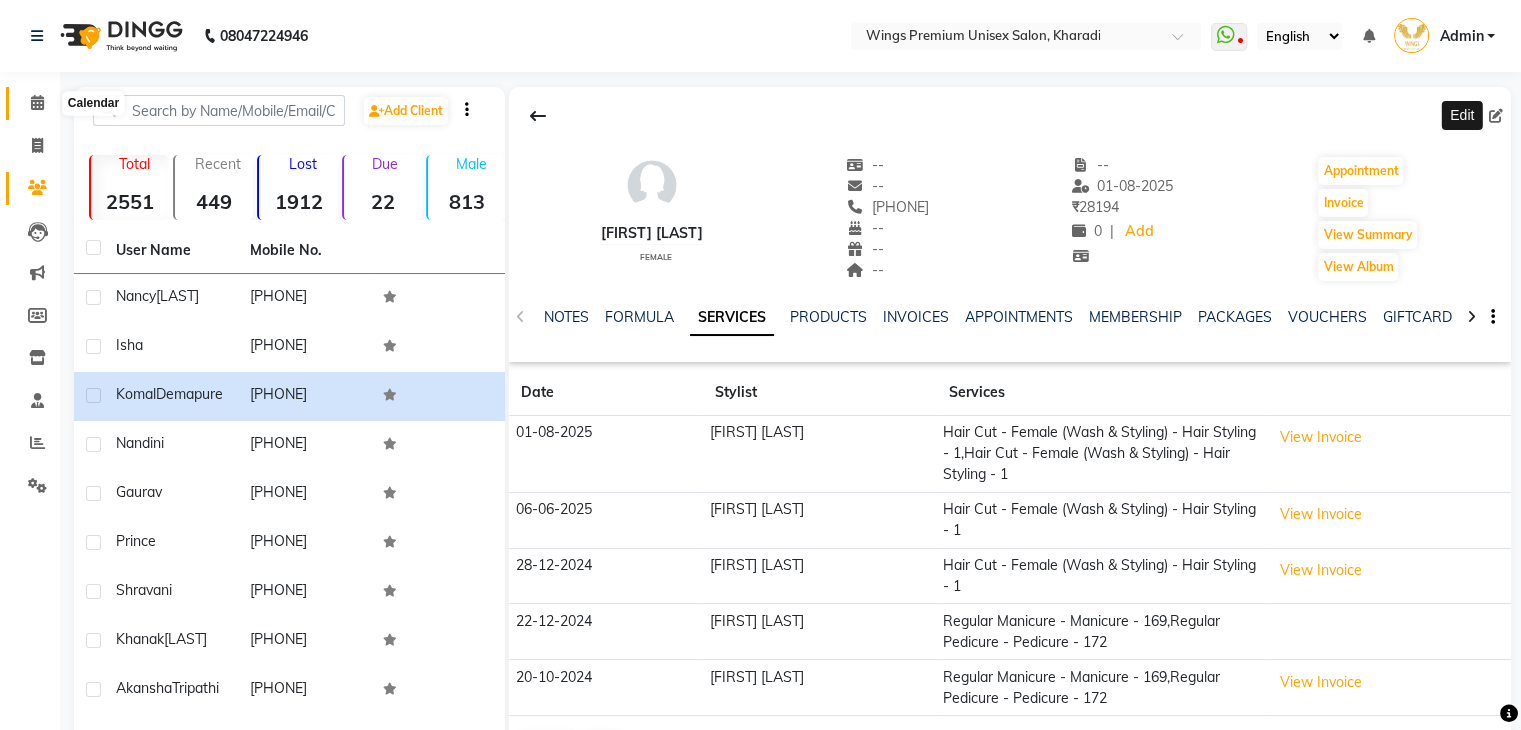 click 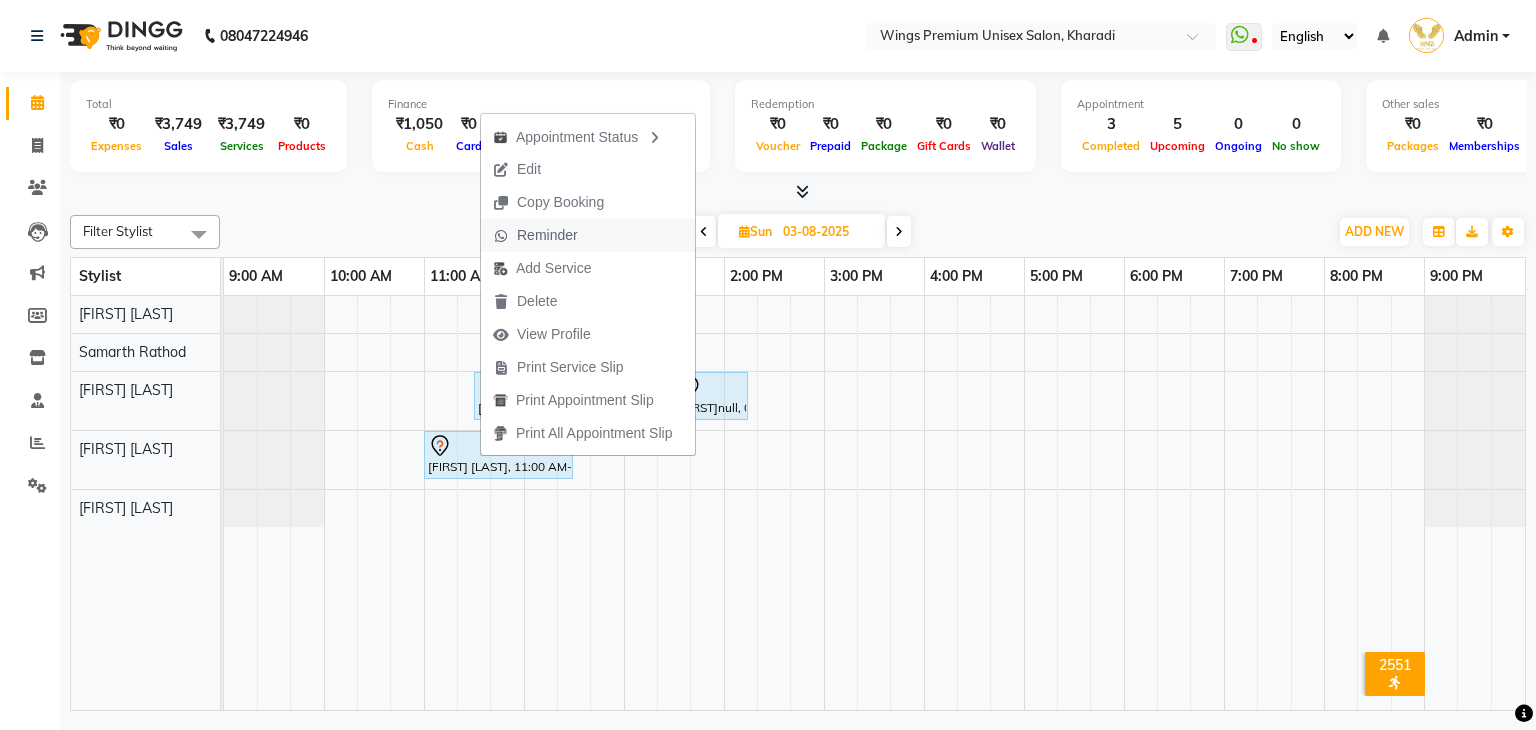 click on "Reminder" at bounding box center [547, 235] 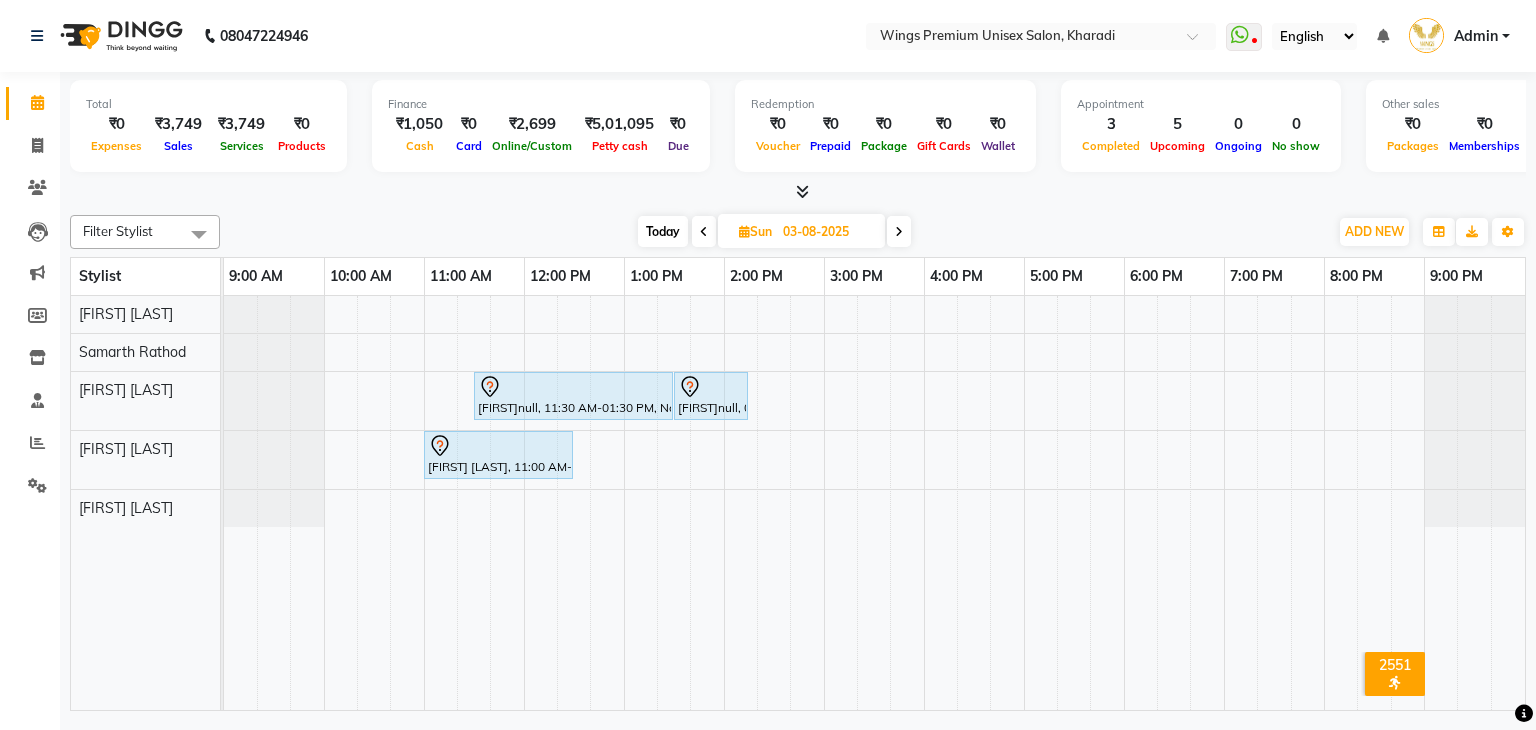 click on "Filter Stylist Select All [FIRST] [LAST] [FIRST] [LAST] [FIRST] [LAST] [FIRST] [LAST] [FIRST] [LAST]  Today  Sun 03-08-2025 Toggle Dropdown Add Appointment Add Invoice Add Expense Add Attendance Add Client Add Transaction Toggle Dropdown Add Appointment Add Invoice Add Expense Add Attendance Add Client ADD NEW Toggle Dropdown Add Appointment Add Invoice Add Expense Add Attendance Add Client Add Transaction Filter Stylist Select All [FIRST] [LAST] [FIRST] [LAST] [FIRST] [LAST] [FIRST] [LAST] [FIRST] [LAST]  Group By  Staff View   Room View  View as Vertical  Vertical - Week View  Horizontal  Horizontal - Week View  List  Toggle Dropdown Calendar Settings Manage Tags   Arrange Stylists   Reset Stylists  Full Screen  Show Available Stylist  Appointment Form Zoom 75% Stylist 9:00 AM 10:00 AM 11:00 AM 12:00 PM 1:00 PM 2:00 PM 3:00 PM 4:00 PM 5:00 PM 6:00 PM 7:00 PM 8:00 PM 9:00 PM [FIRST] [LAST] [FIRST] [LAST] [FIRST] [LAST]  [FIRST] [LAST] [FIRST] [LAST]" 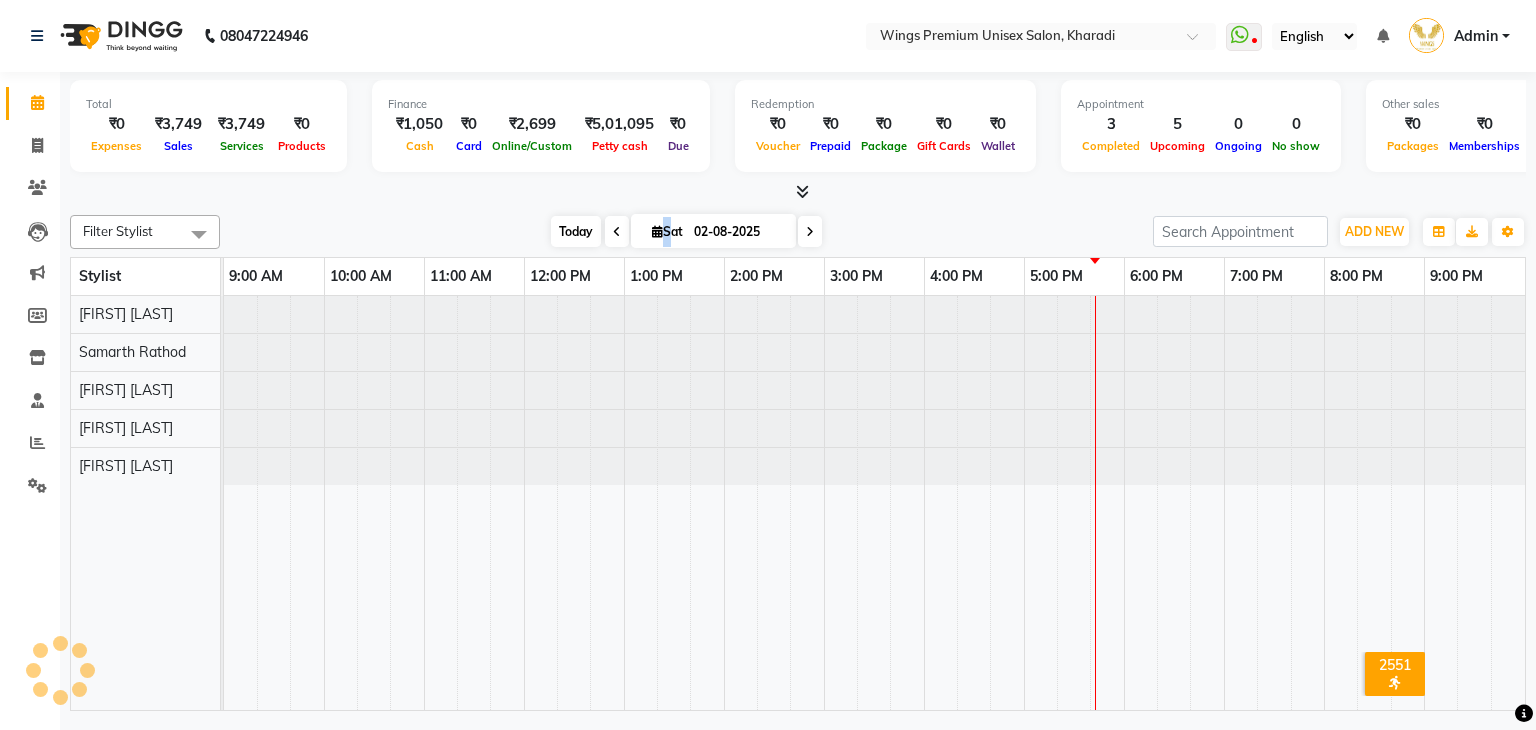 click on "Sat" at bounding box center (667, 231) 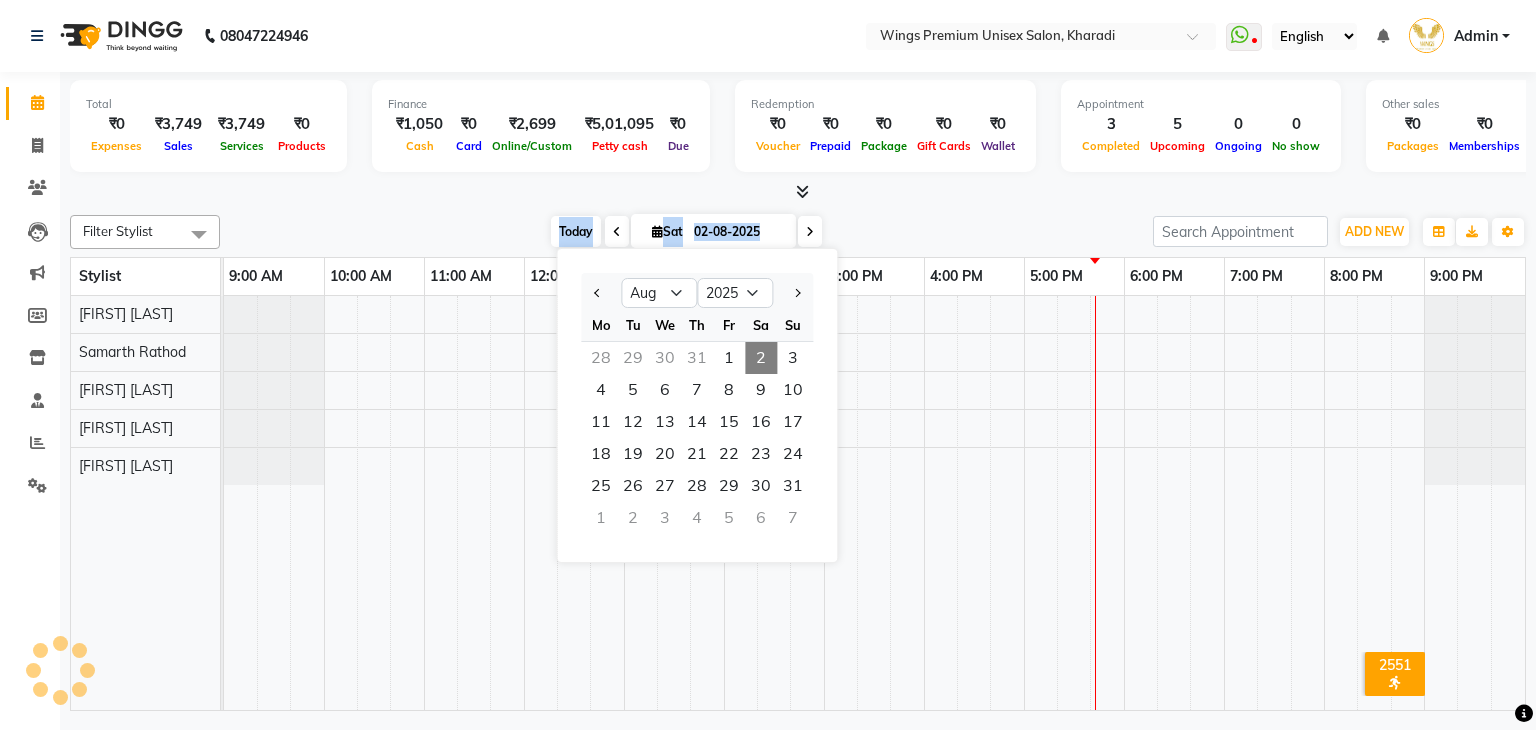 click on "Sat" at bounding box center [667, 231] 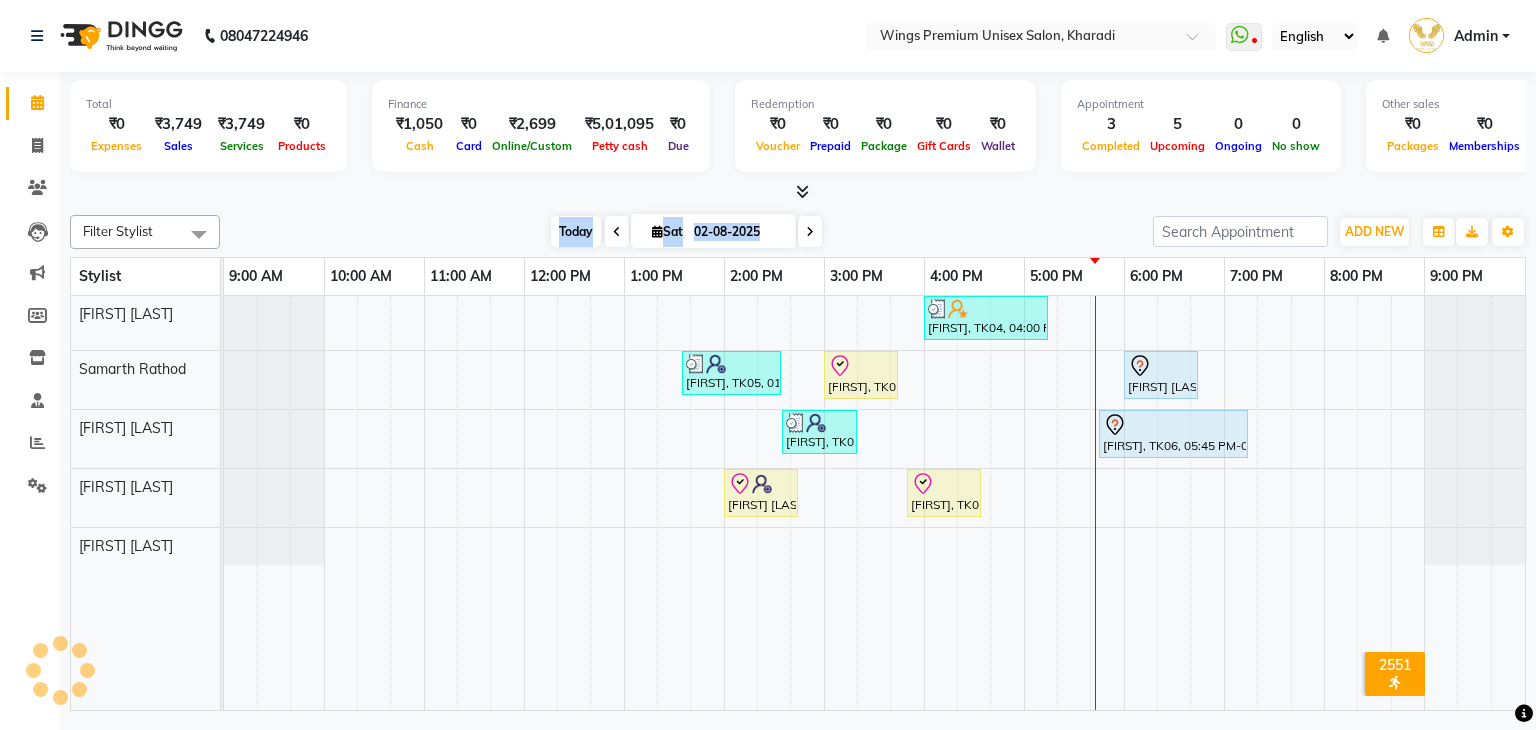 click on "Sat" at bounding box center (667, 231) 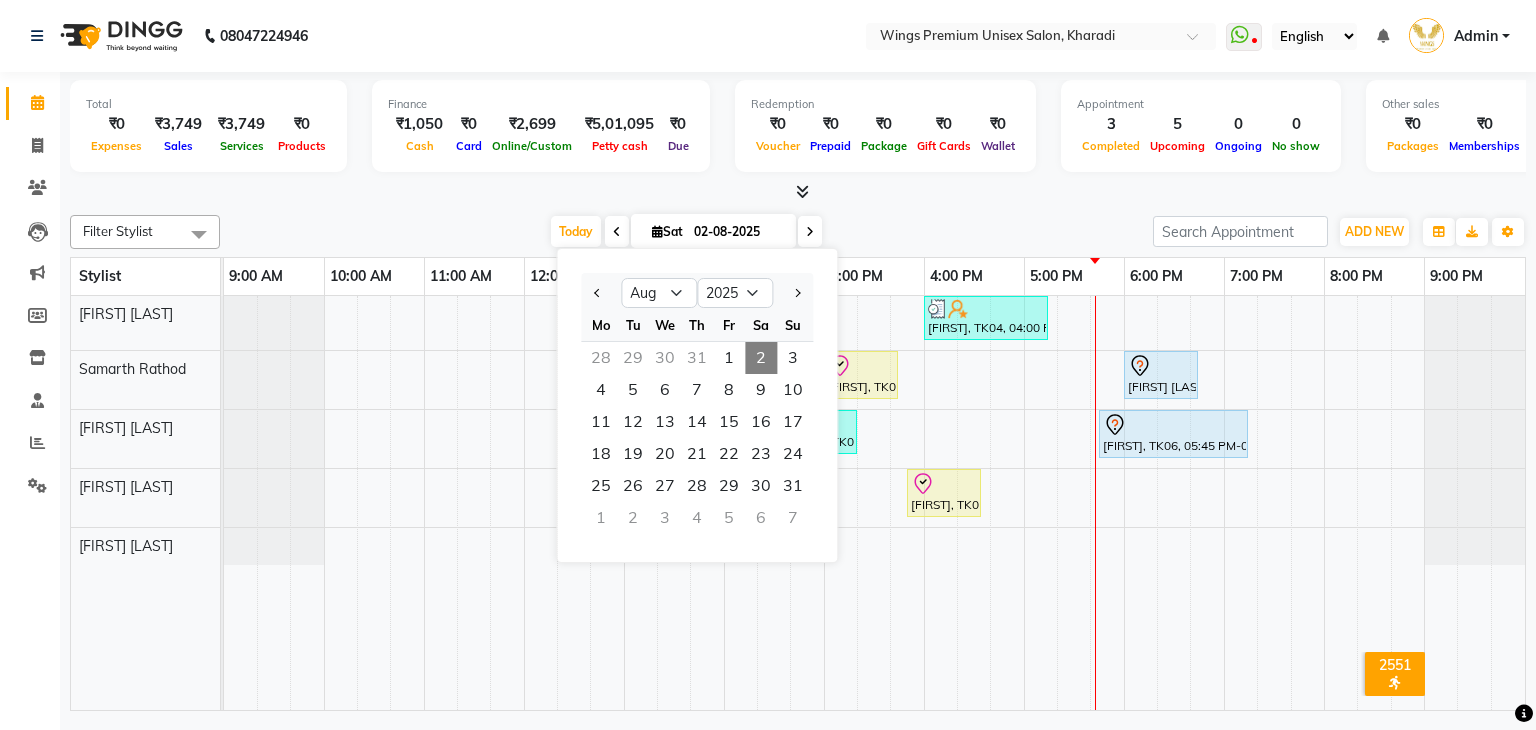 click at bounding box center (798, 192) 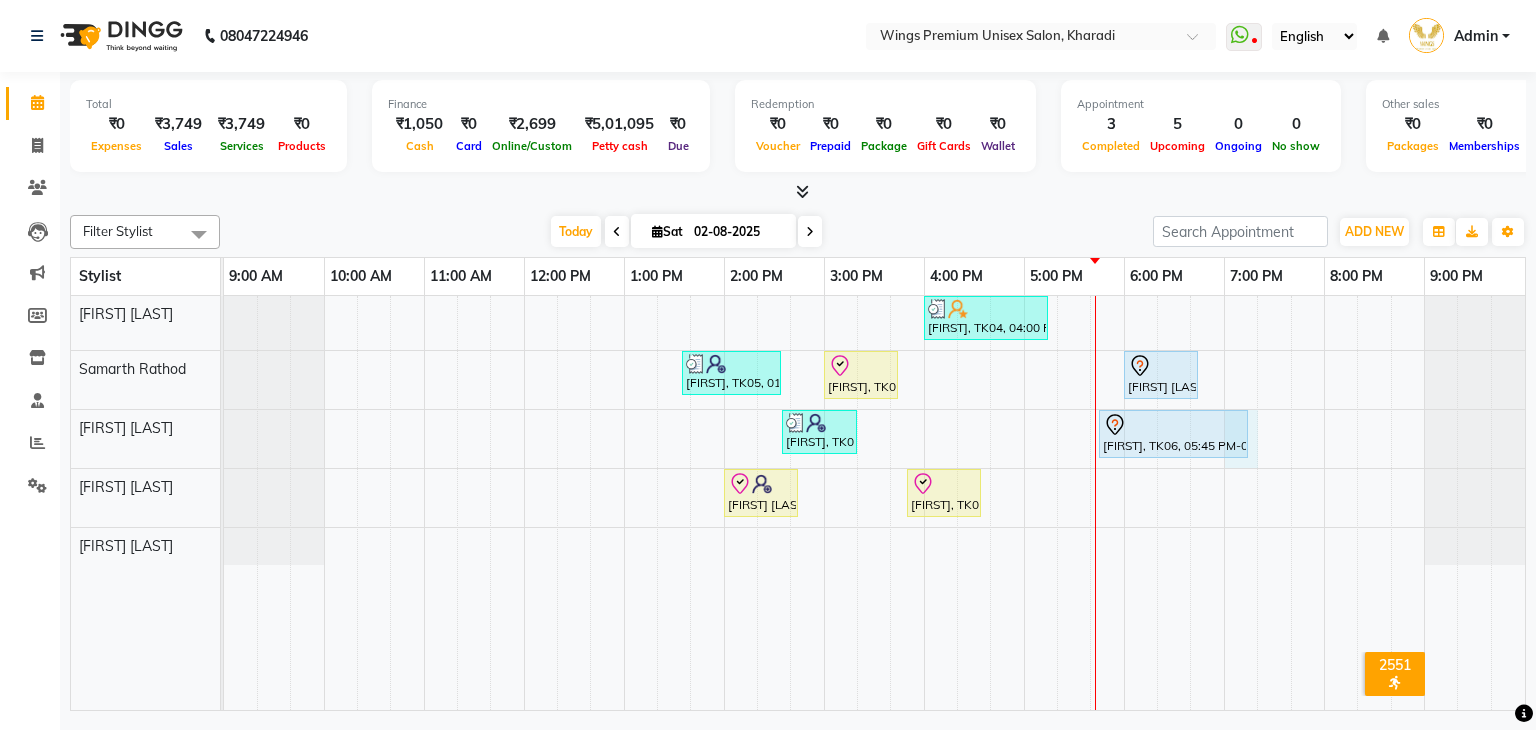 click on "[FIRST], TK04, 04:00 PM-05:15 PM, Caline Wash & Blow Dry ,Hair Cut - Female (Wash & Styling) - Hair Styling - 1     [FIRST], TK05, 01:35 PM-02:35 PM, Men's Grooming Package (Hair Cut, Beard Trim, Hair Spa & Detan)
[FIRST], TK03, 03:00 PM-03:45 PM, Hair Cut - Male (Wash & Styling - Hair Styling - 3             [FIRST] [LAST], TK07, 06:00 PM-06:45 PM, Hair Cut - Male (Wash & Styling - Hair Styling - 3             [FIRST], TK05, 02:35 PM-03:20 PM, Nourishing Spa - Hair SPA (FEMALE)             [FIRST], TK06, 05:45 PM-07:15 PM, Natural Root Touch Up - 2 Inches - Hair Colors
[FIRST]  [LAST], TK01, 02:00 PM-02:45 PM, Rica Full Waxing Package (FA,FL & UA)
[FIRST], TK02, 03:50 PM-04:35 PM, Rica Full Waxing Package (FA,FL & UA)" at bounding box center (874, 503) 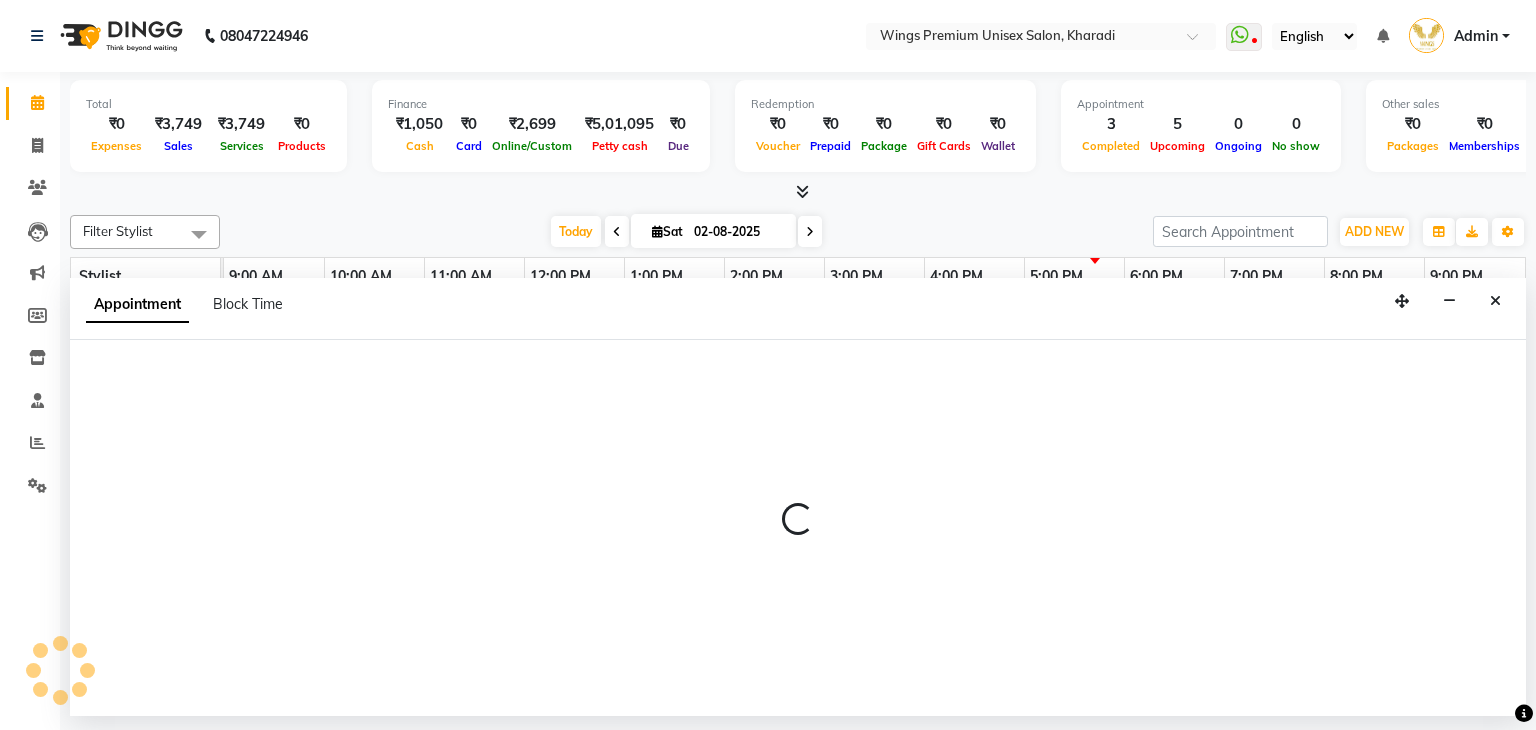 select on "72458" 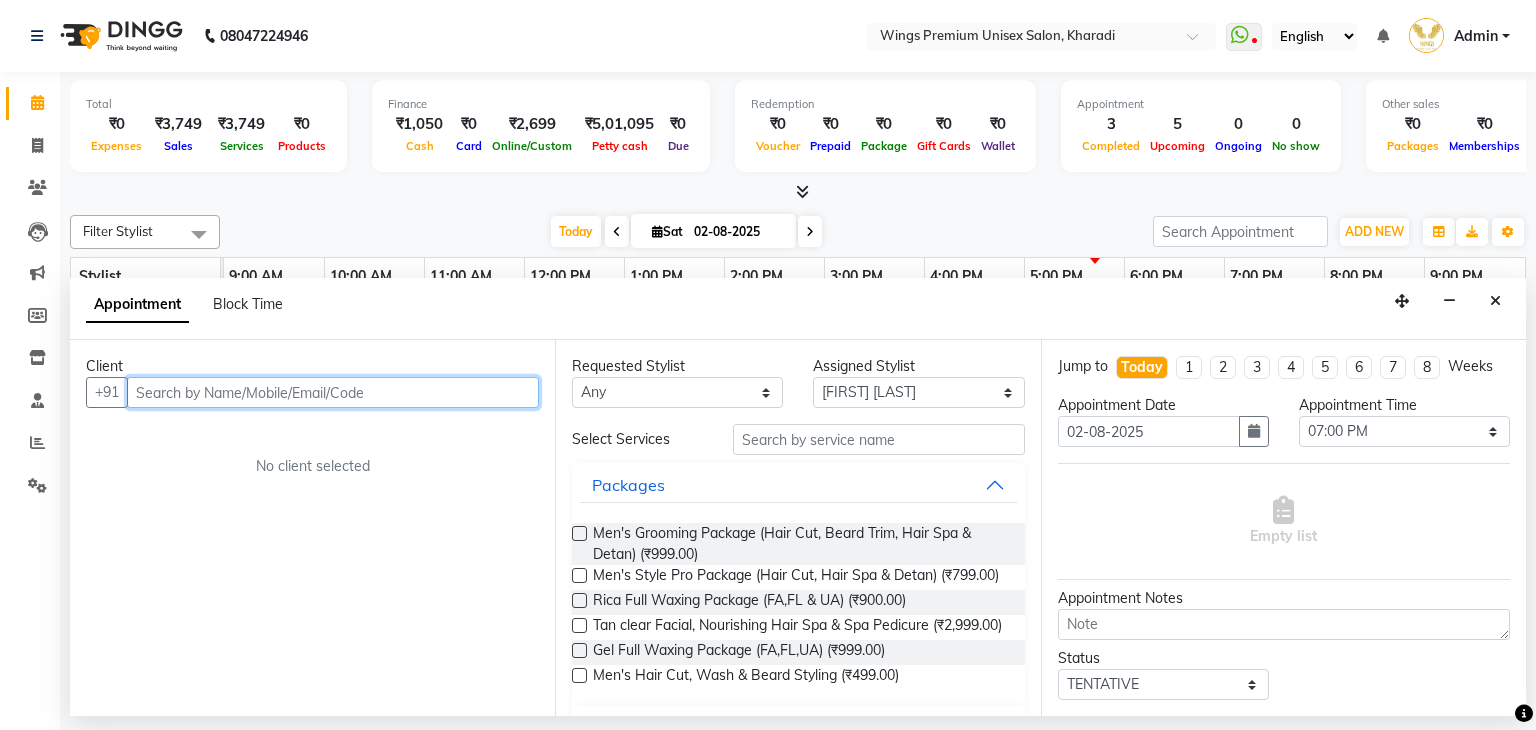 click at bounding box center (333, 392) 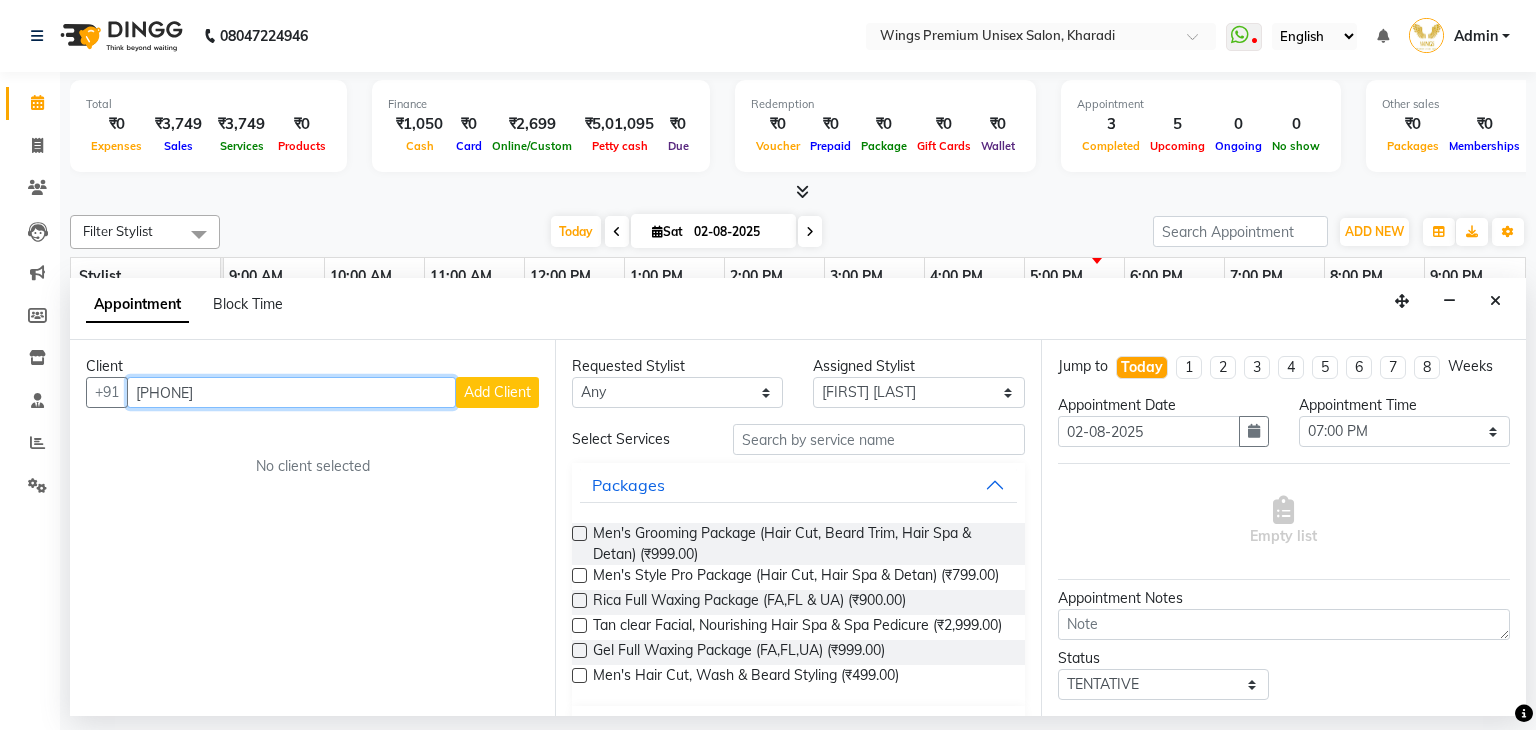 type on "[PHONE]" 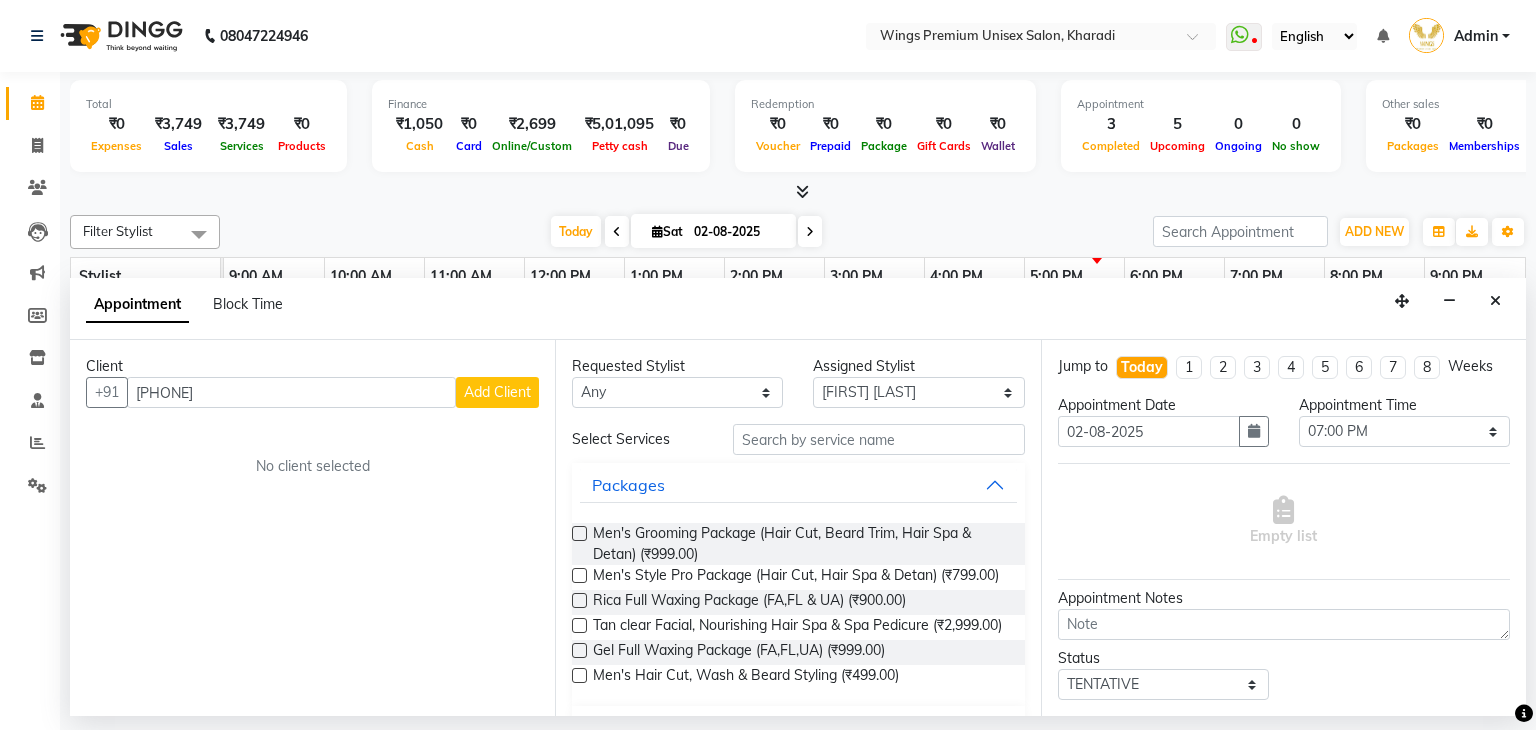 click on "Add Client" at bounding box center (497, 392) 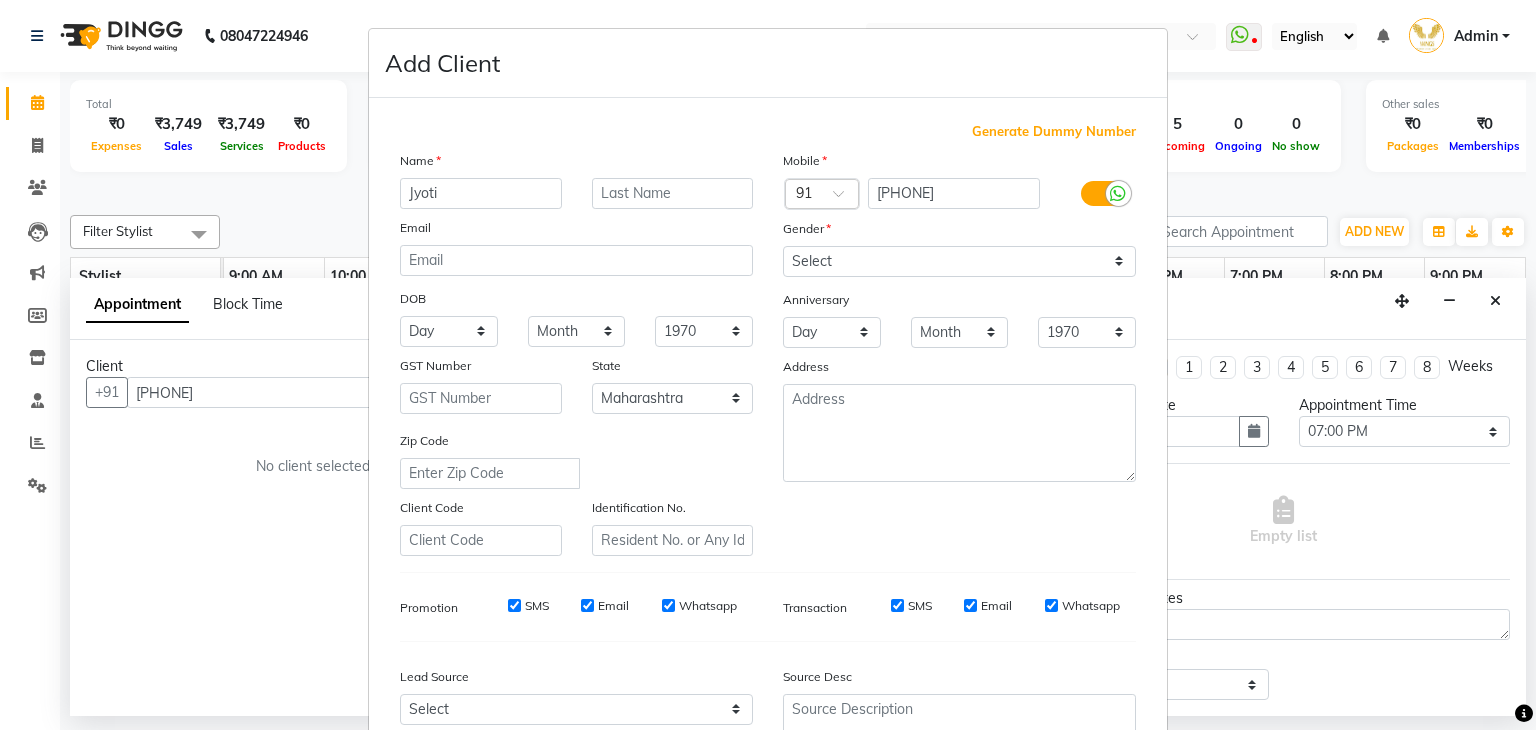 type on "Jyoti" 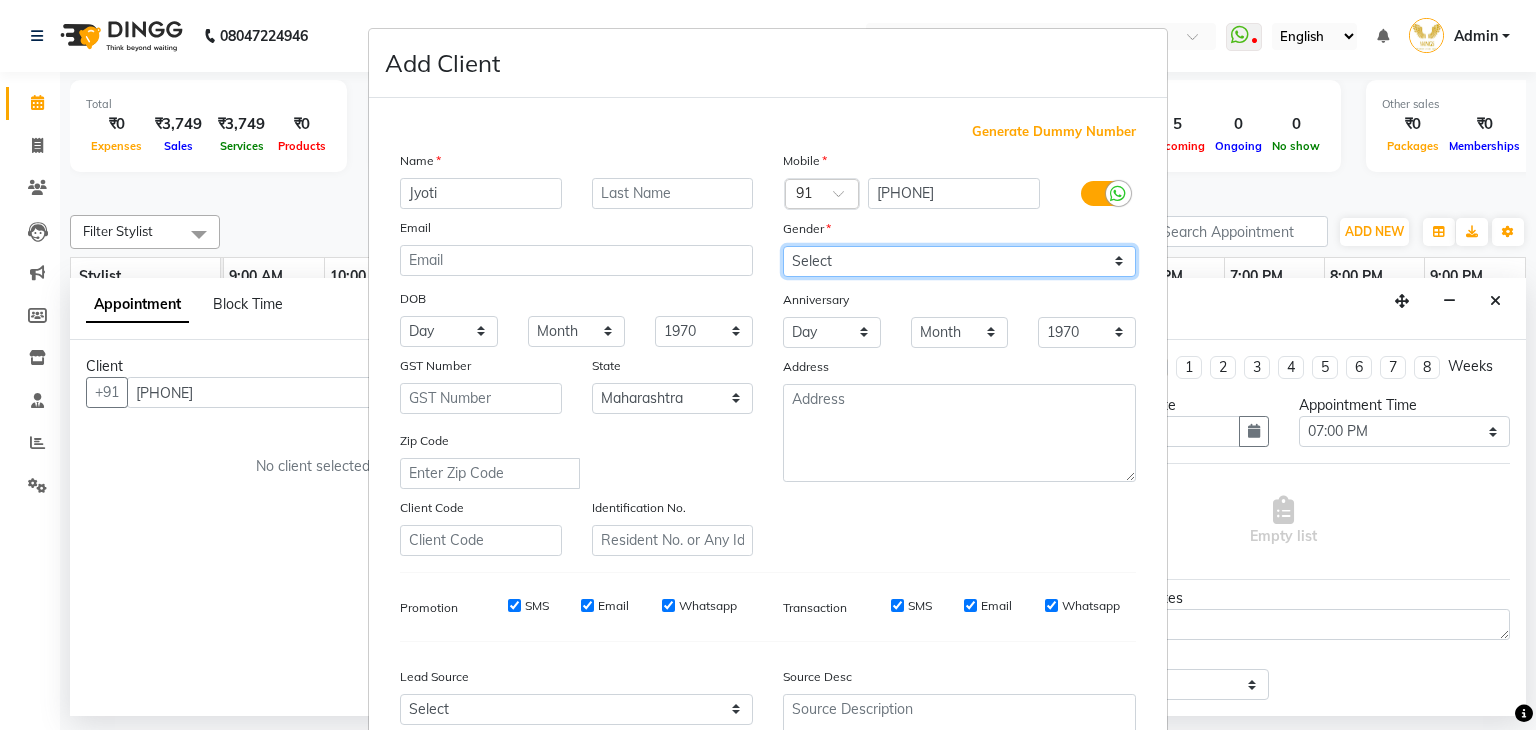 click on "Select Male Female Other Prefer Not To Say" at bounding box center (959, 261) 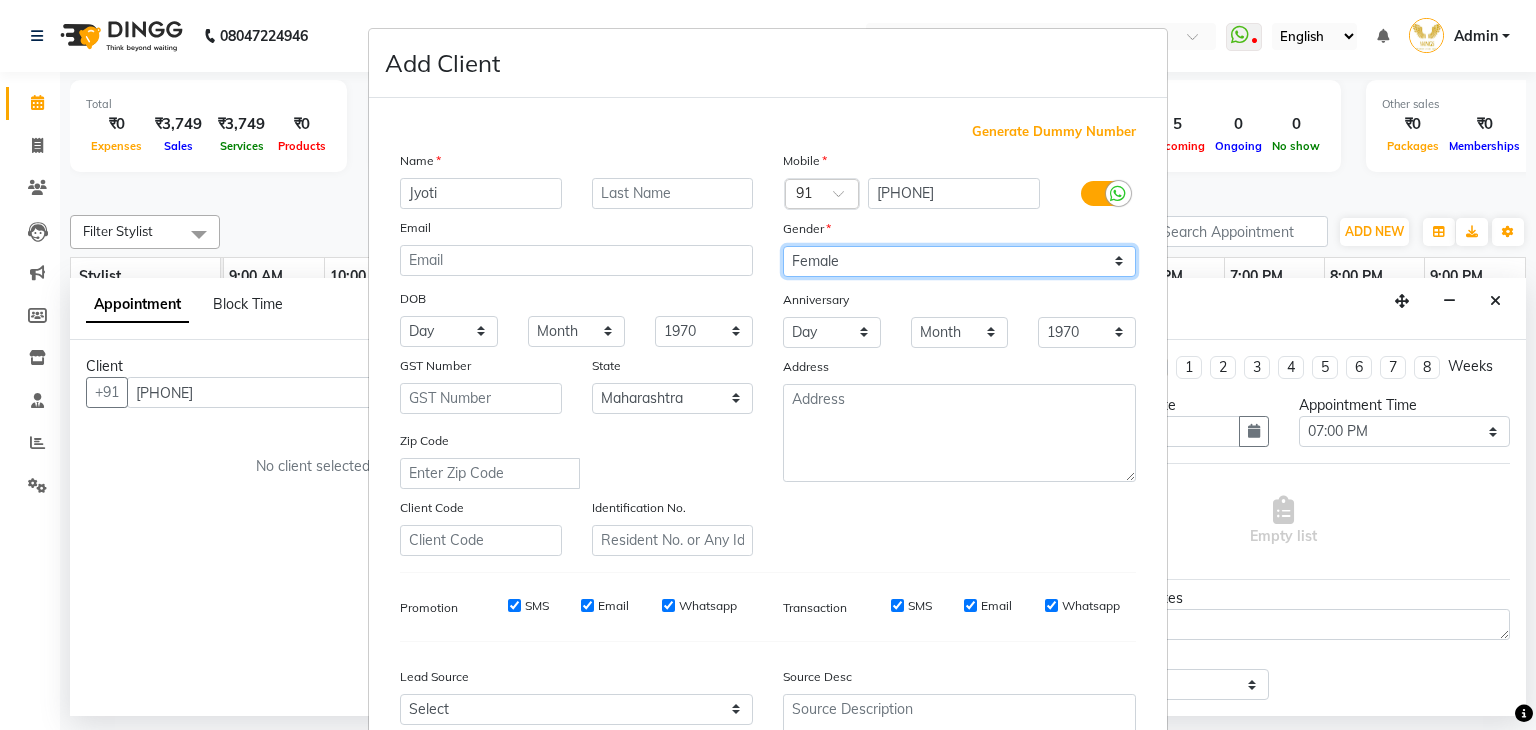 click on "Select Male Female Other Prefer Not To Say" at bounding box center [959, 261] 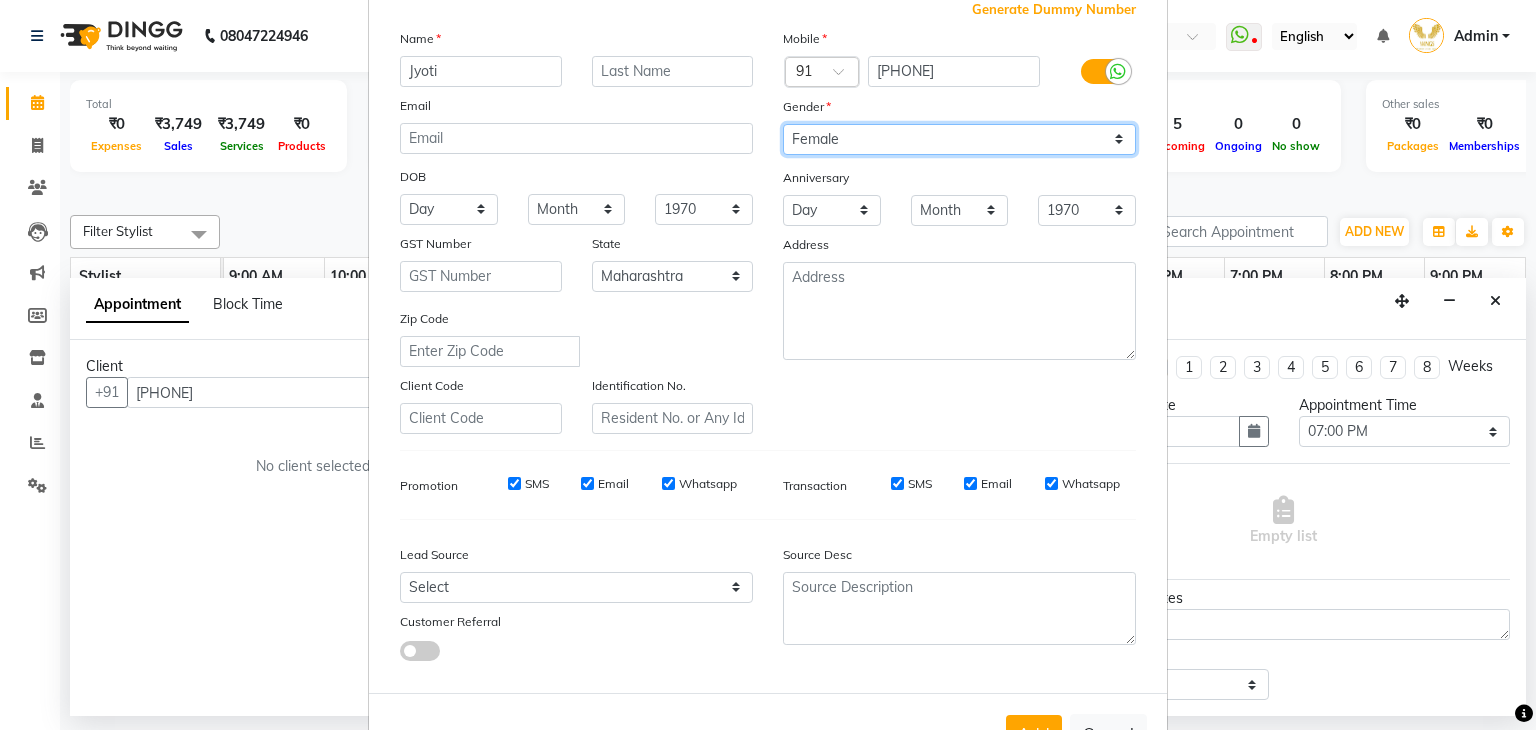 scroll, scrollTop: 203, scrollLeft: 0, axis: vertical 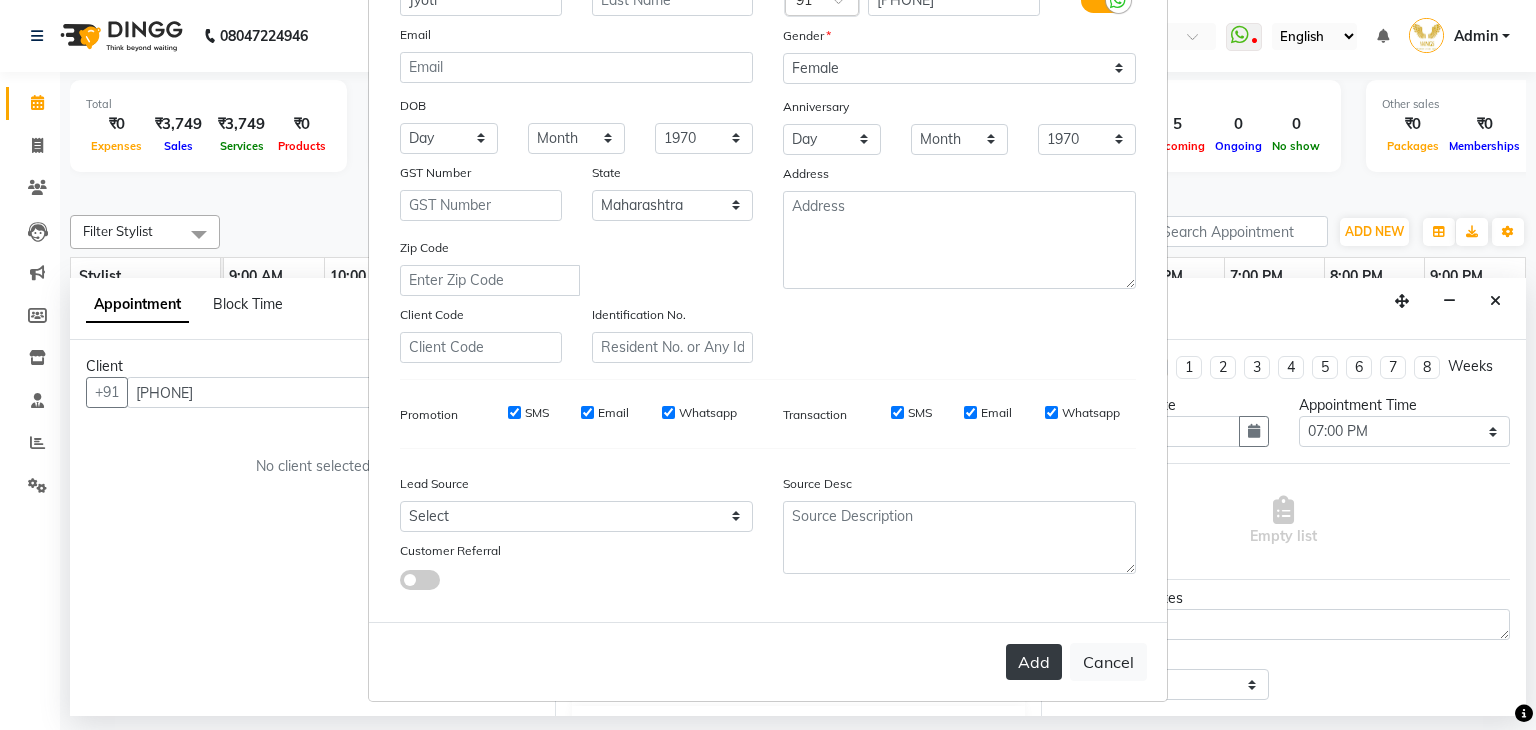 click on "Add" at bounding box center (1034, 662) 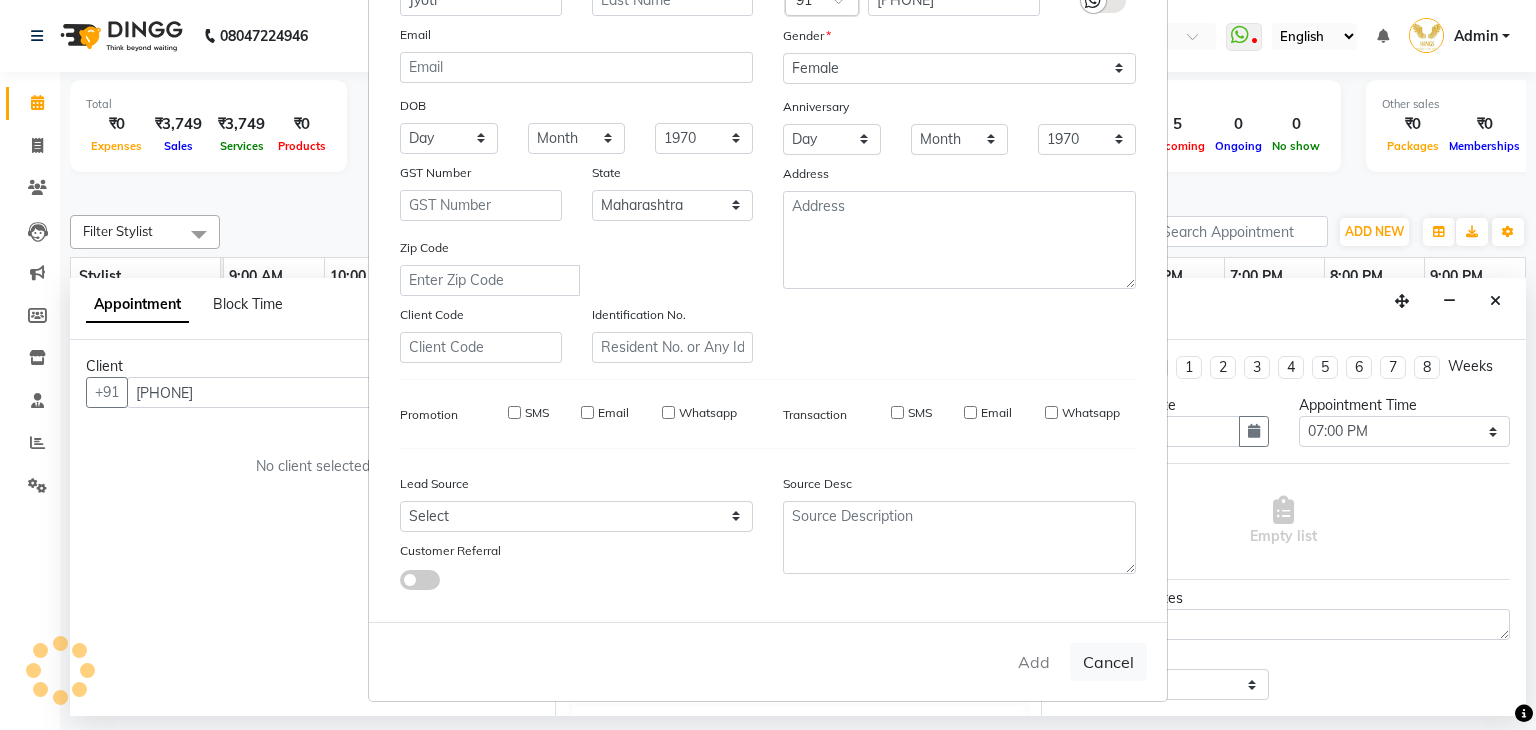 type 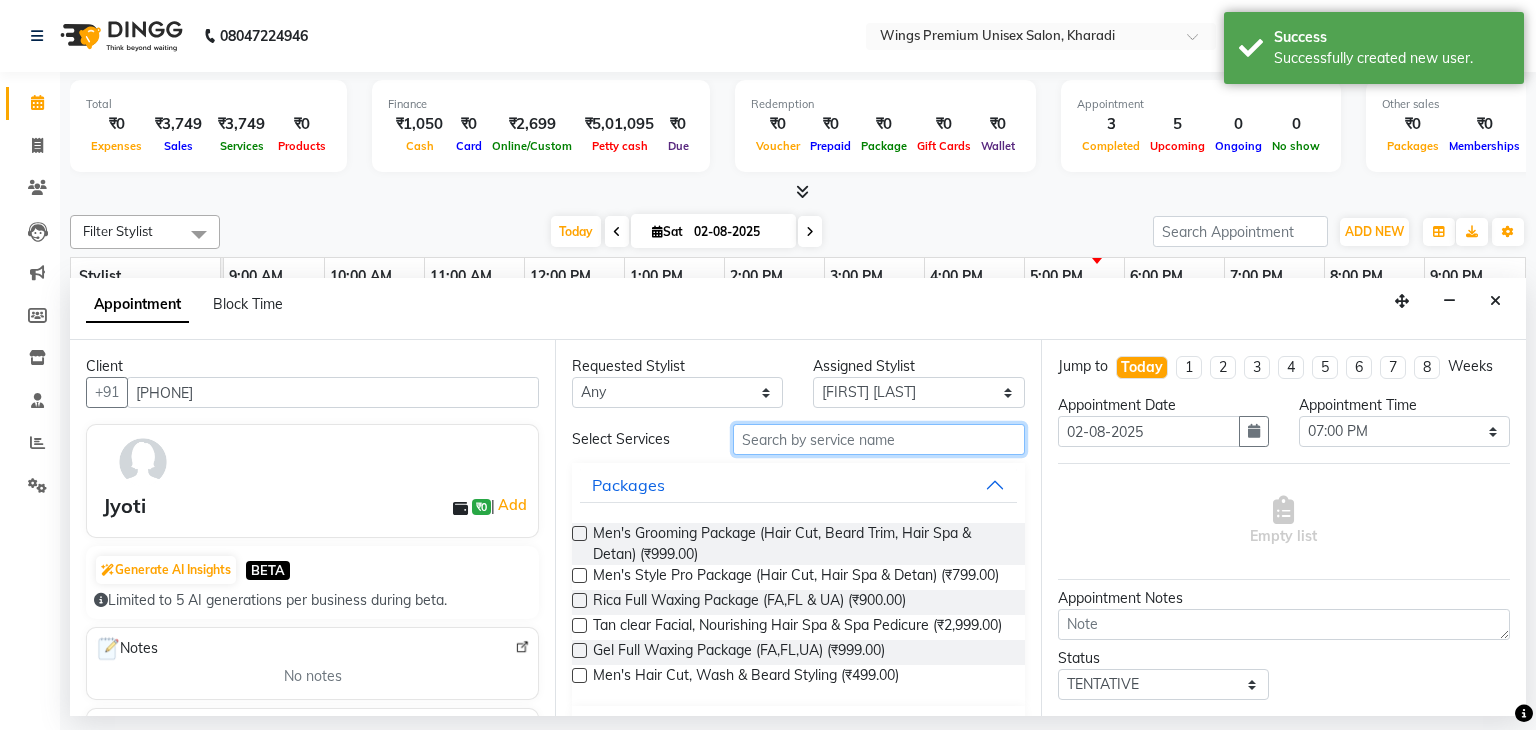 click at bounding box center [879, 439] 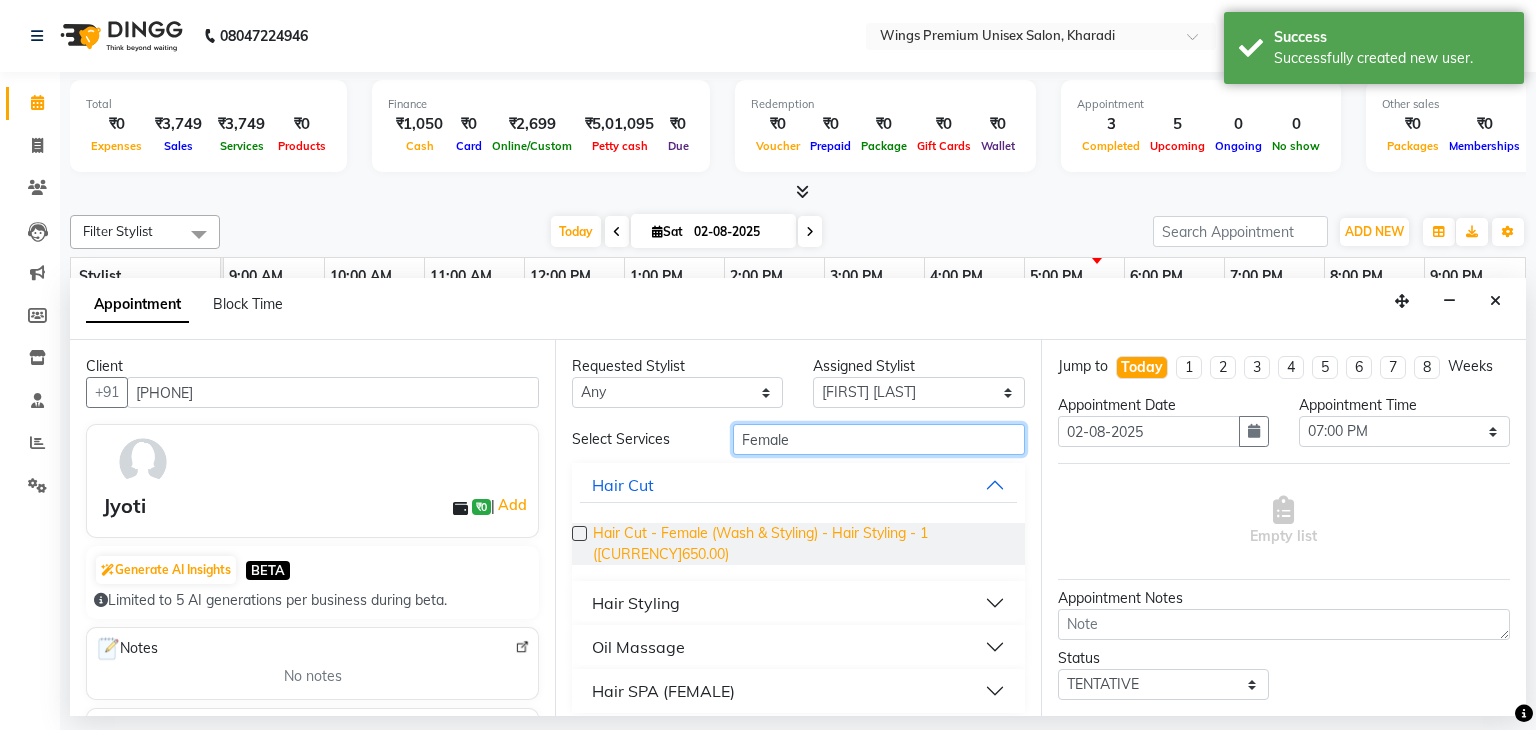 type on "Female" 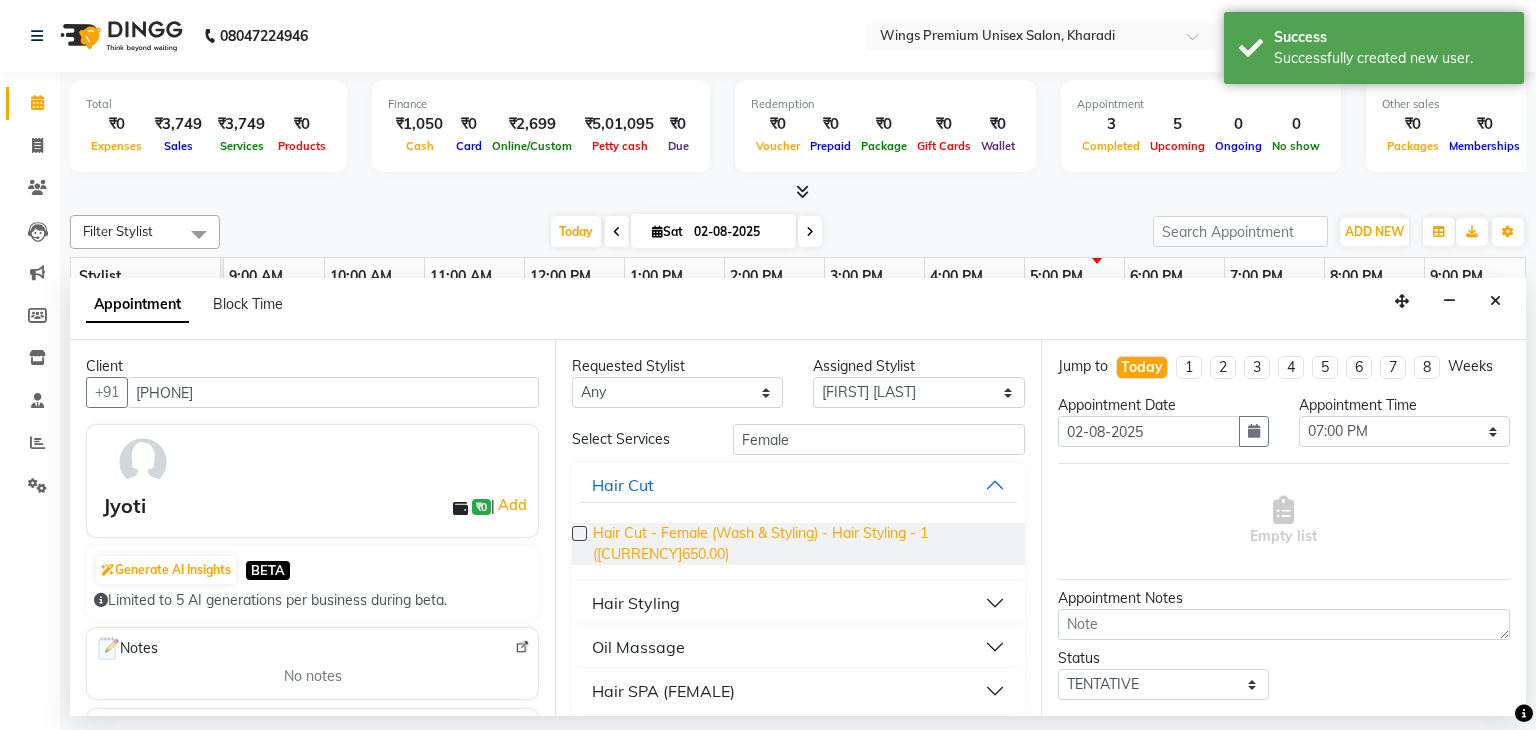 click on "Hair Cut - Female (Wash & Styling) - Hair Styling - 1 ([CURRENCY]650.00)" at bounding box center (800, 544) 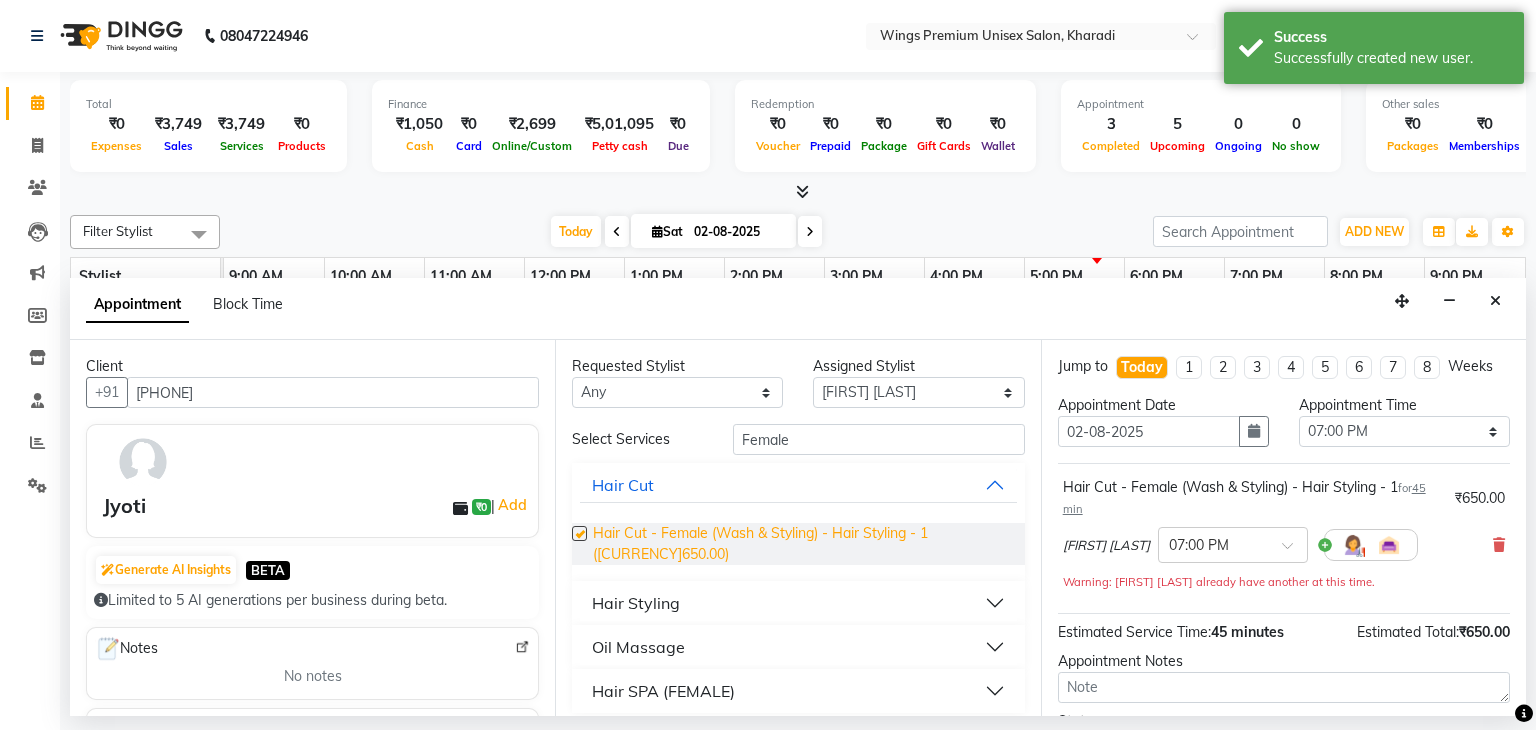 checkbox on "false" 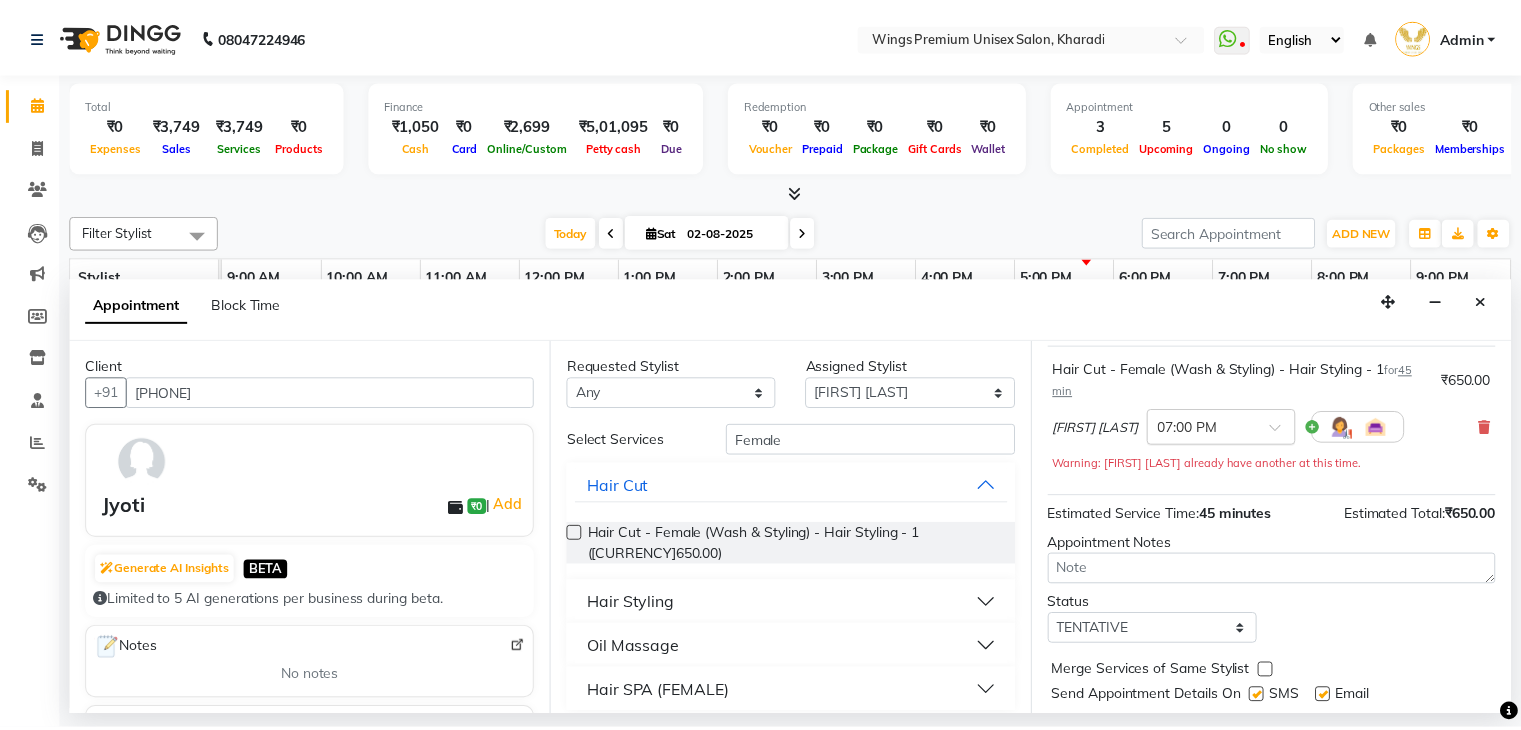 scroll, scrollTop: 175, scrollLeft: 0, axis: vertical 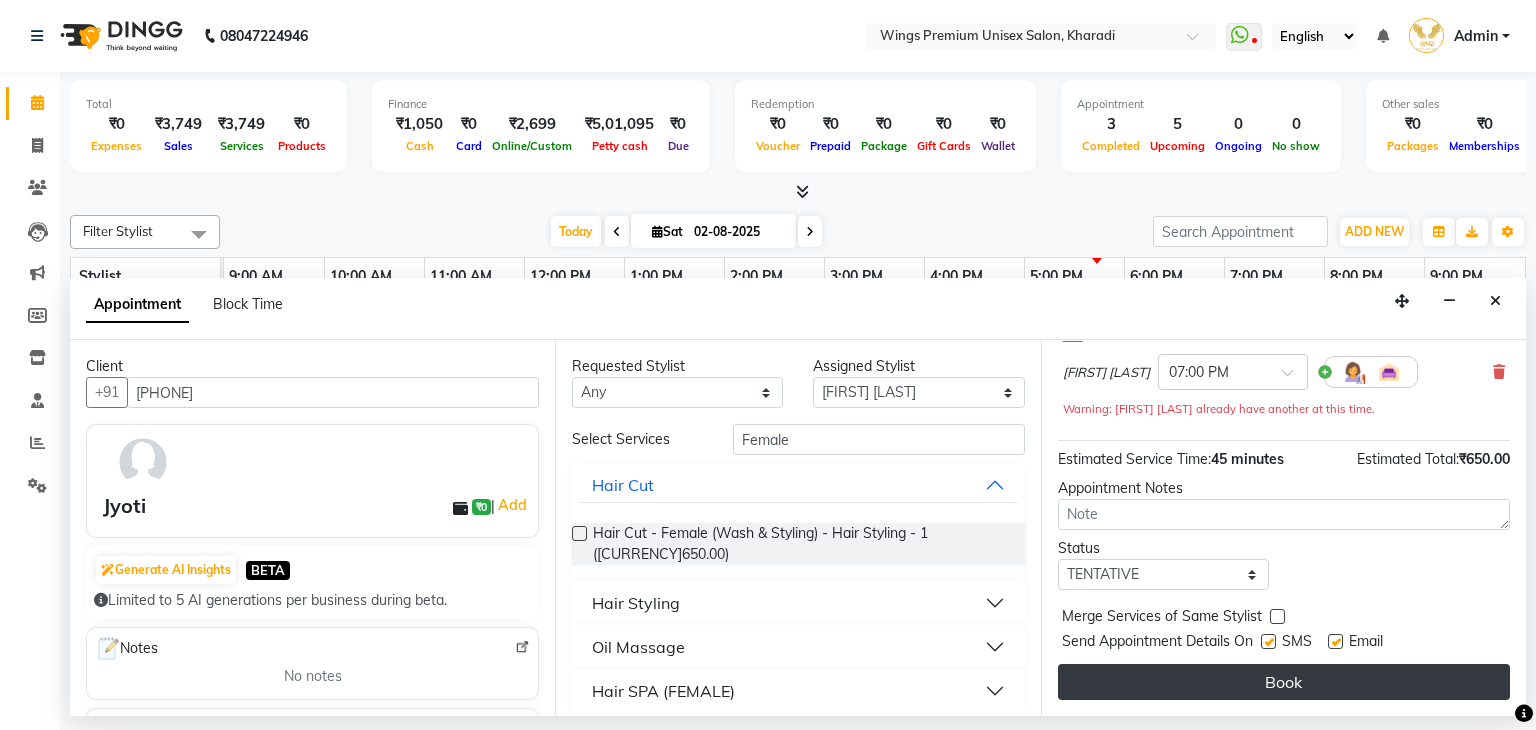 click on "Book" at bounding box center (1284, 682) 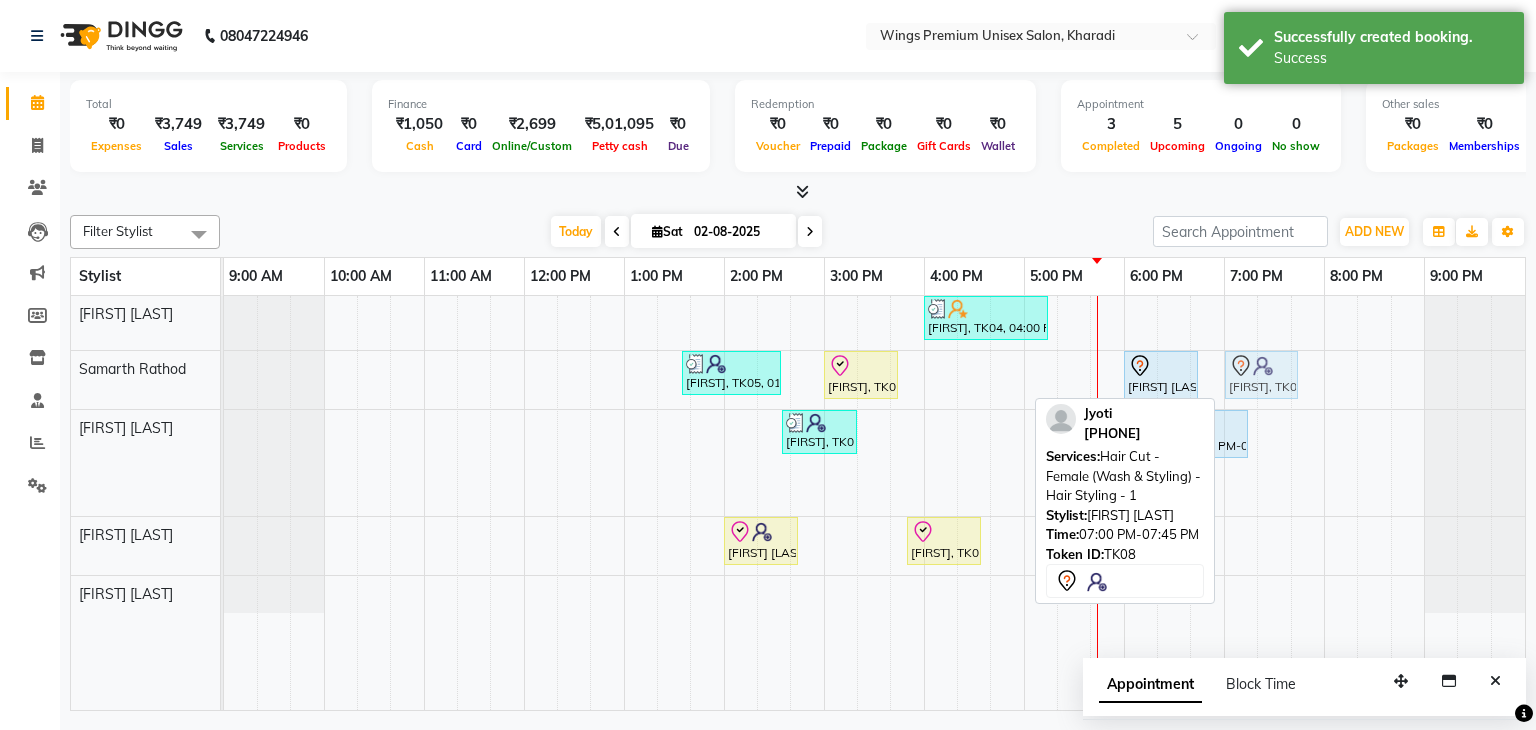 drag, startPoint x: 1264, startPoint y: 481, endPoint x: 1260, endPoint y: 399, distance: 82.0975 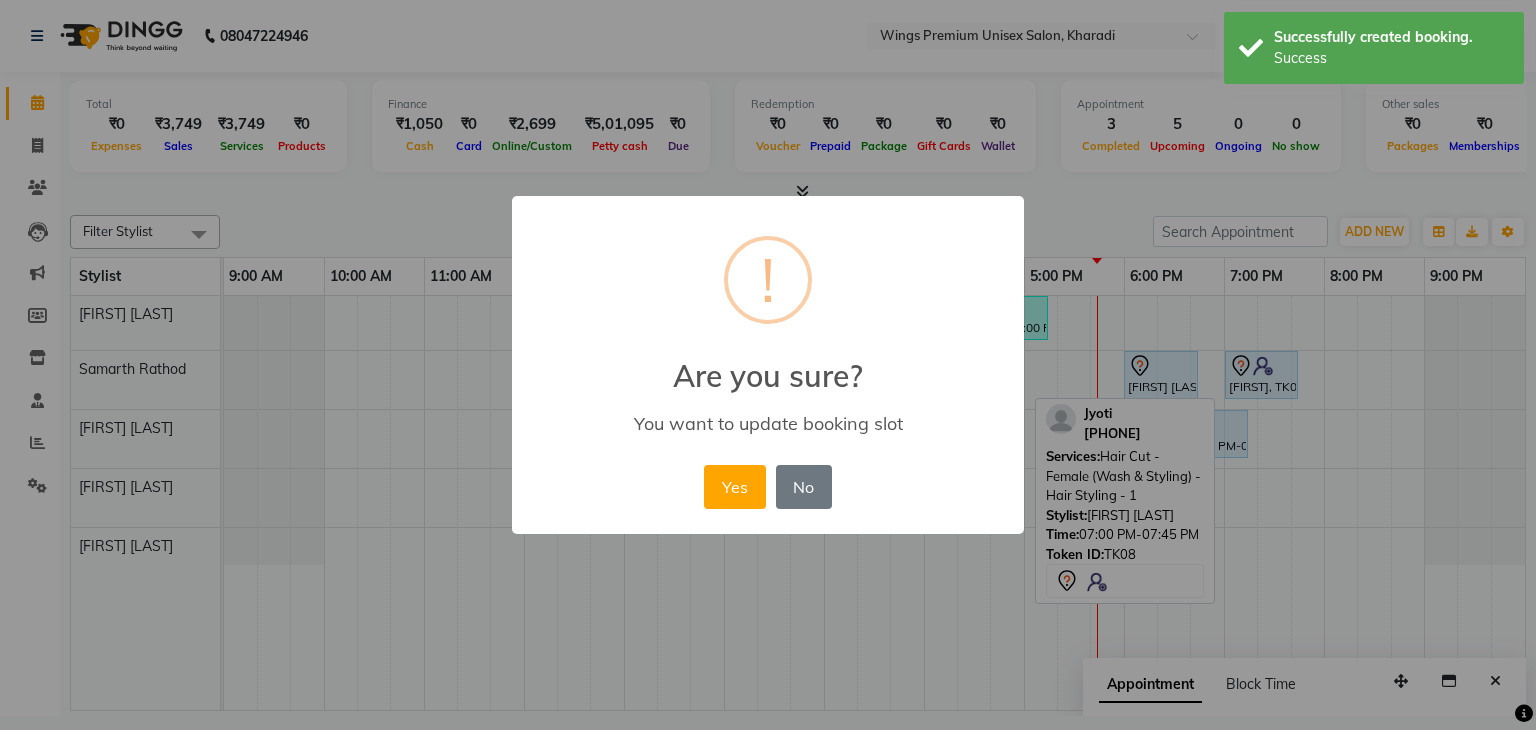 click on "Yes" at bounding box center [734, 487] 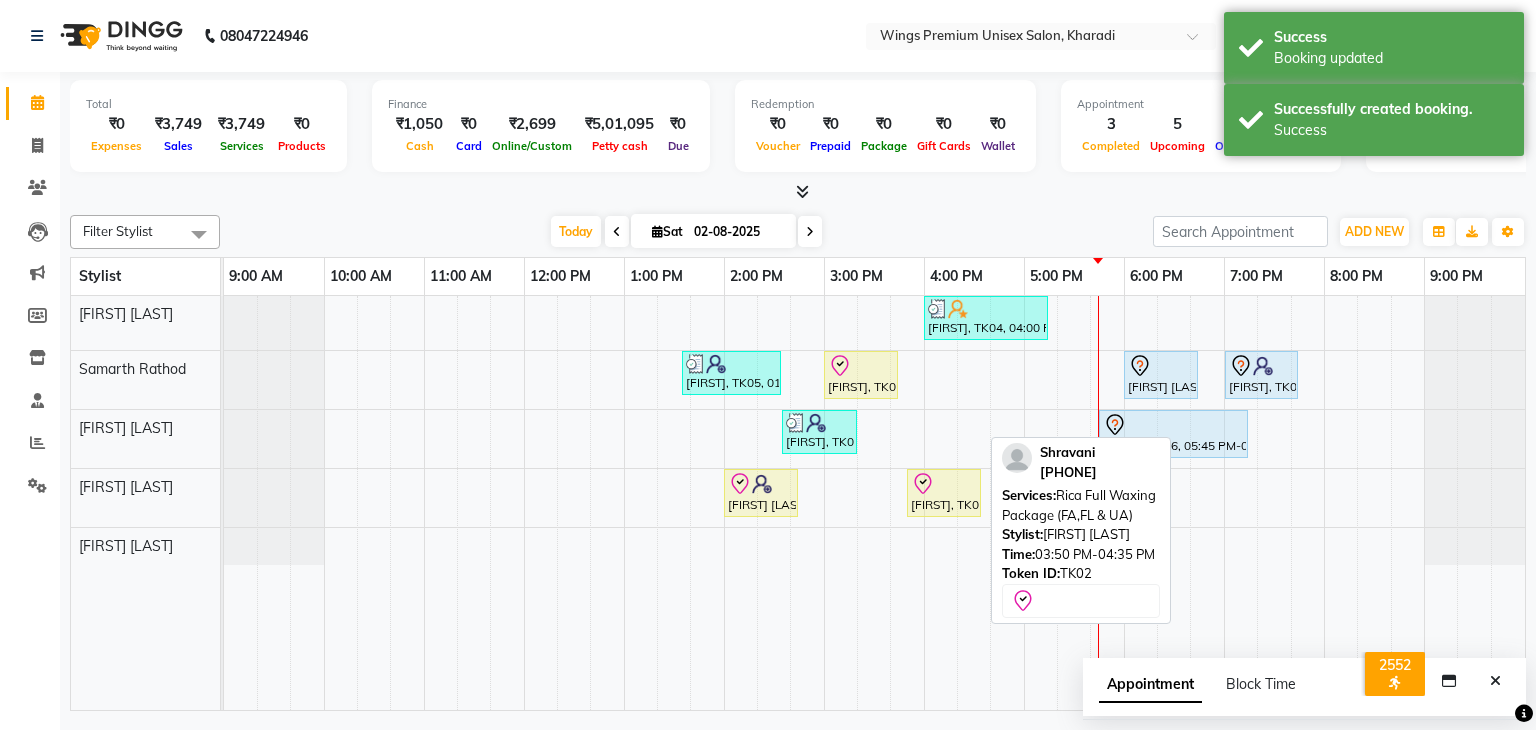 click 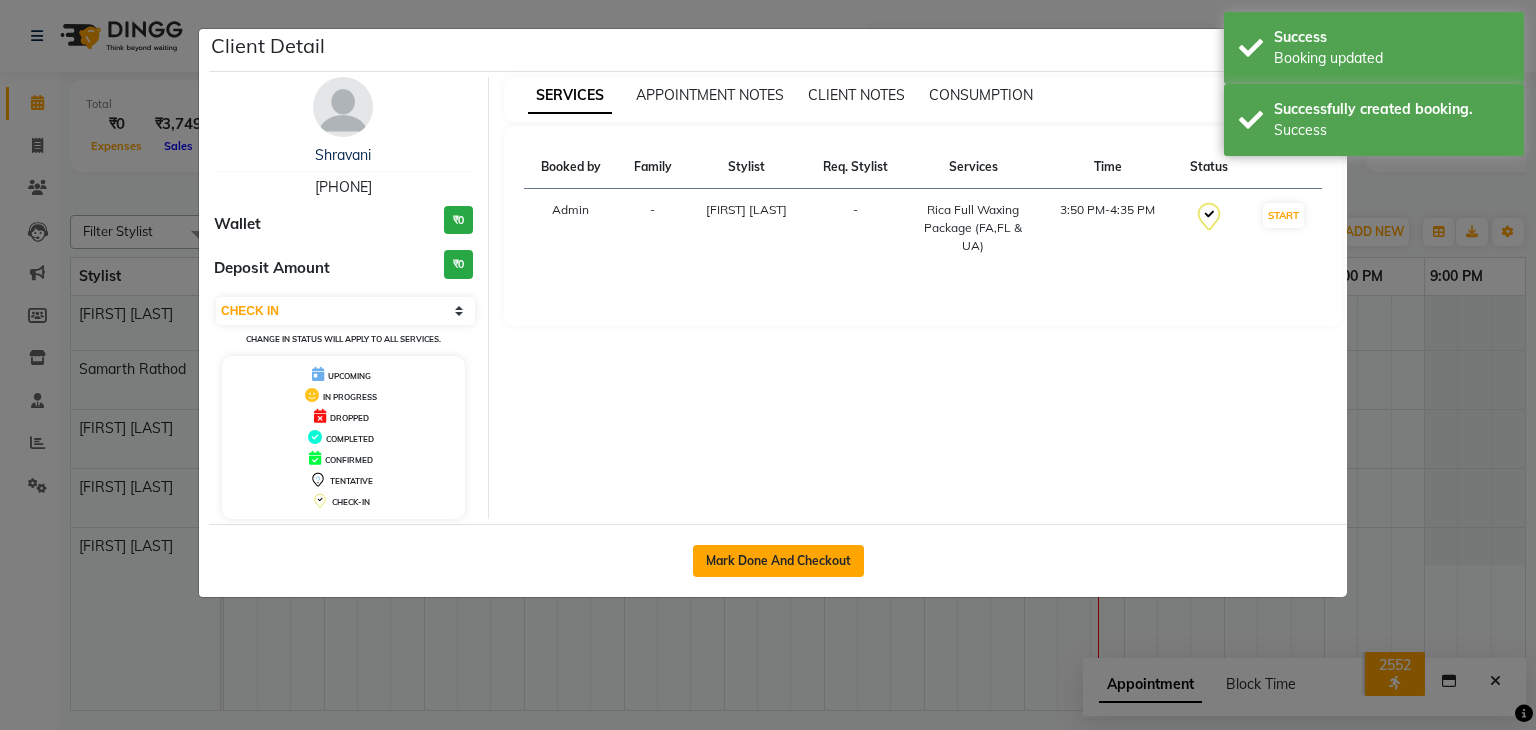 click on "Mark Done And Checkout" 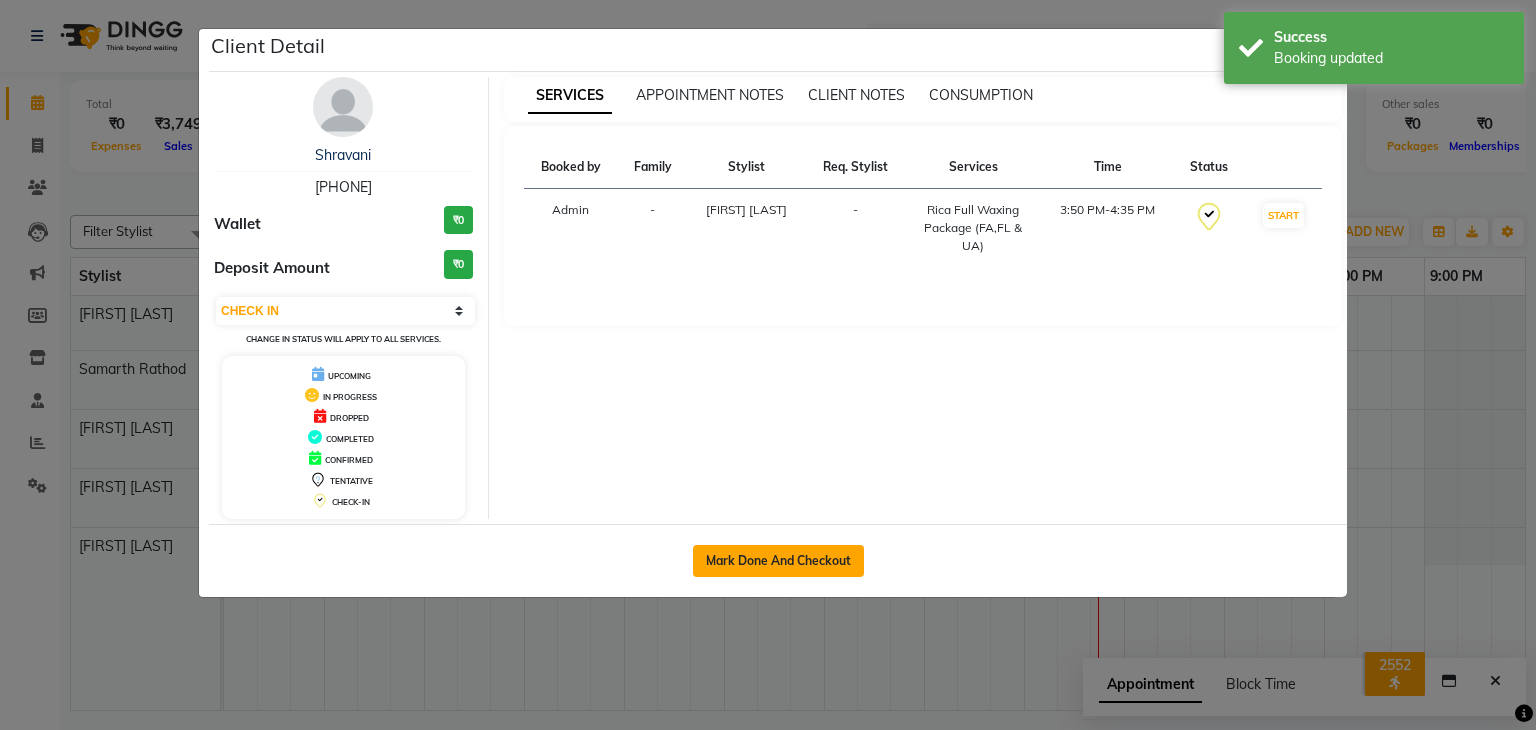 select on "674" 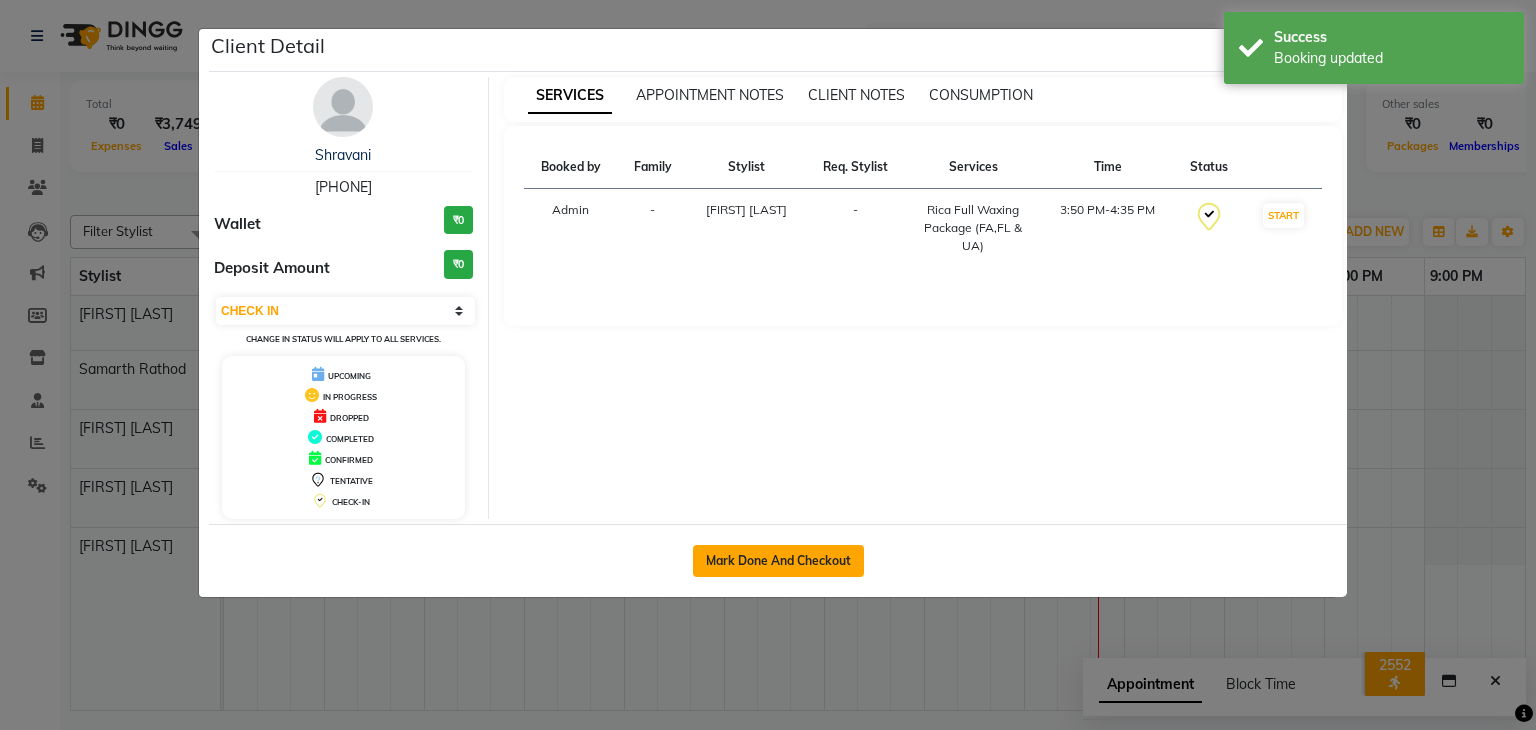 select on "service" 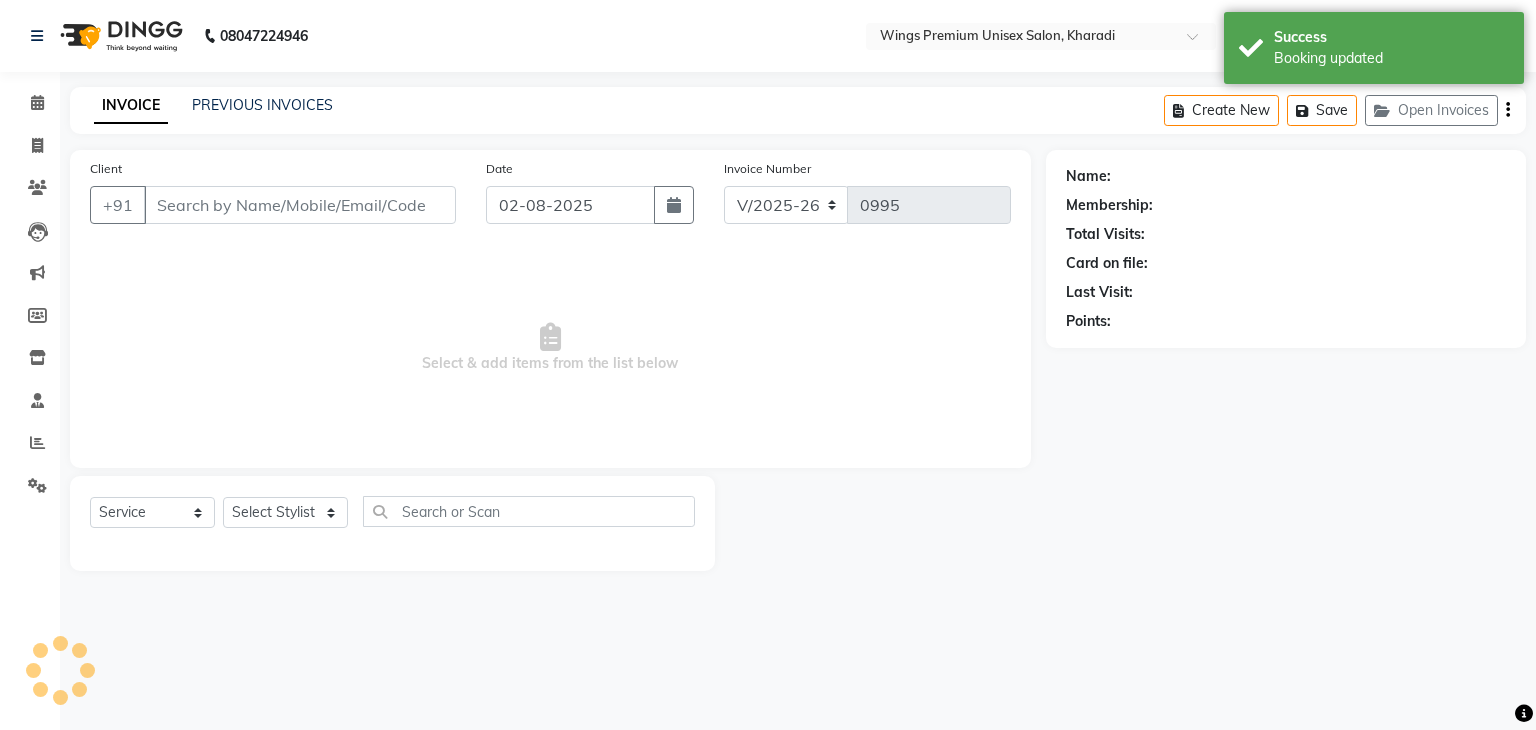 type on "[PHONE]" 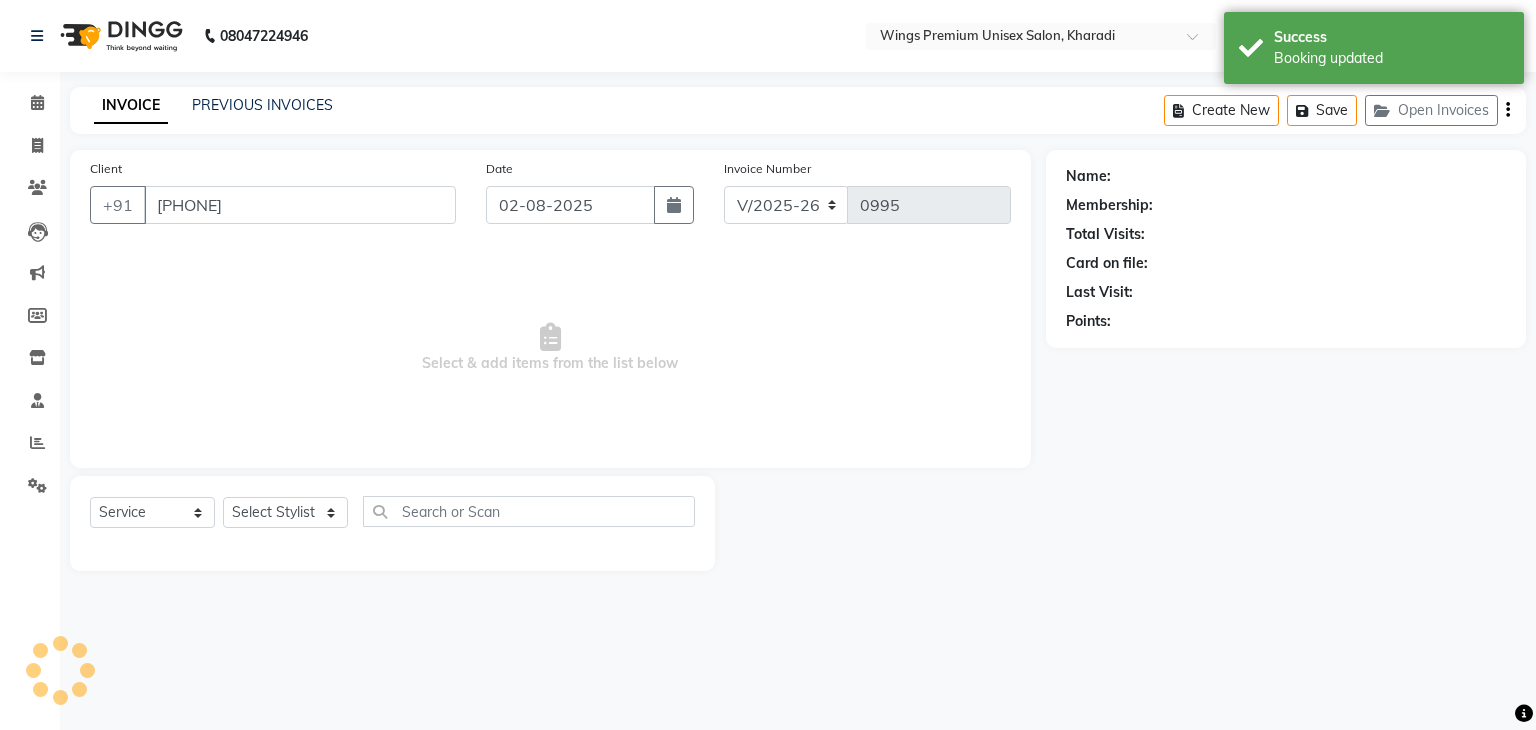 select on "82124" 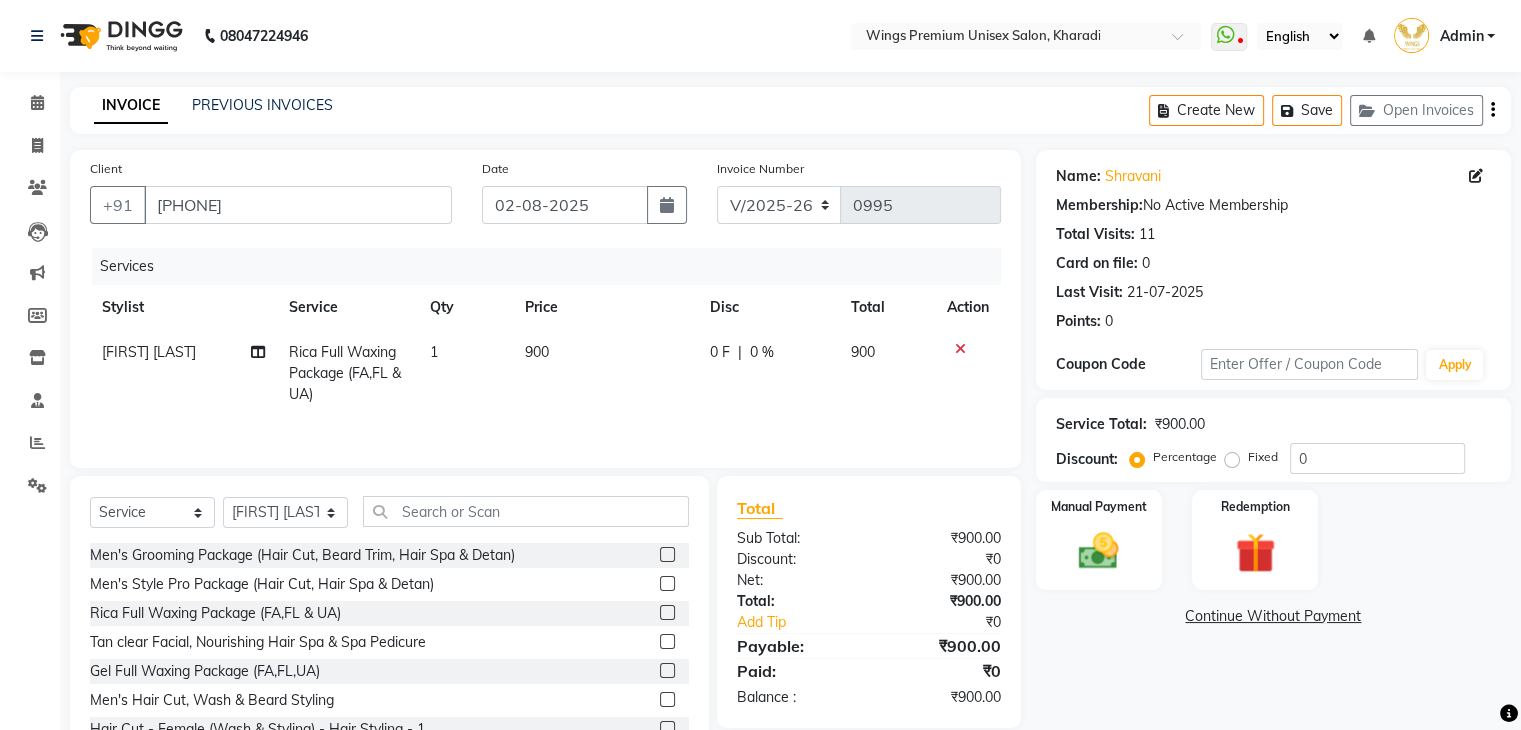 click on "INVOICE PREVIOUS INVOICES Create New   Save   Open Invoices" 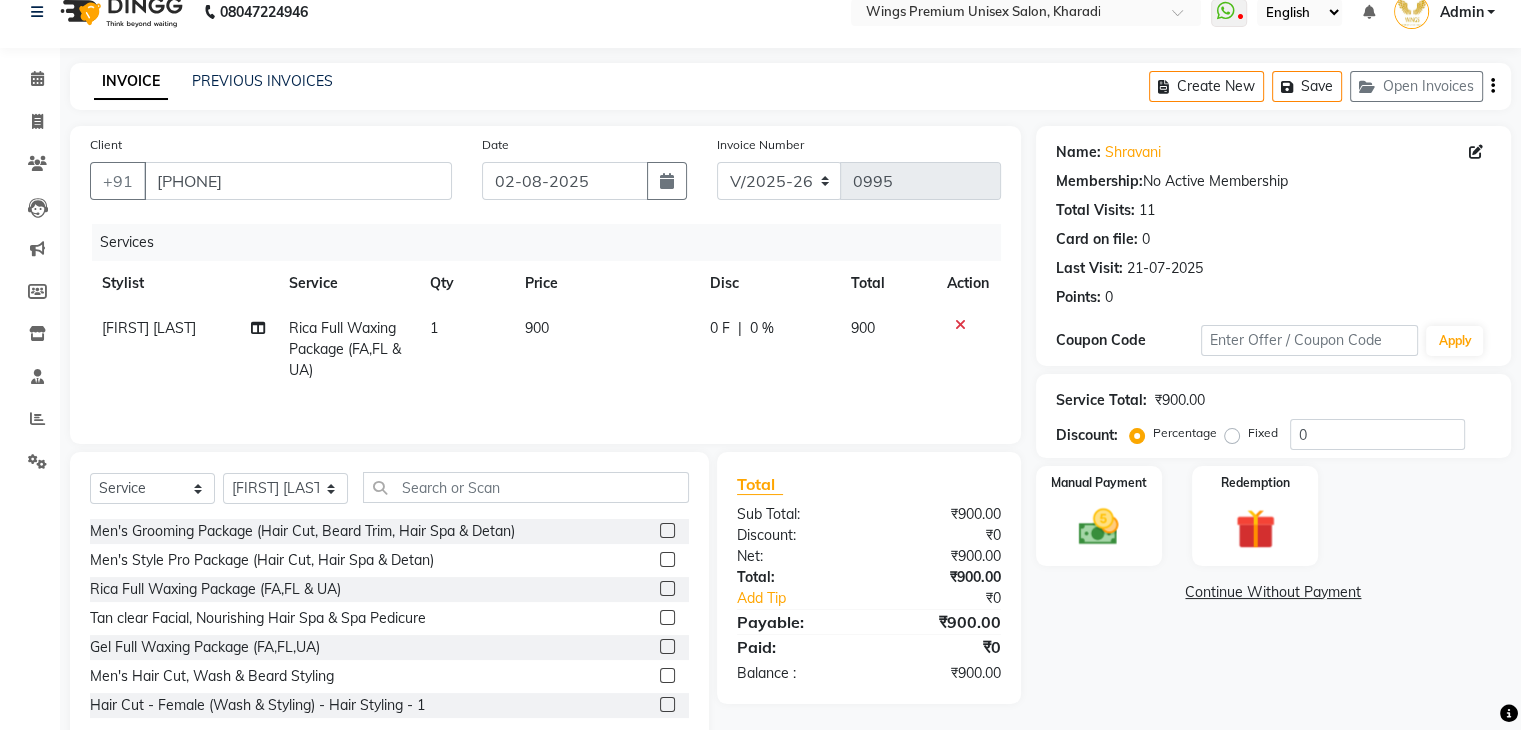 scroll, scrollTop: 0, scrollLeft: 0, axis: both 